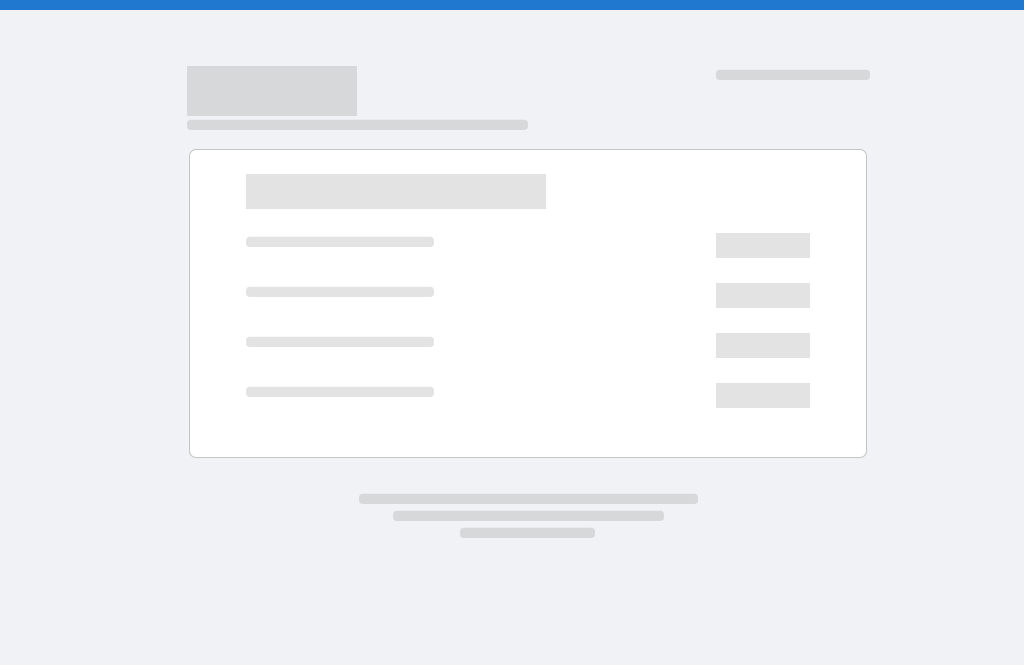 scroll, scrollTop: 0, scrollLeft: 0, axis: both 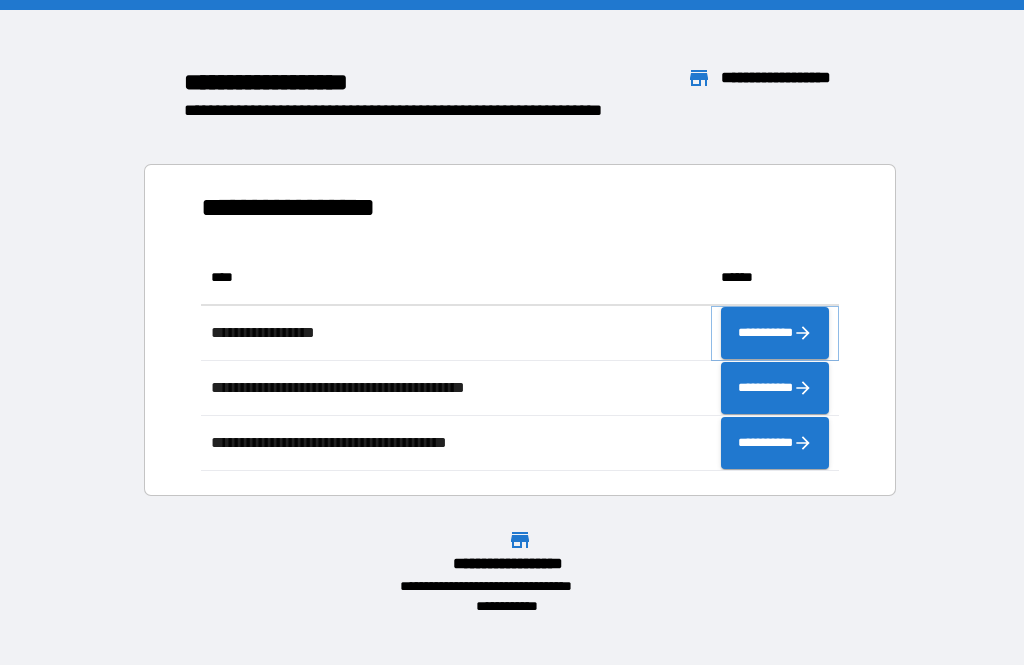 click on "**********" at bounding box center [775, 333] 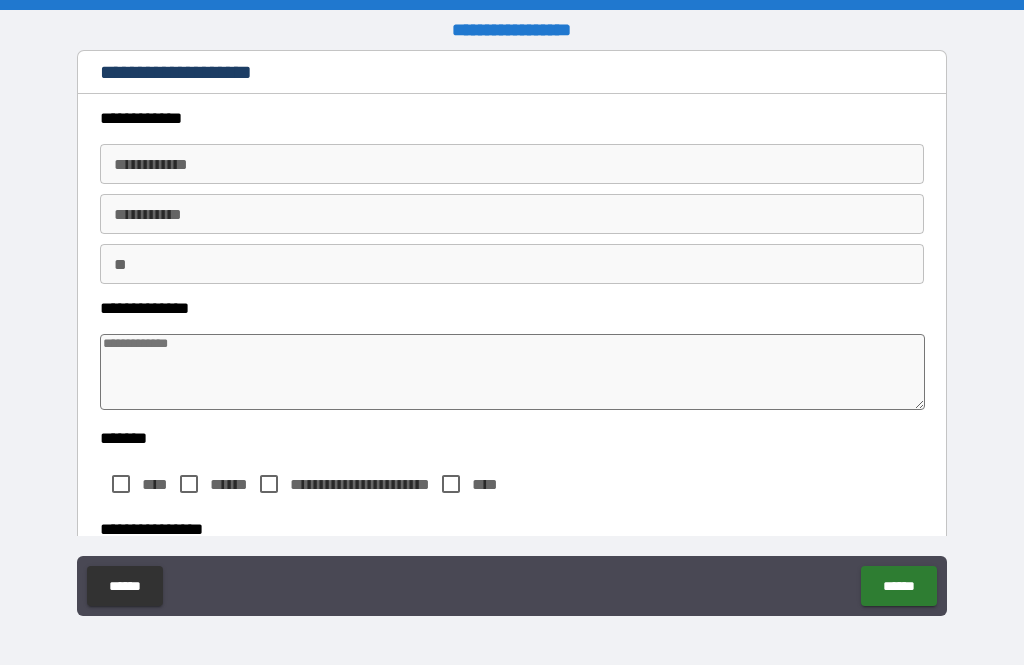 type on "*" 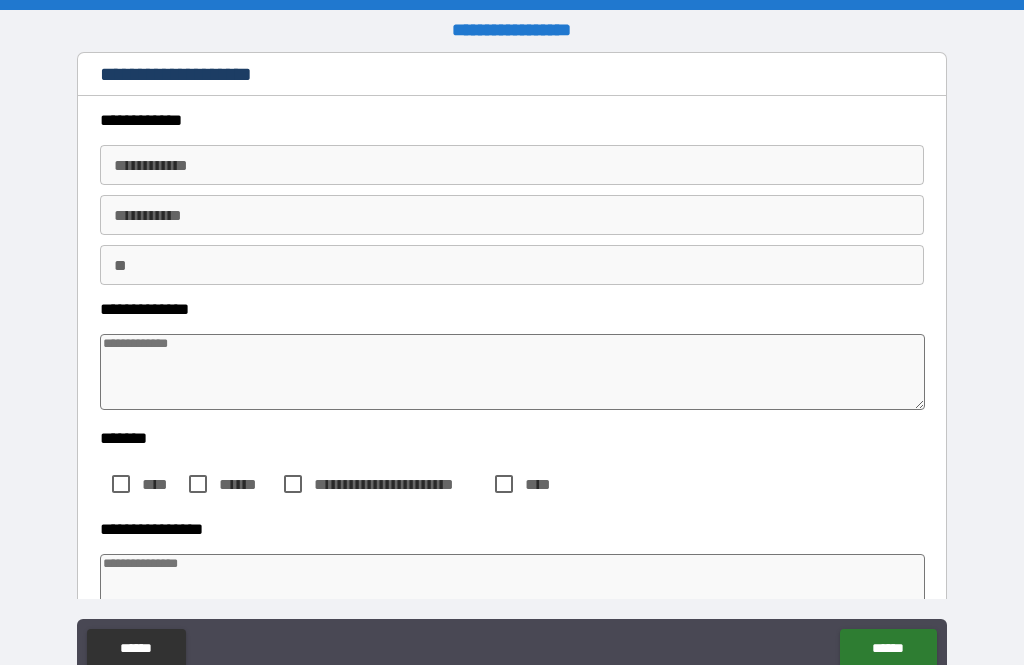 click on "**********" at bounding box center [512, 165] 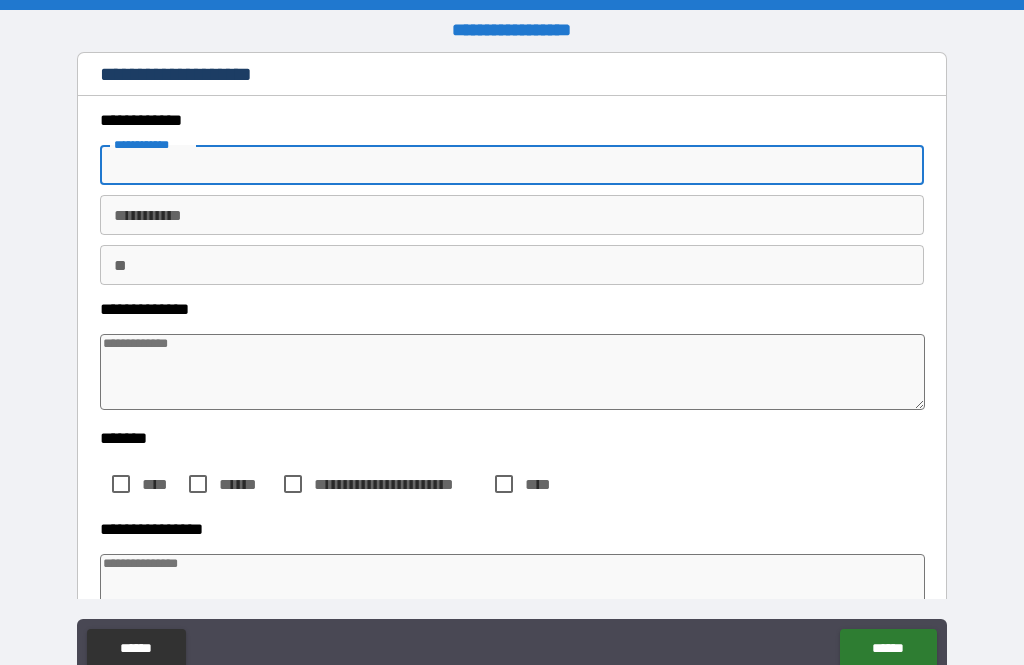 type on "*" 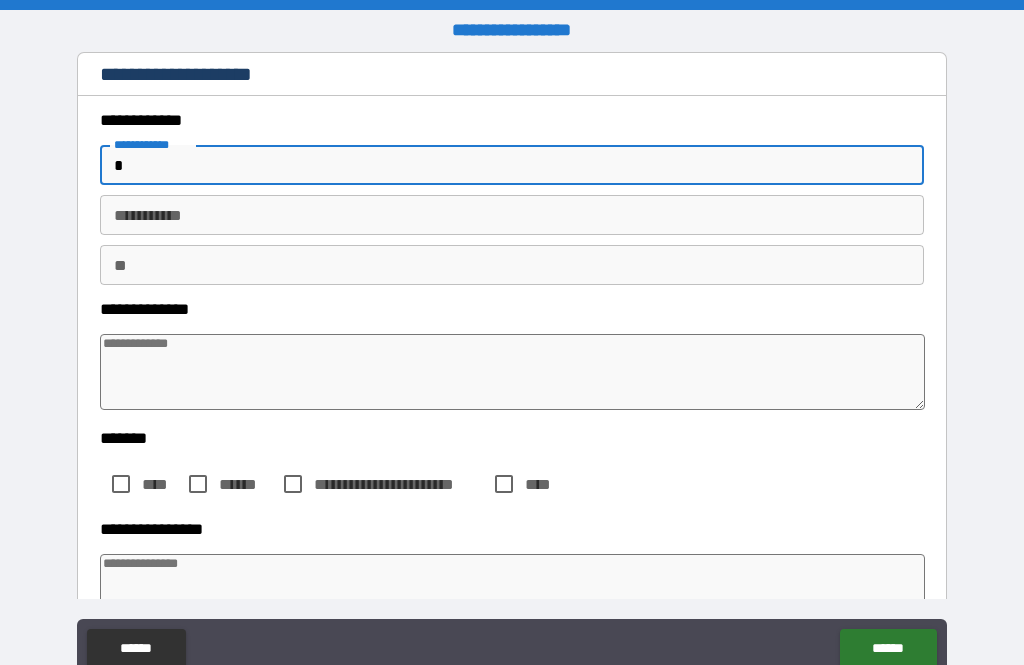 type on "*" 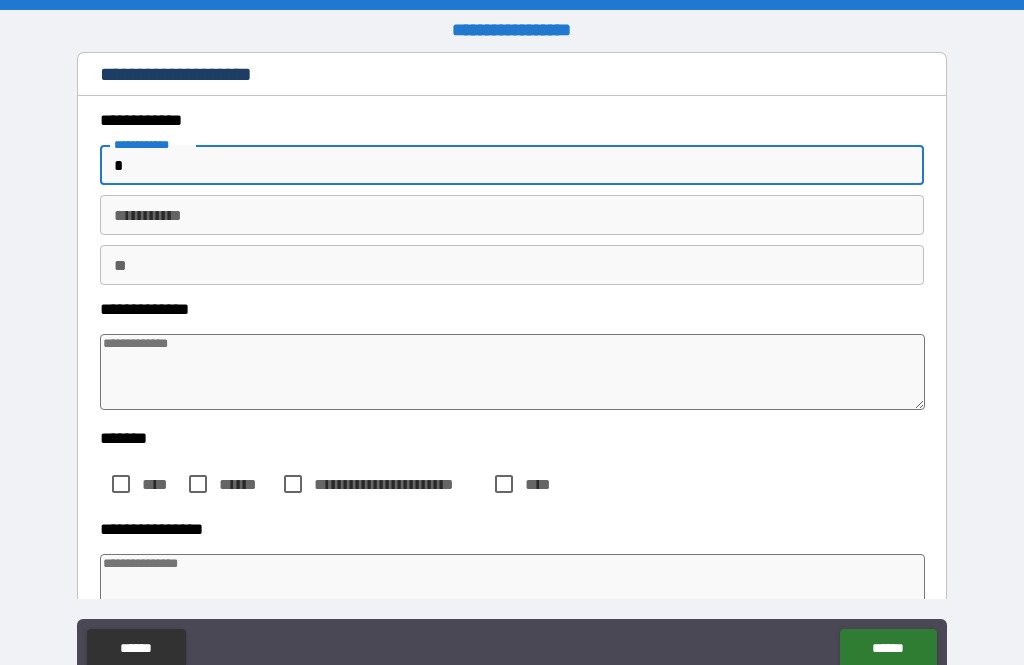 type on "*" 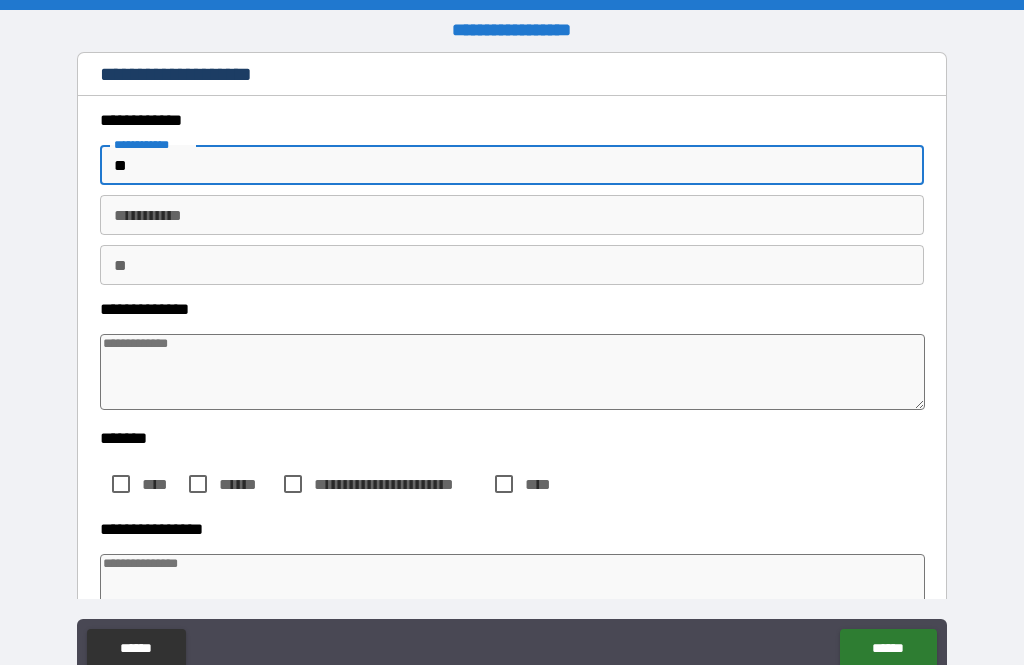 type on "*" 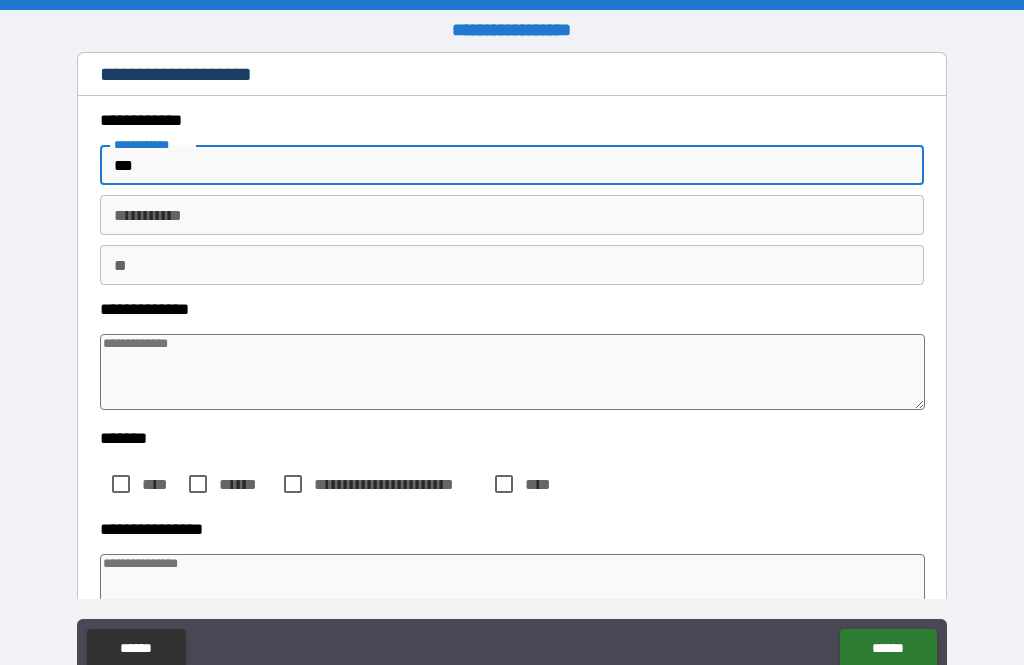 type on "*" 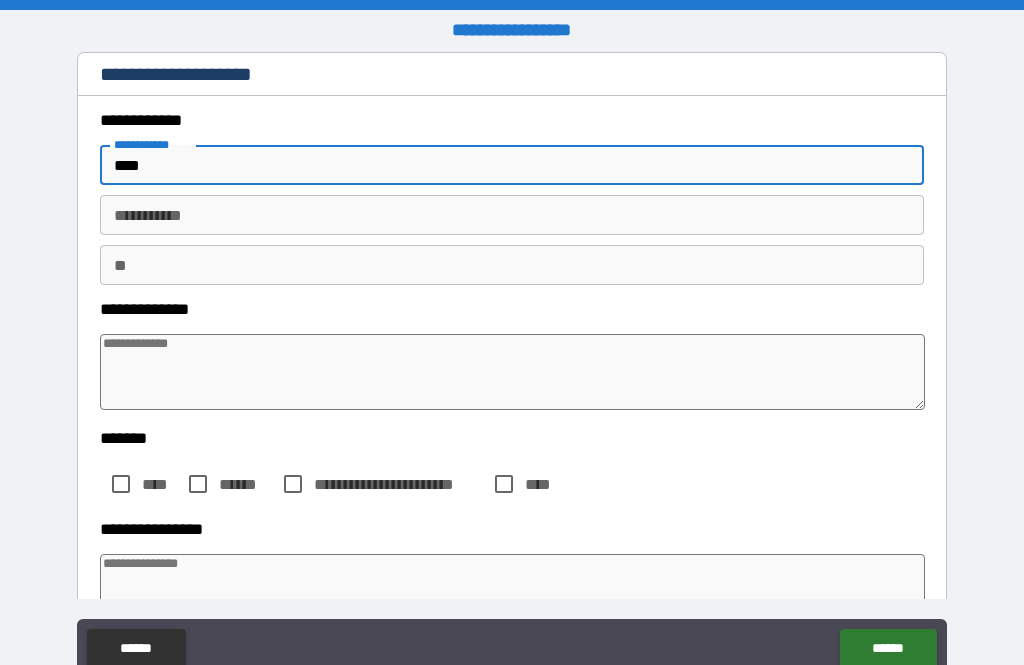 type on "*" 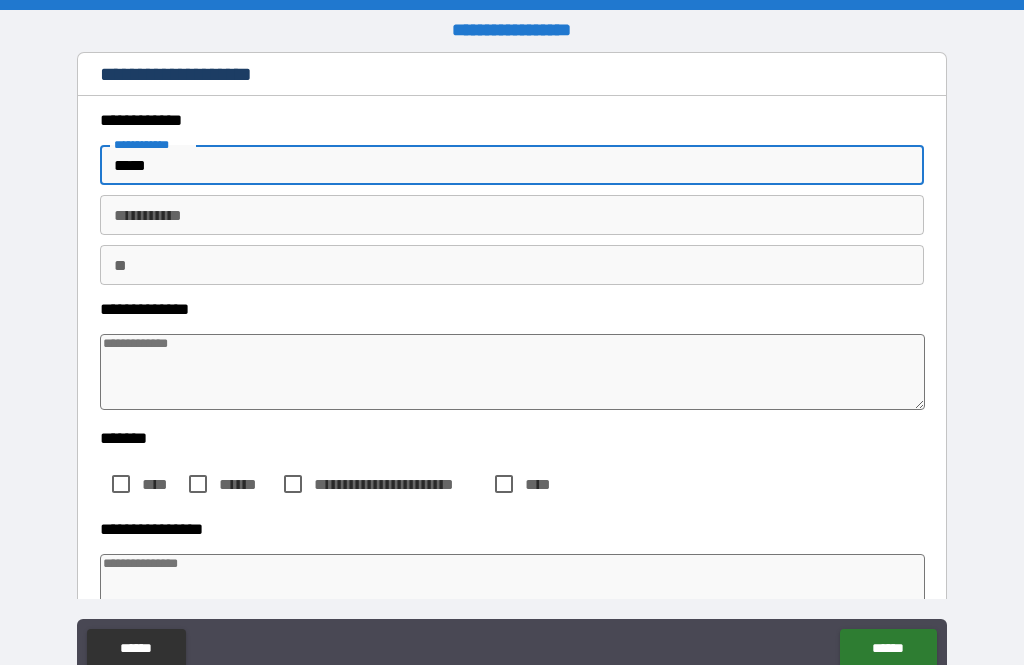 type on "*" 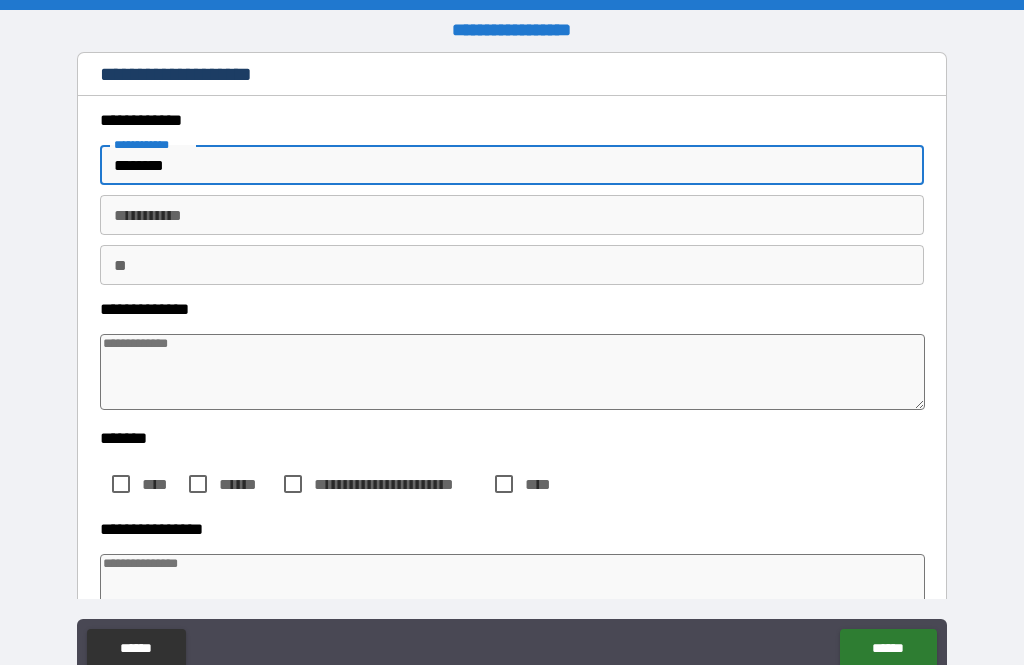 click on "*********   *" at bounding box center (512, 215) 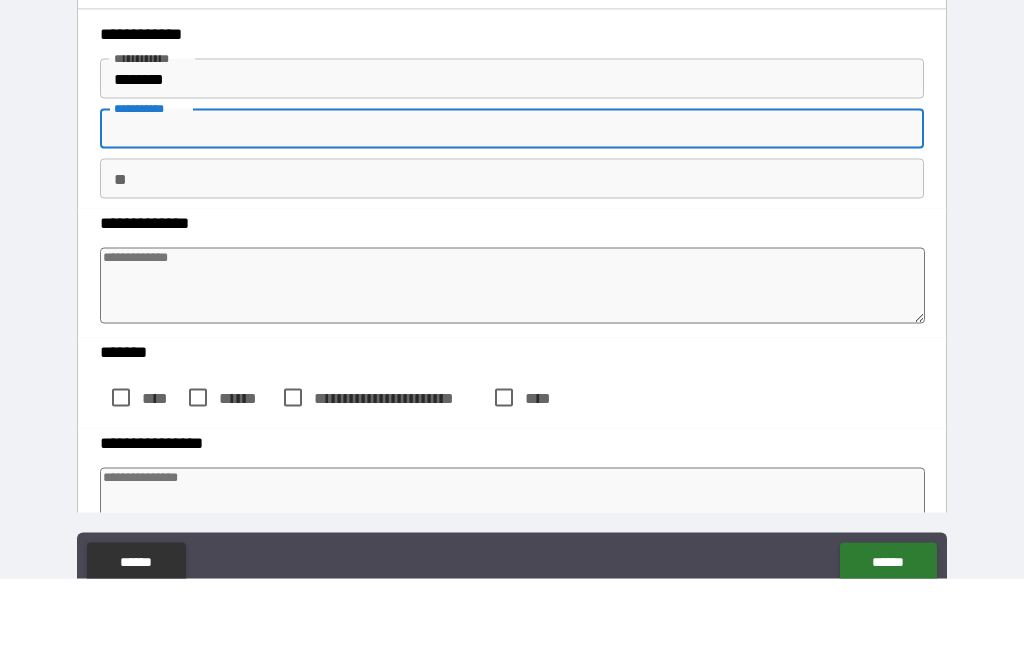 click on "*******" at bounding box center [512, 165] 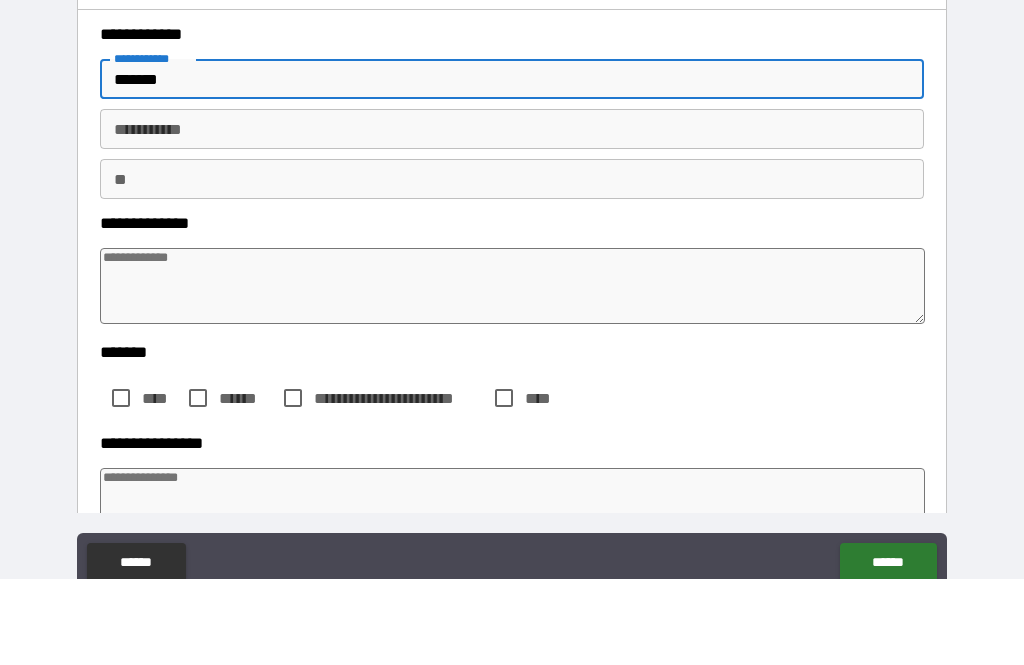 click on "*********   *" at bounding box center (512, 215) 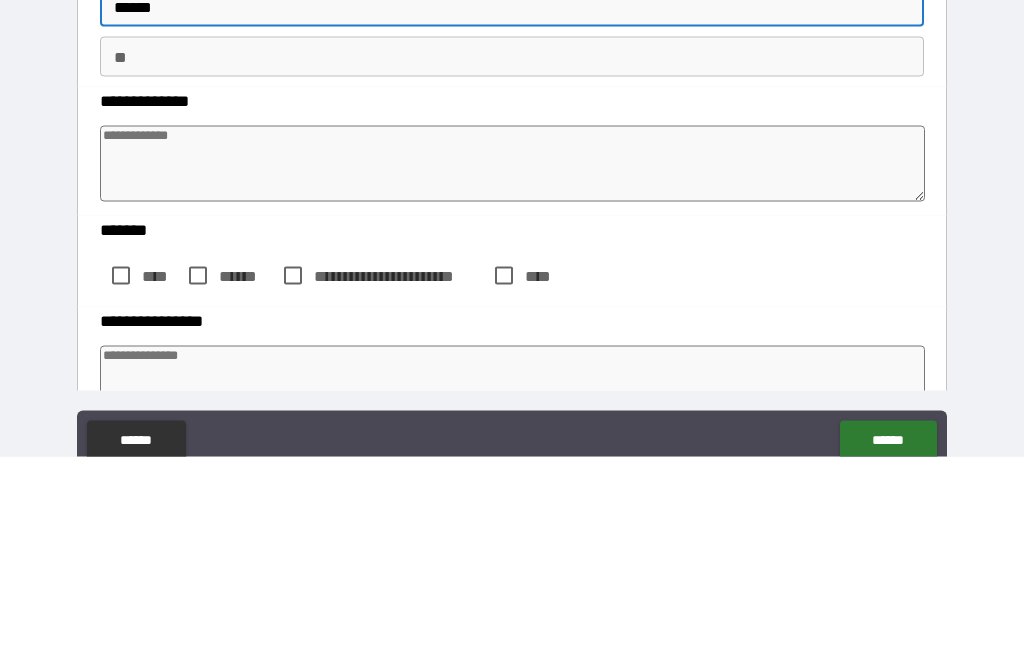 click at bounding box center [513, 372] 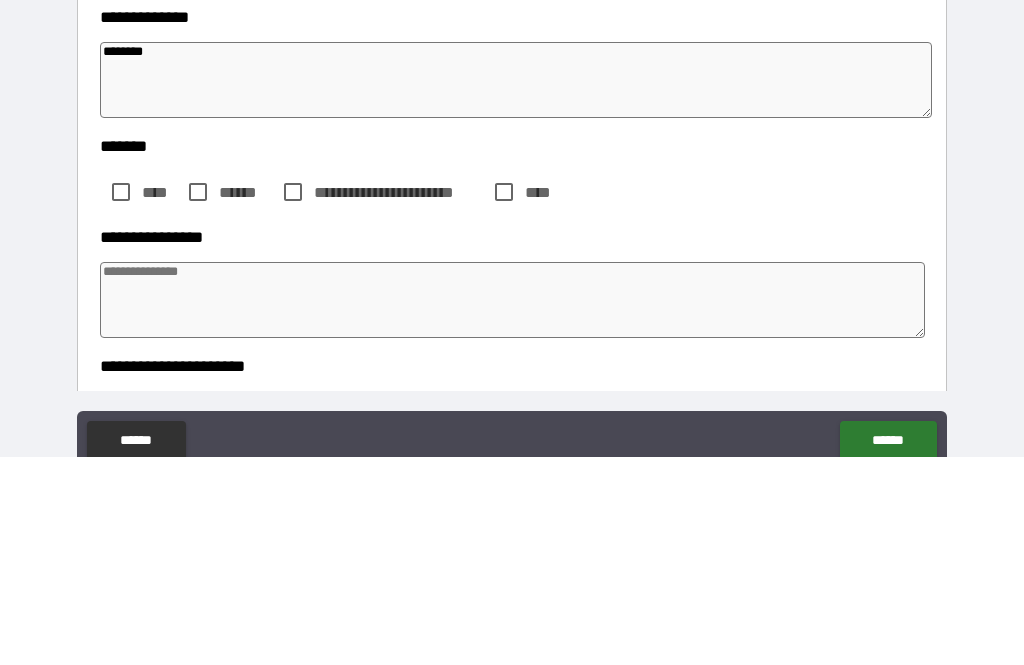 scroll, scrollTop: 104, scrollLeft: 0, axis: vertical 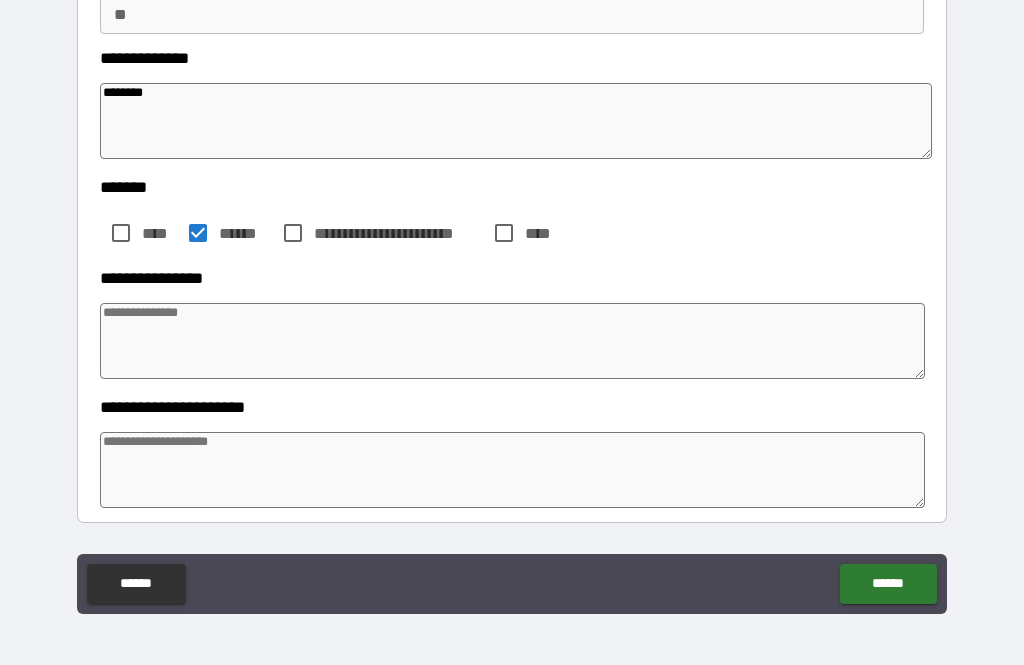 click at bounding box center (513, 341) 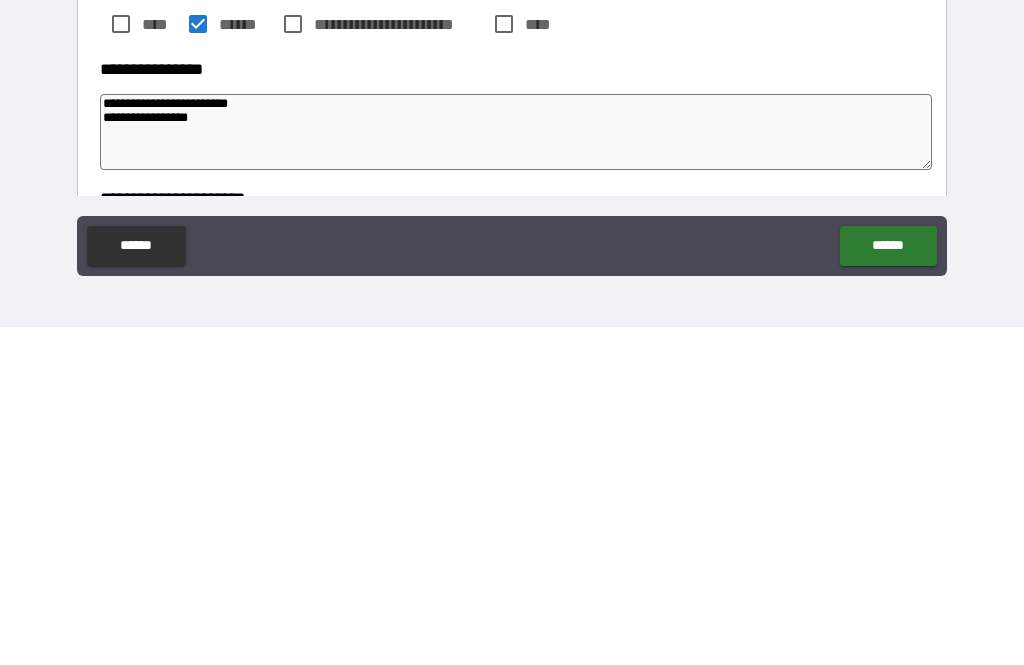scroll, scrollTop: 59, scrollLeft: 0, axis: vertical 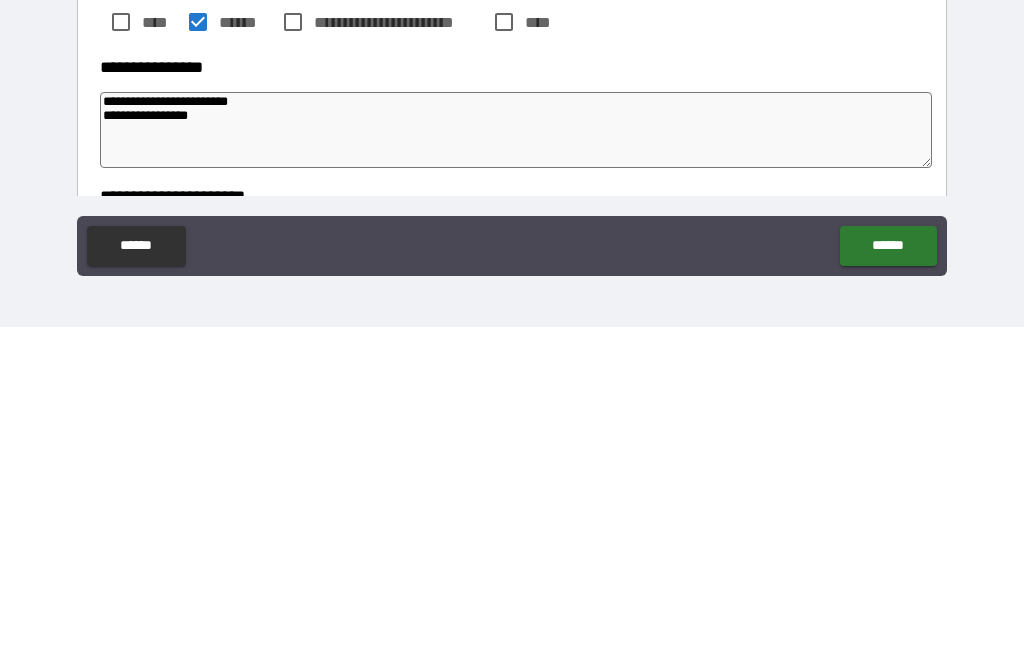 click on "**********" at bounding box center [516, 468] 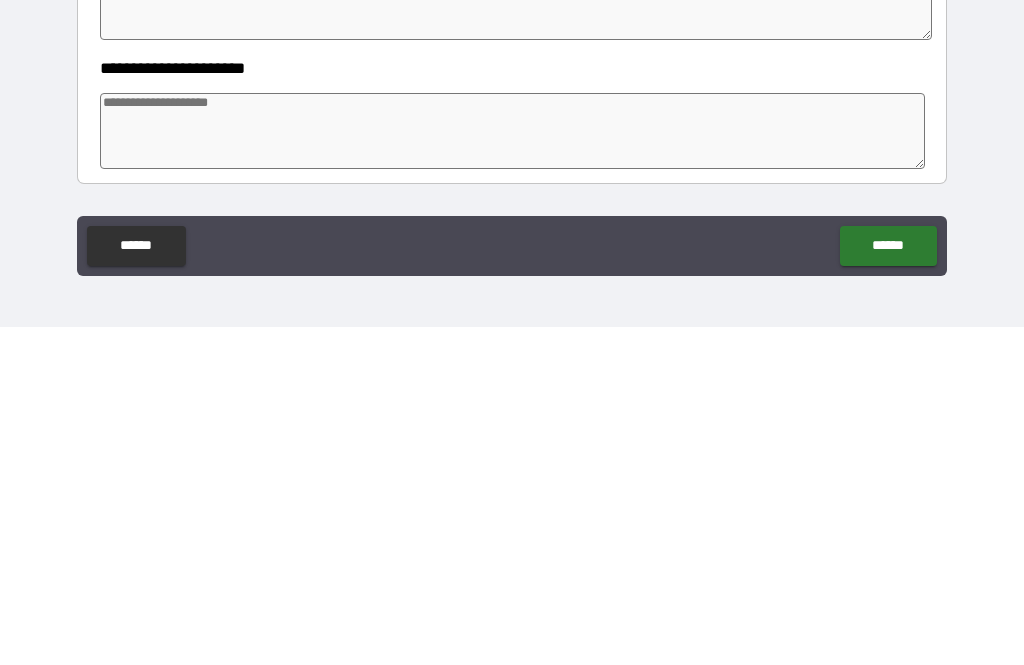 scroll, scrollTop: 187, scrollLeft: 0, axis: vertical 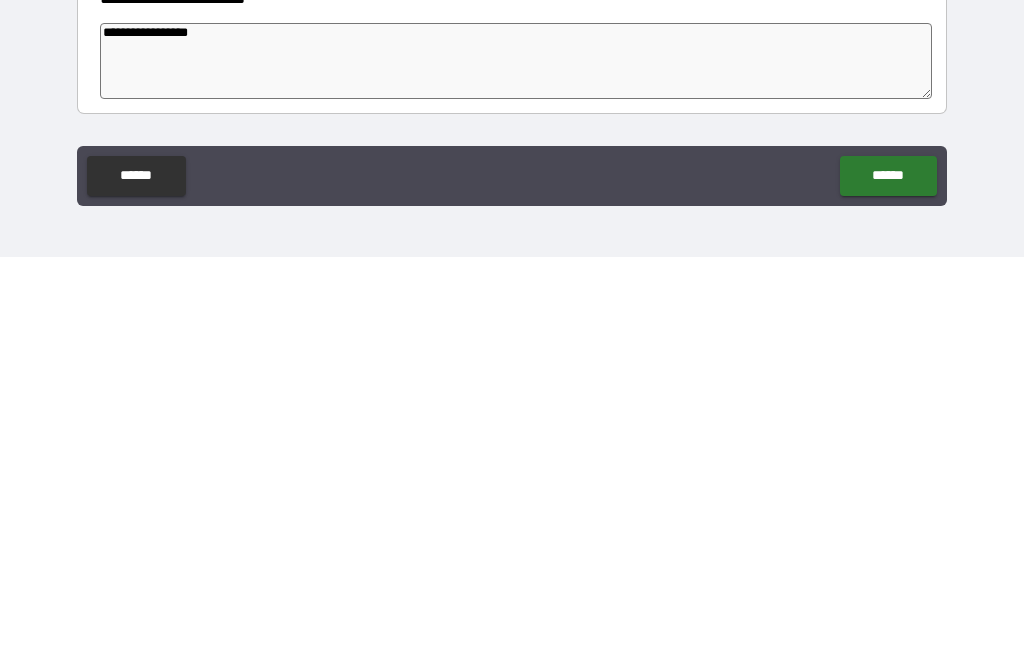click on "******" at bounding box center (888, 584) 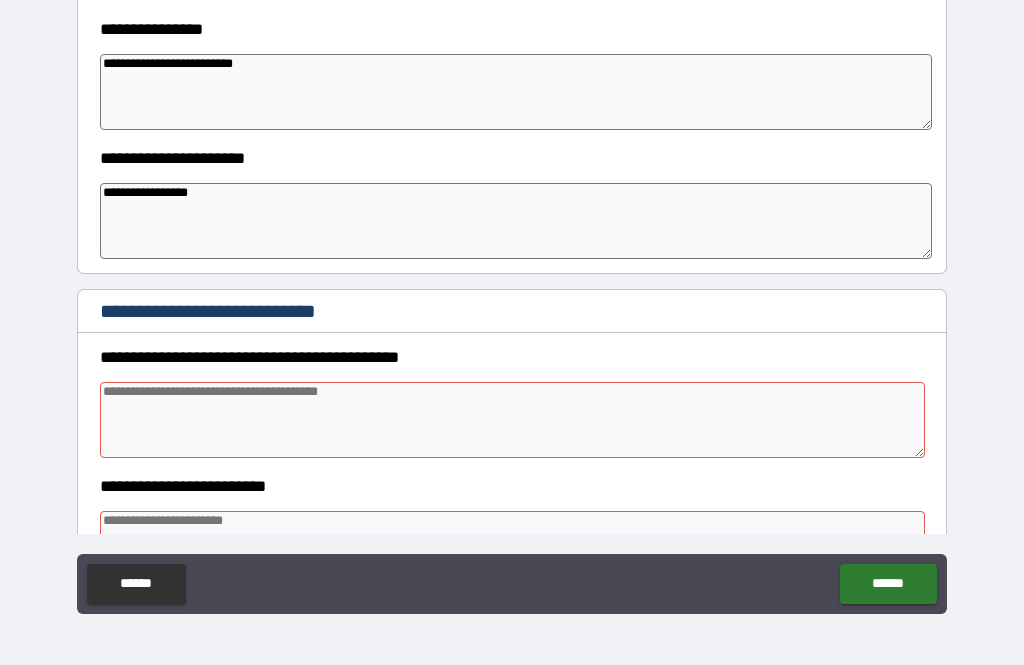 scroll, scrollTop: 435, scrollLeft: 0, axis: vertical 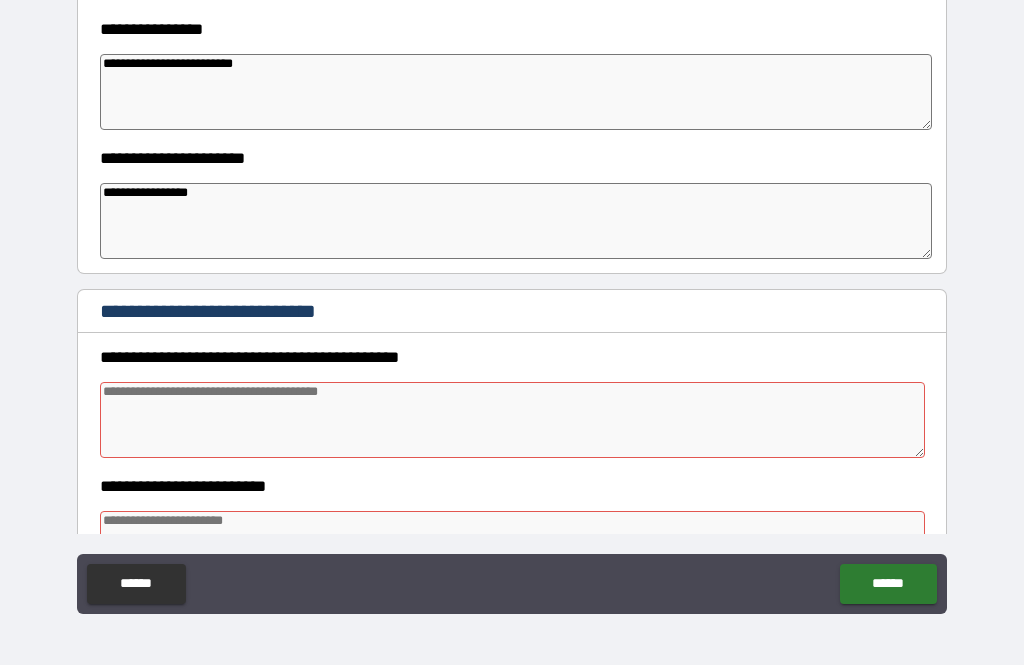 click at bounding box center [513, 420] 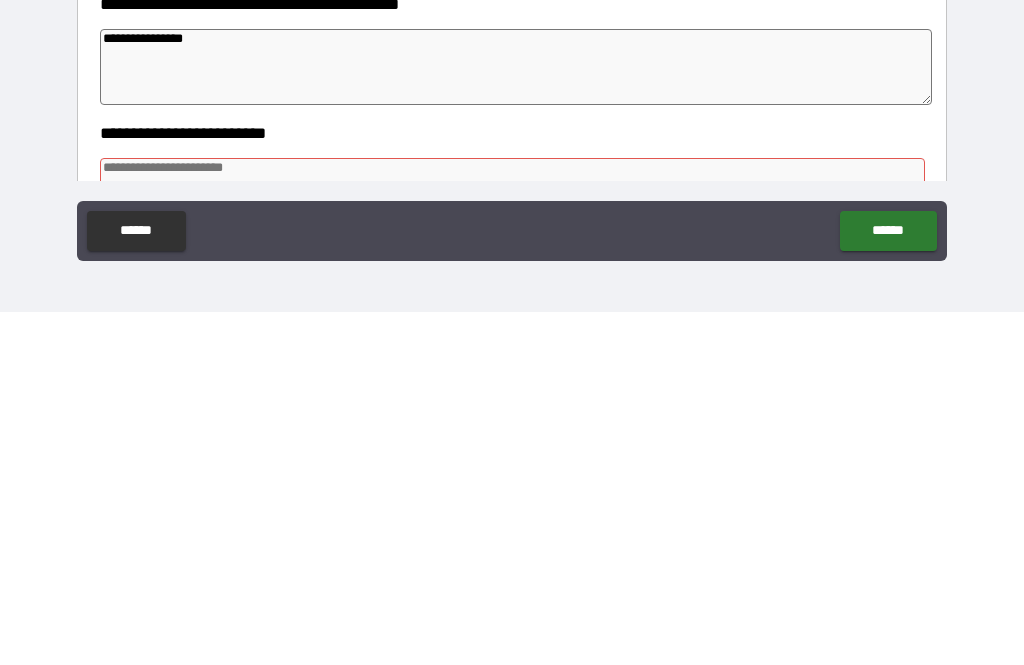 click at bounding box center [513, 549] 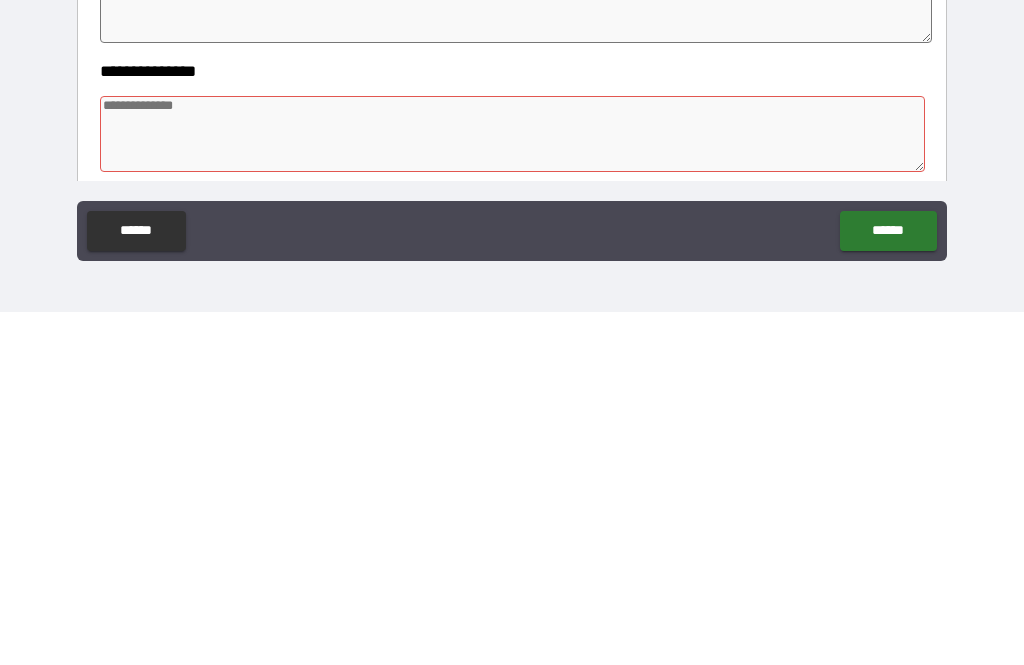 scroll, scrollTop: 643, scrollLeft: 0, axis: vertical 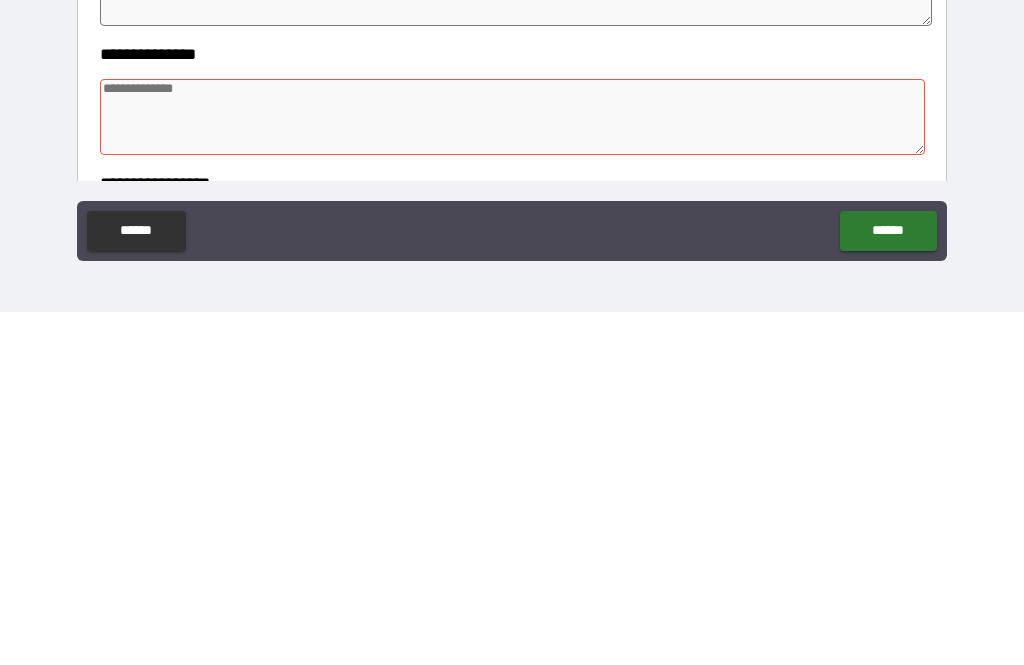 click at bounding box center (513, 470) 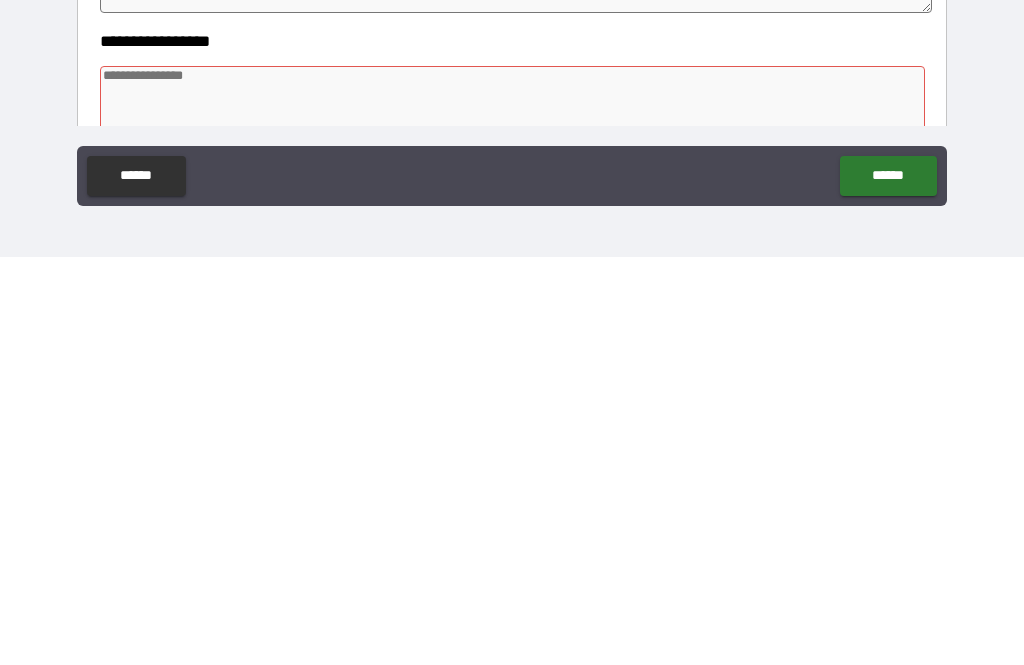 scroll, scrollTop: 737, scrollLeft: 0, axis: vertical 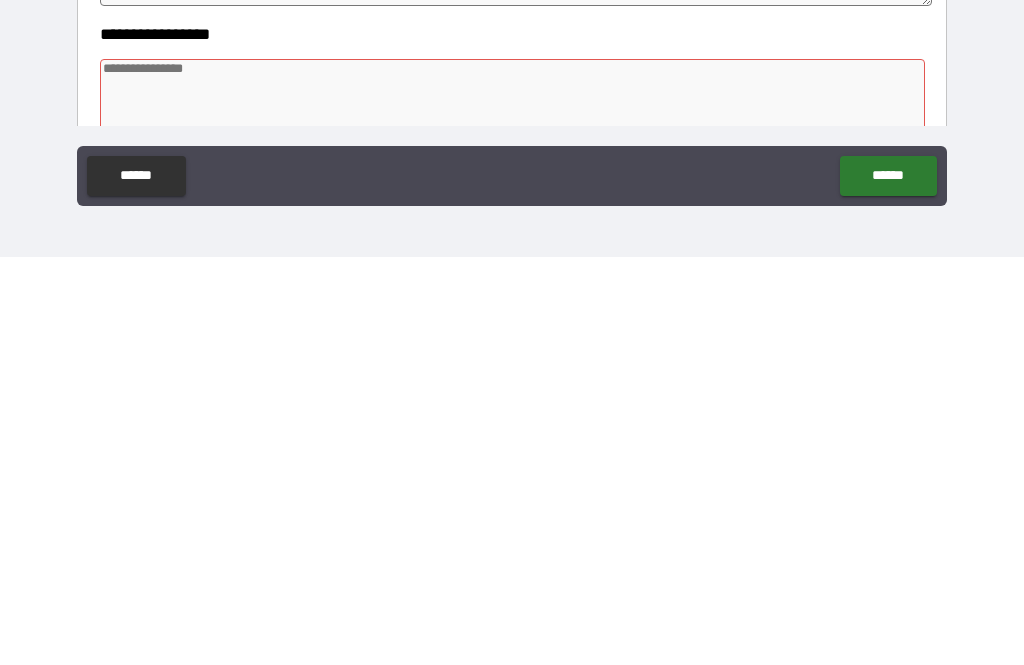 click at bounding box center (513, 505) 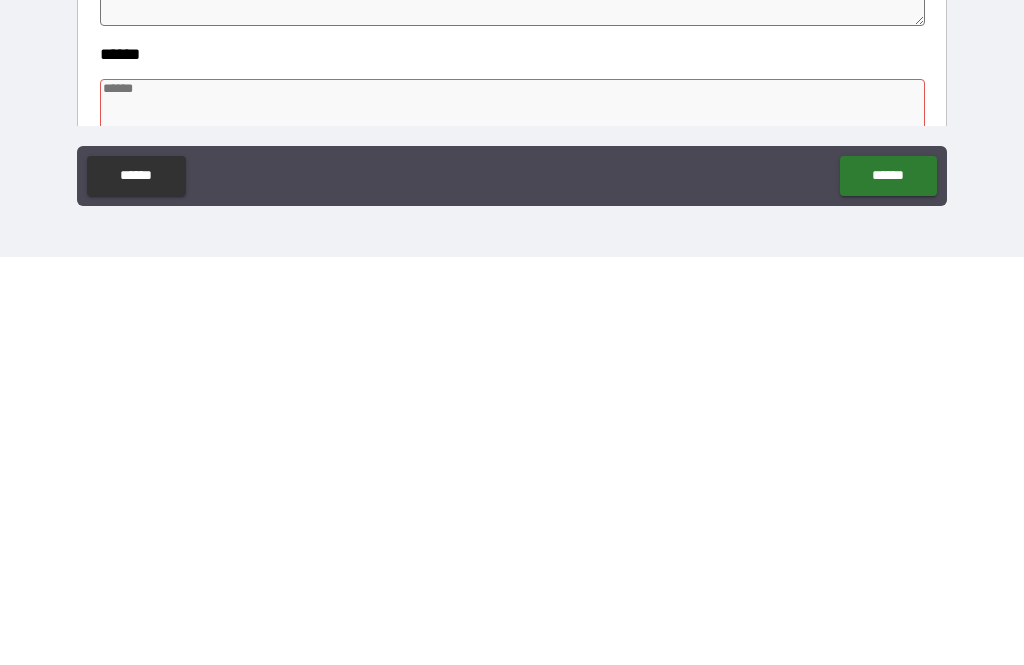 scroll, scrollTop: 979, scrollLeft: 0, axis: vertical 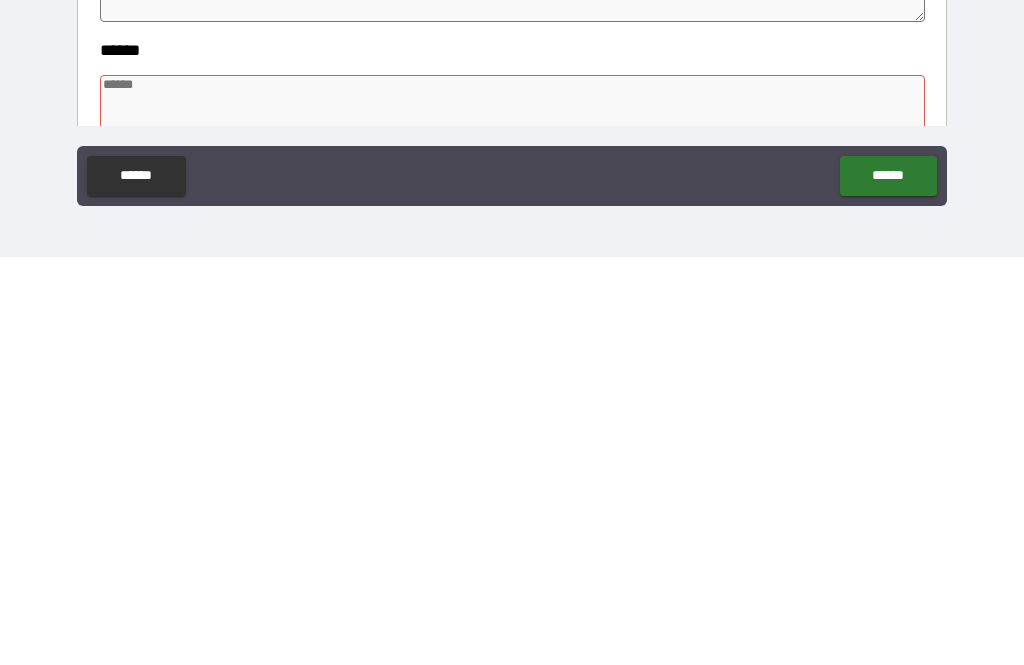 click at bounding box center (513, 521) 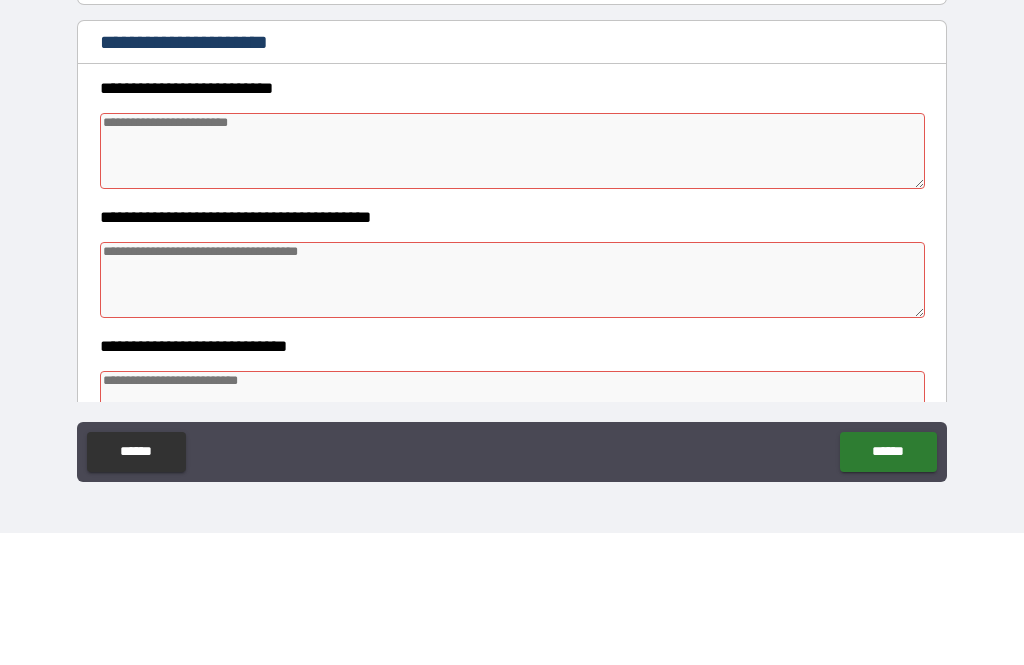 scroll, scrollTop: 2209, scrollLeft: 0, axis: vertical 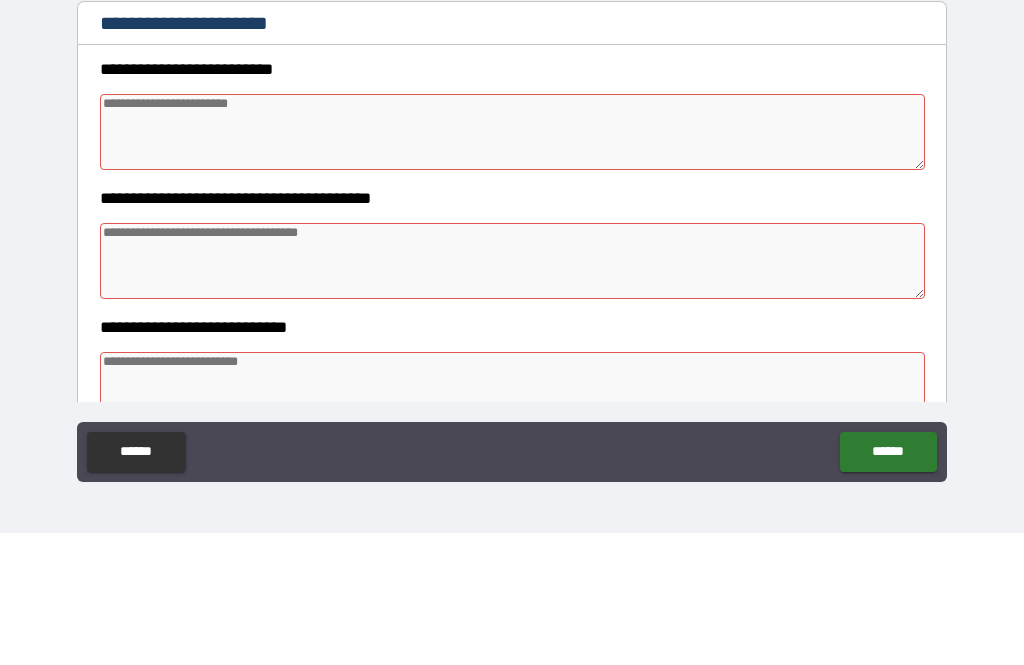 click at bounding box center (513, 264) 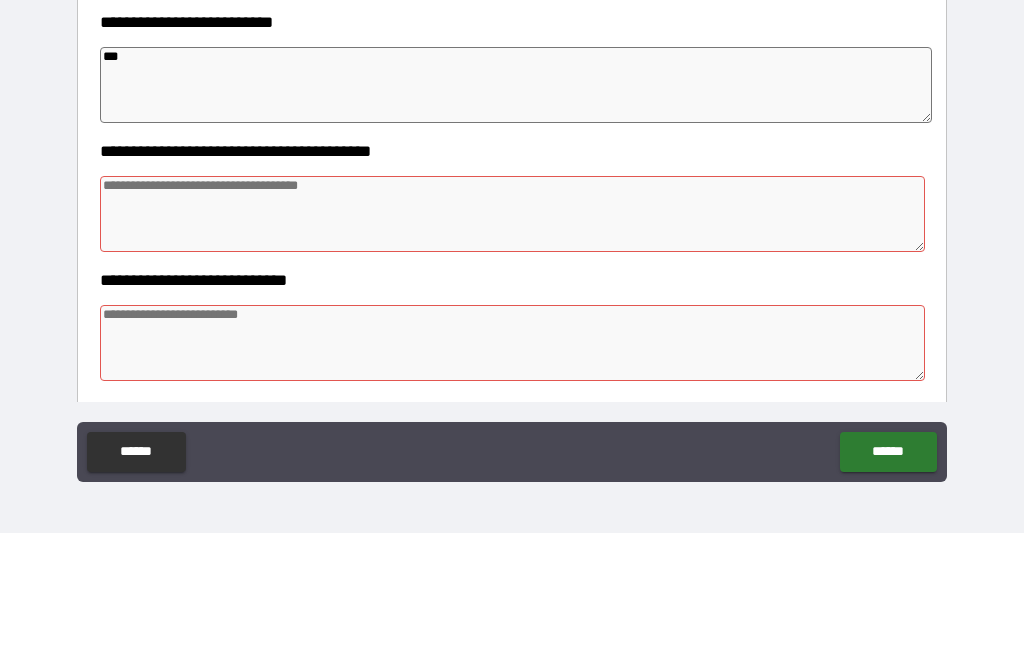scroll, scrollTop: 2306, scrollLeft: 0, axis: vertical 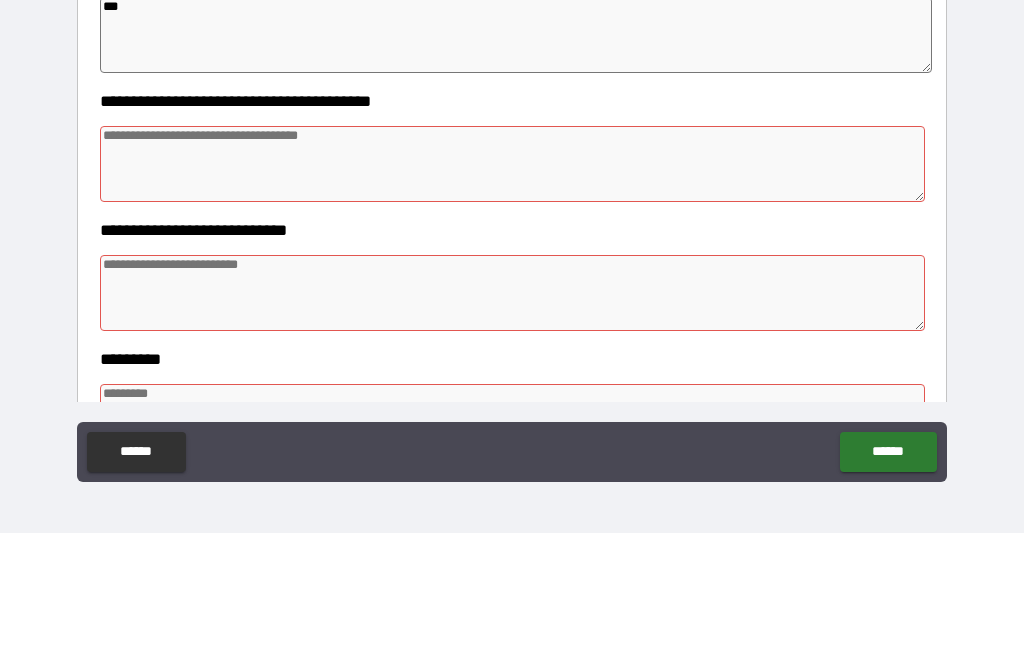 click at bounding box center (513, 296) 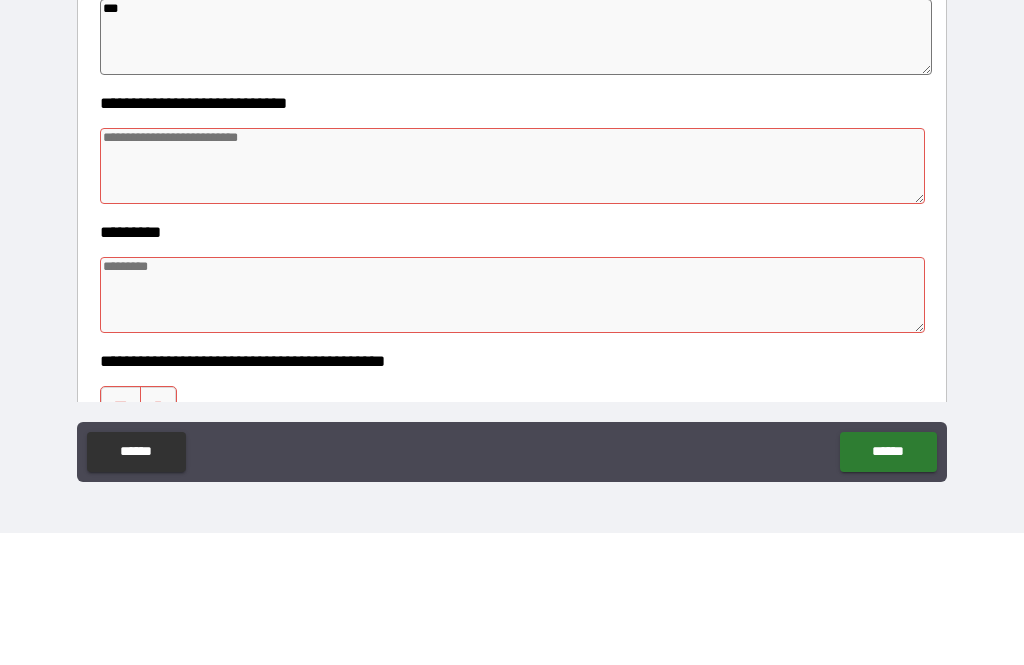 scroll, scrollTop: 2468, scrollLeft: 0, axis: vertical 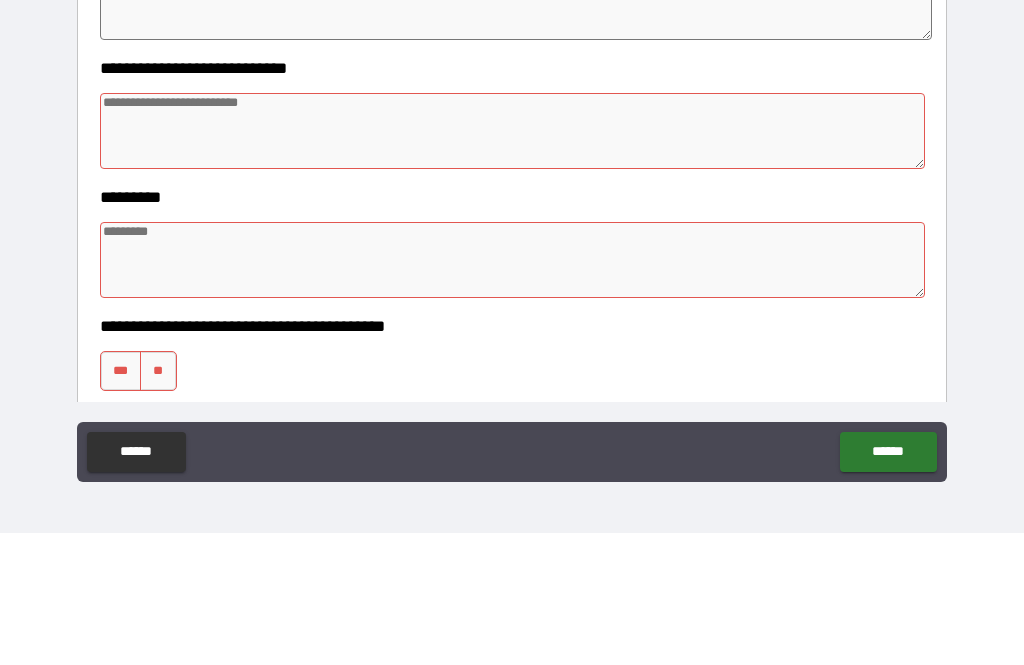 click at bounding box center (513, 263) 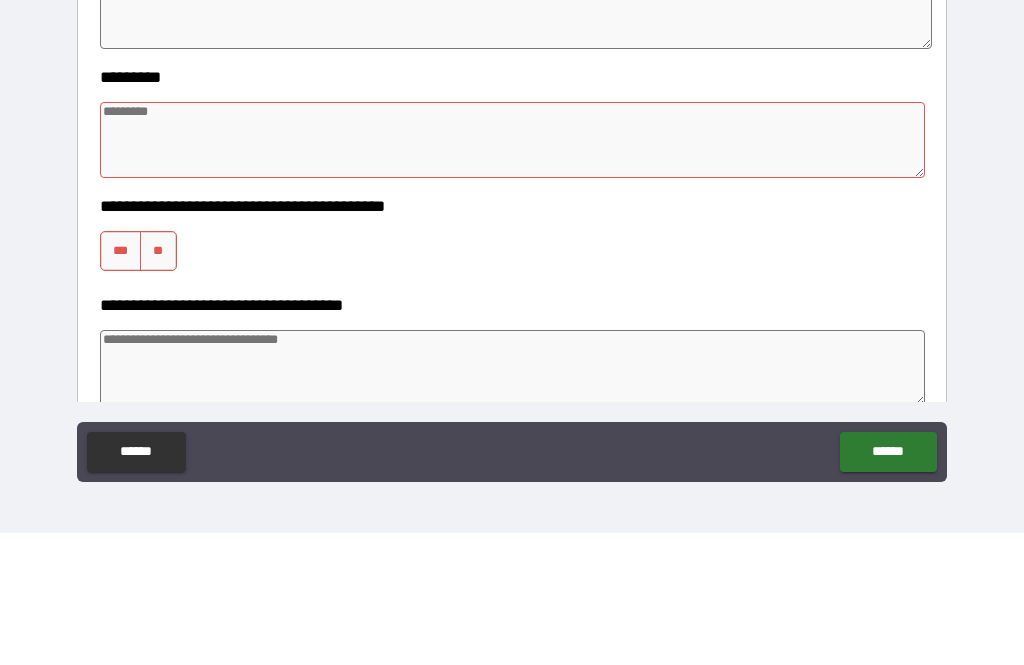scroll, scrollTop: 2591, scrollLeft: 0, axis: vertical 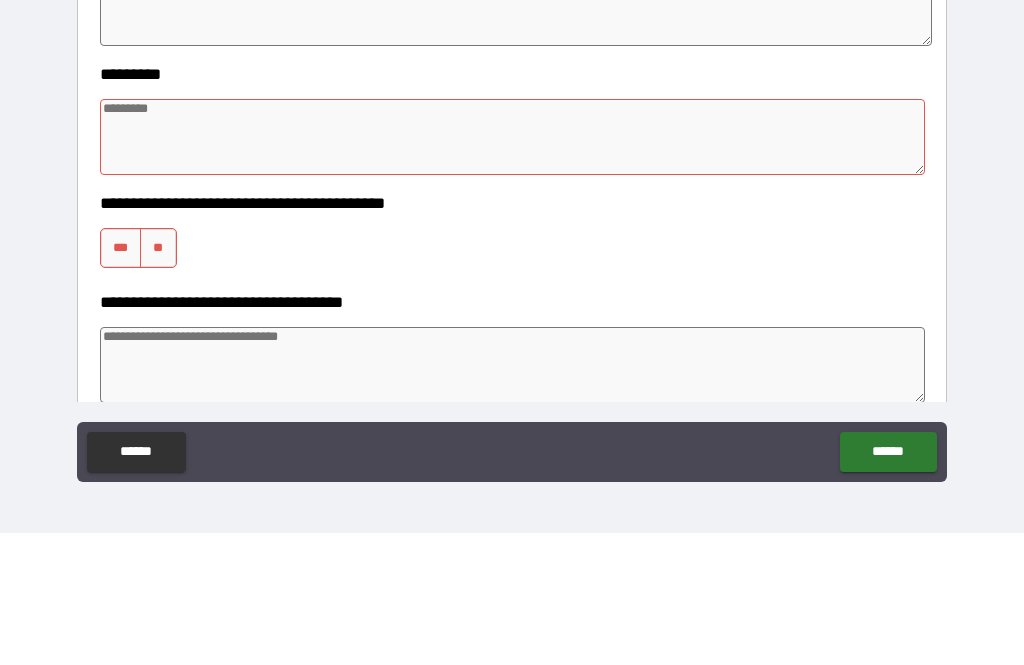 click at bounding box center (513, 269) 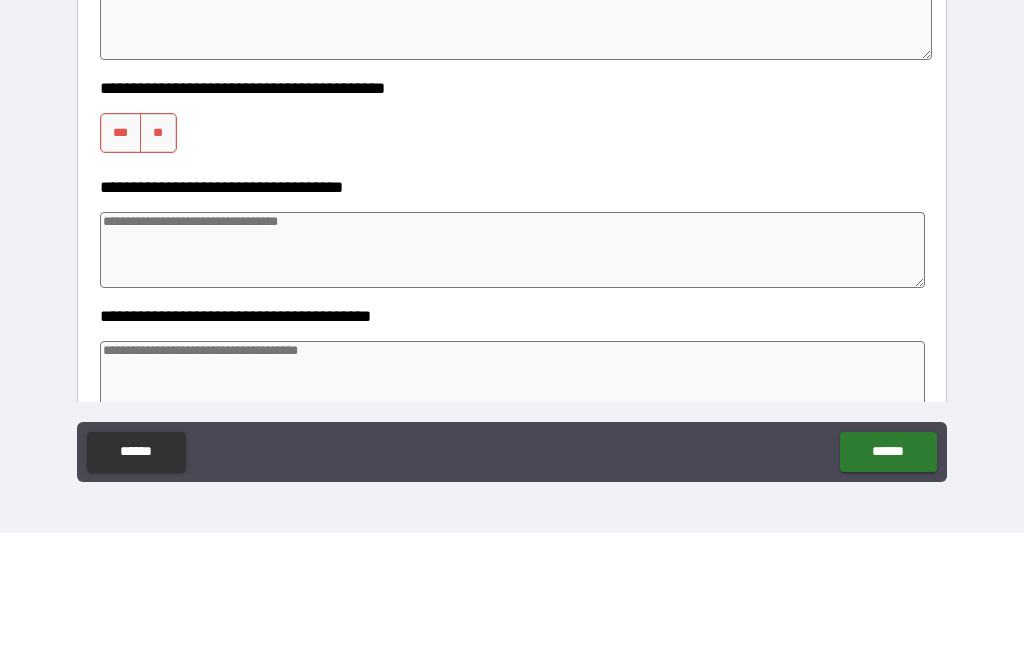 scroll, scrollTop: 2709, scrollLeft: 0, axis: vertical 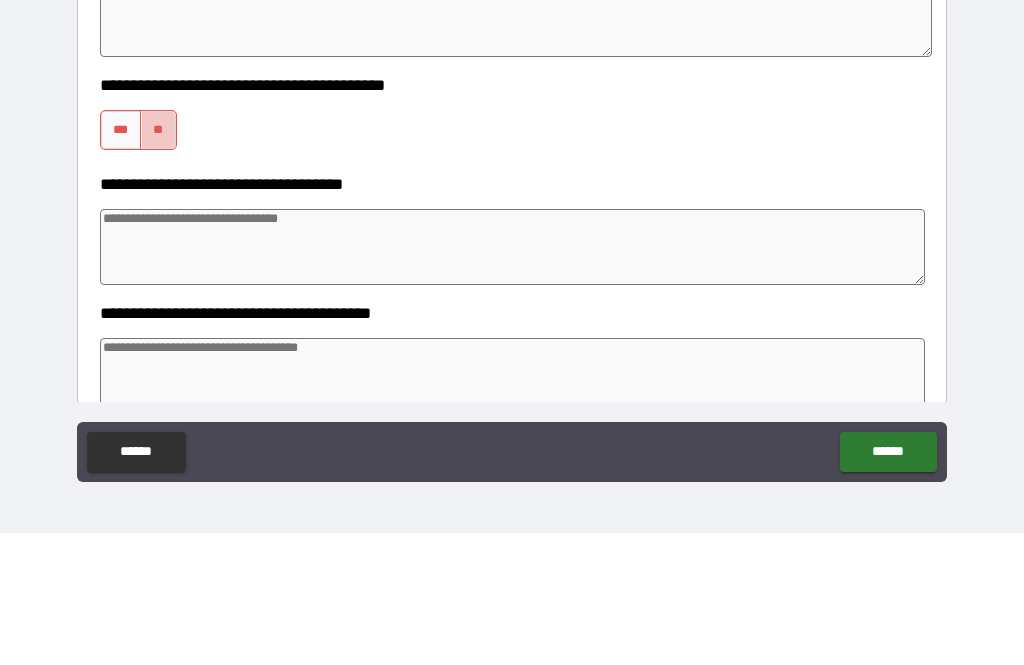 click on "**" at bounding box center (158, 262) 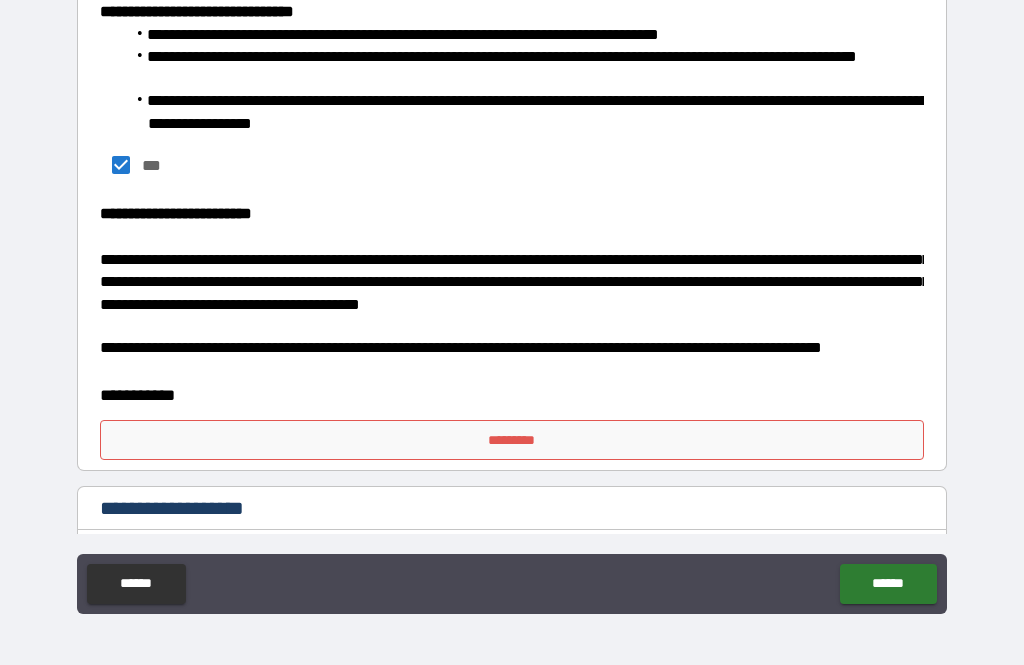 scroll, scrollTop: 4805, scrollLeft: 0, axis: vertical 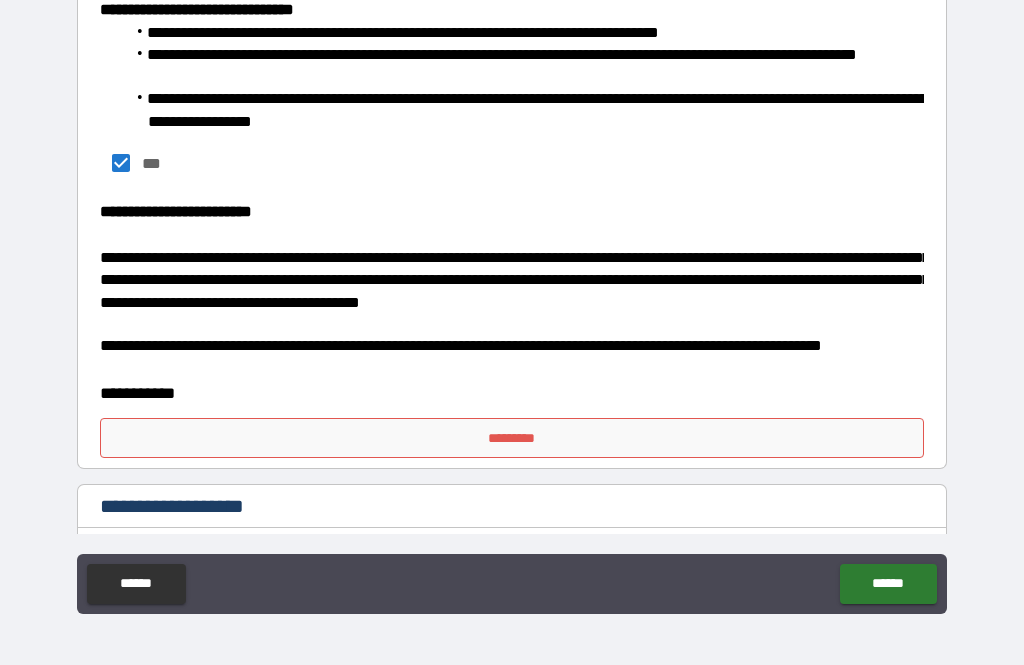 click on "*********" at bounding box center (512, 438) 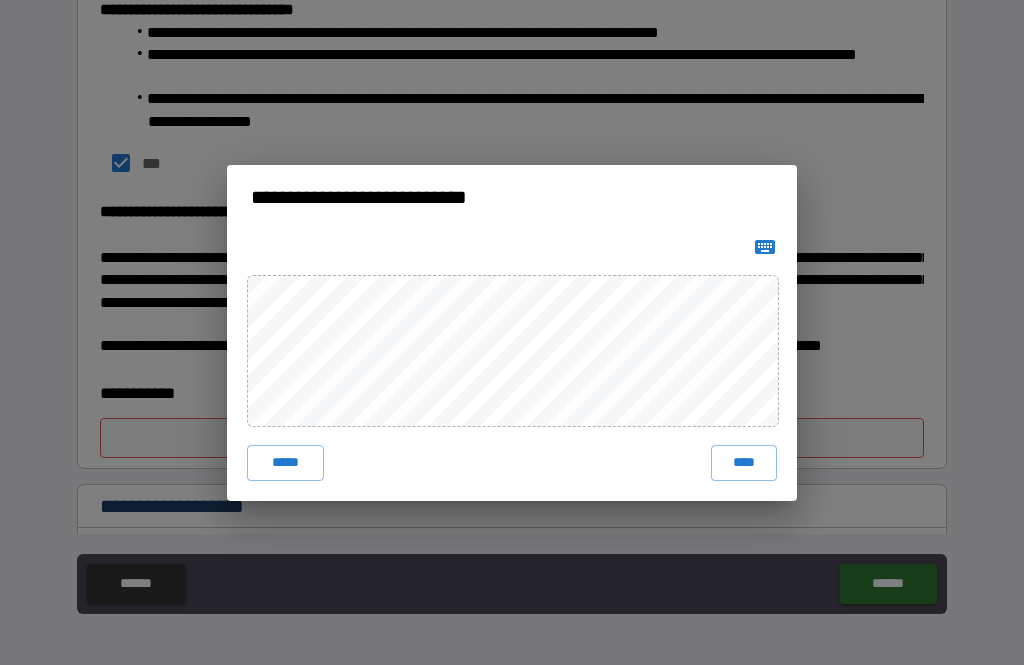 click on "****" at bounding box center (744, 463) 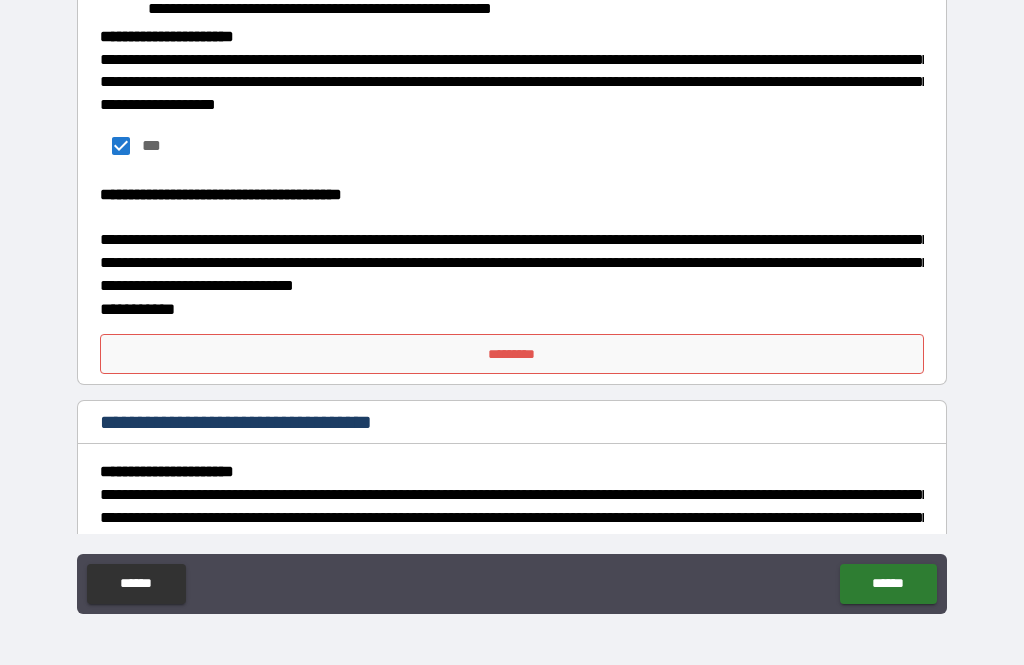 scroll, scrollTop: 6308, scrollLeft: 0, axis: vertical 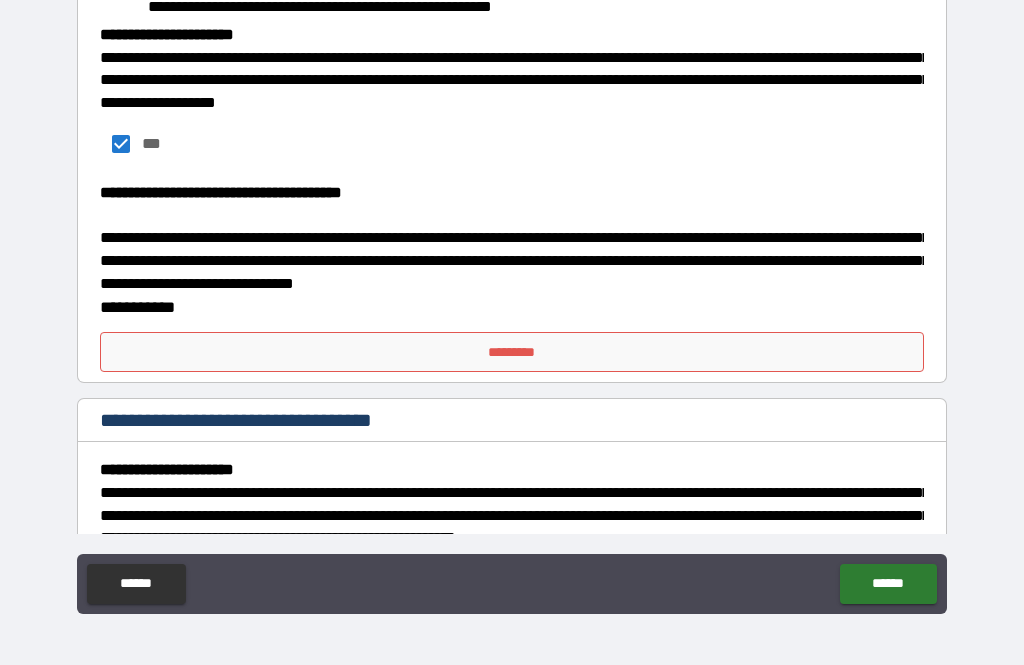 click on "*********" at bounding box center [512, 352] 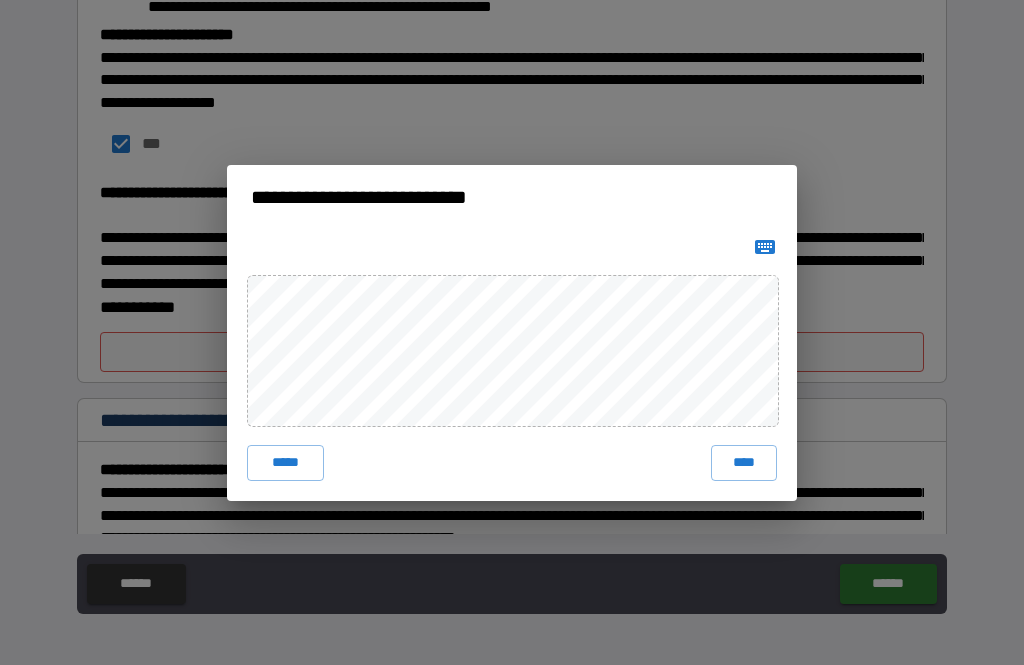 click on "*****" at bounding box center [285, 463] 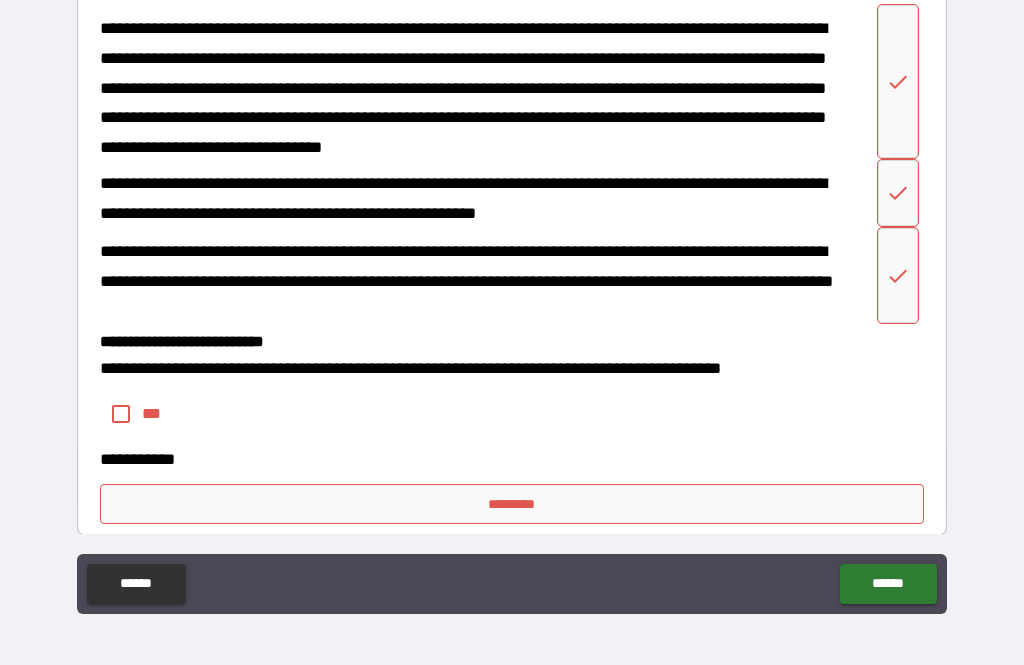 scroll, scrollTop: 7743, scrollLeft: 0, axis: vertical 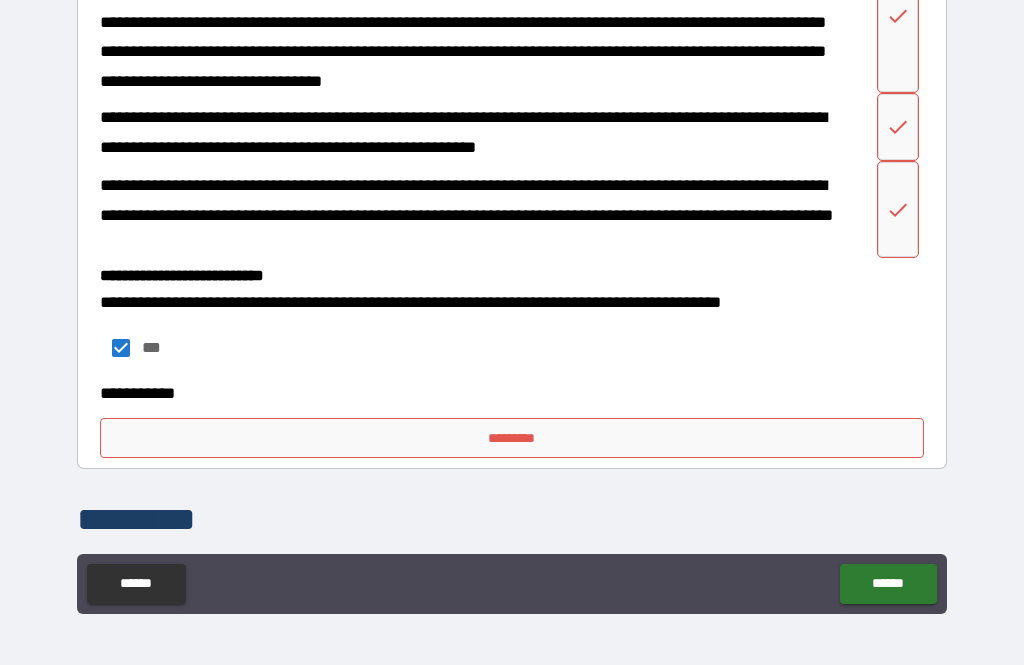 click on "*********" at bounding box center [512, 438] 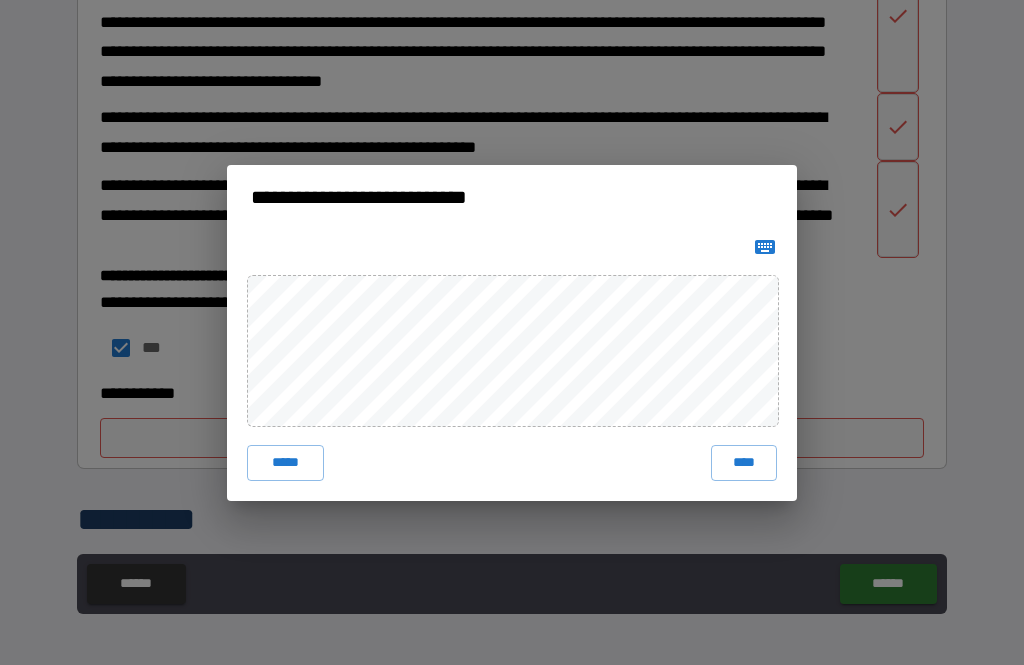 click on "****" at bounding box center (744, 463) 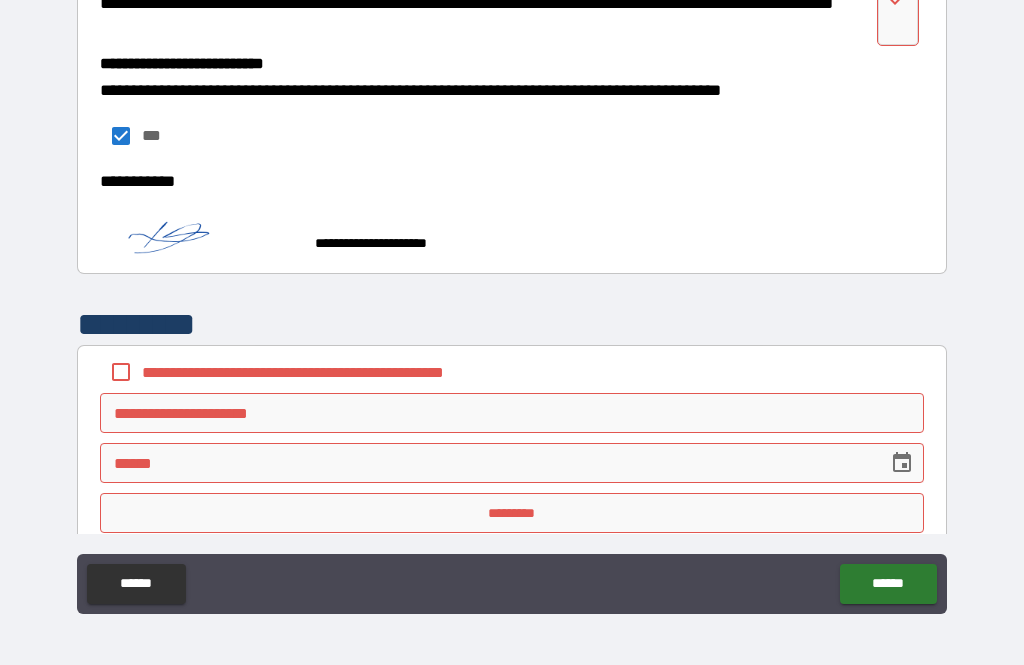 scroll, scrollTop: 7953, scrollLeft: 0, axis: vertical 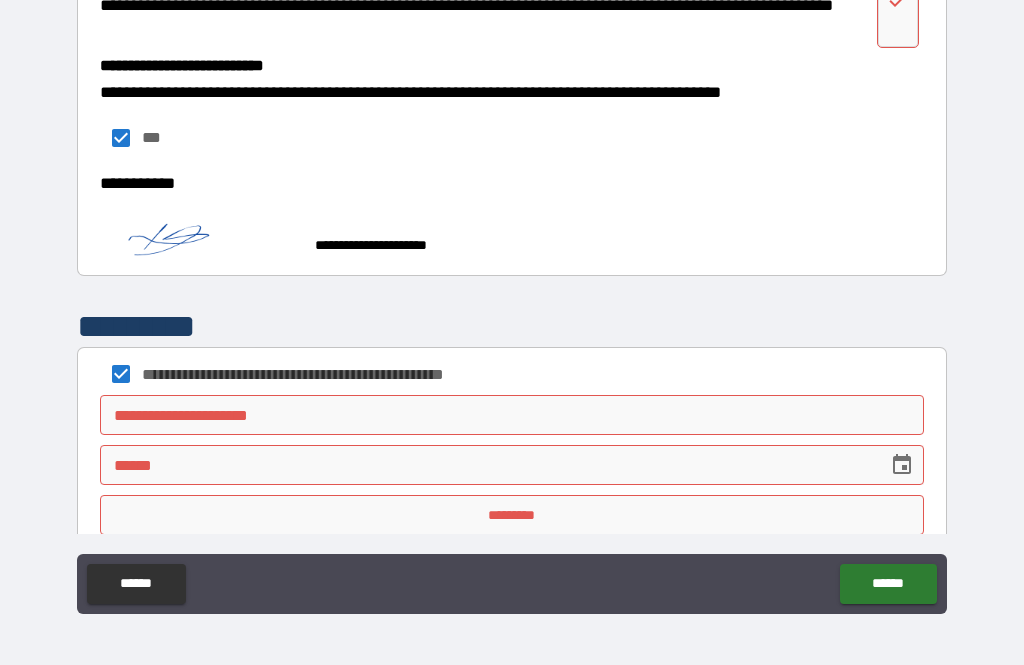 click on "**********" at bounding box center [512, 415] 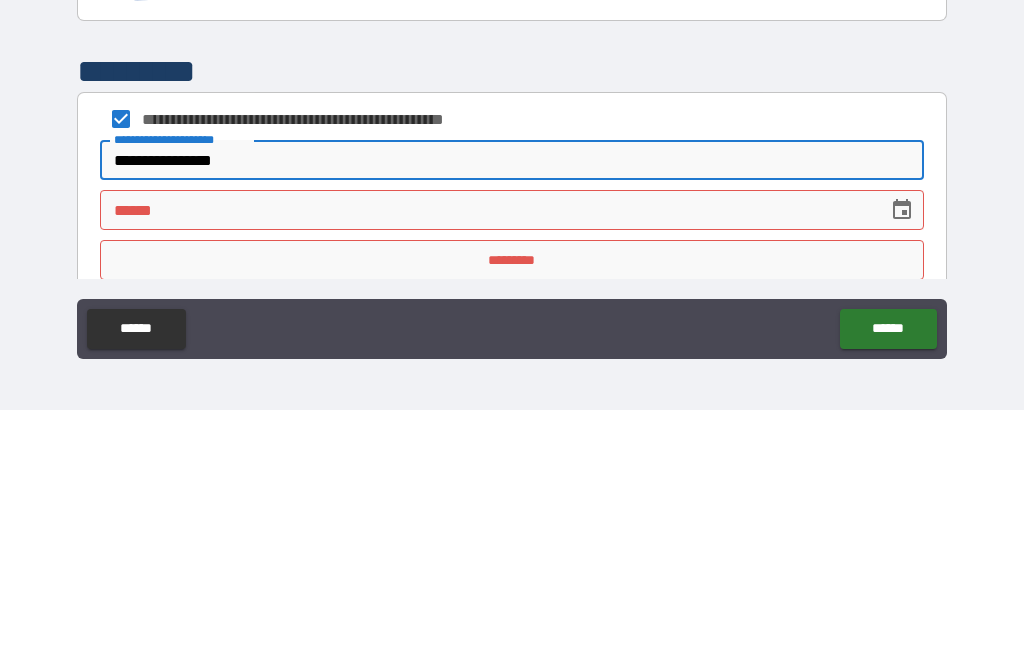 click on "****   *" at bounding box center (487, 465) 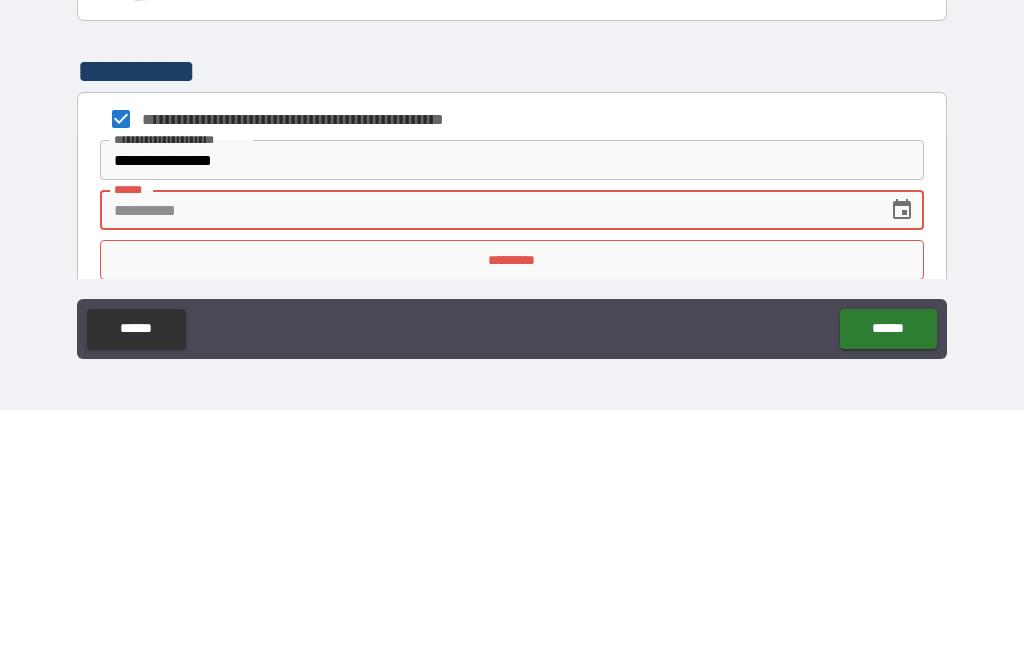 click 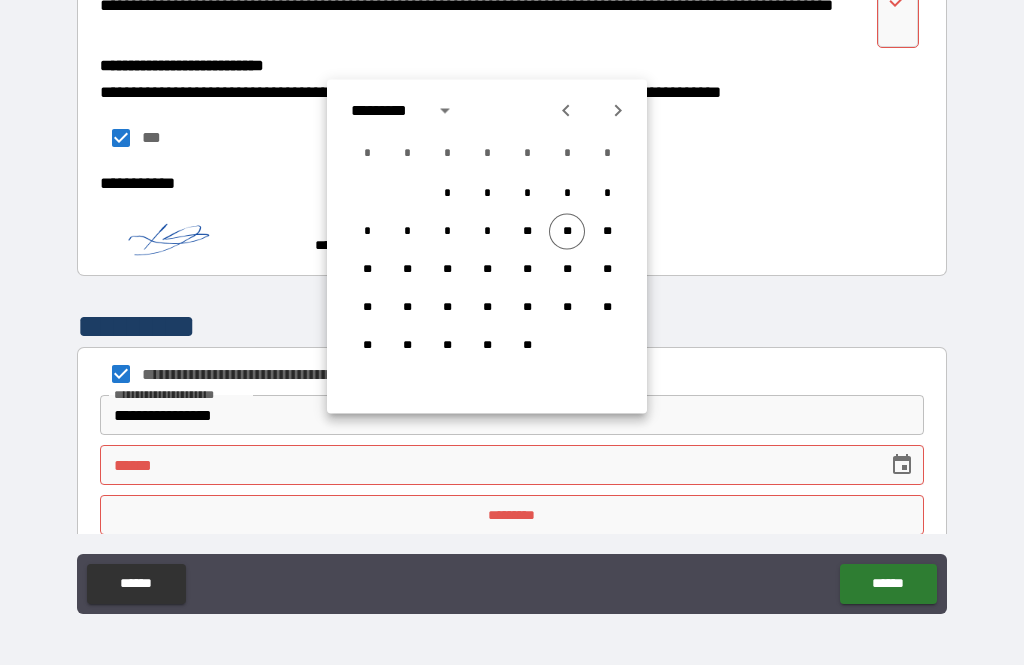 click on "**" at bounding box center [567, 232] 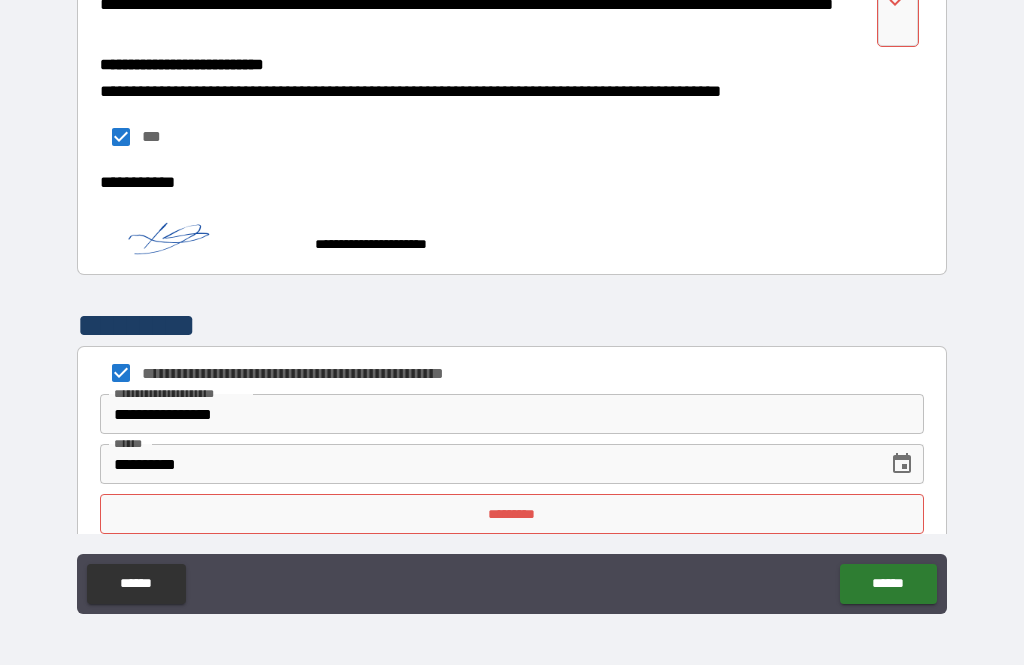 click on "*********" at bounding box center [512, 514] 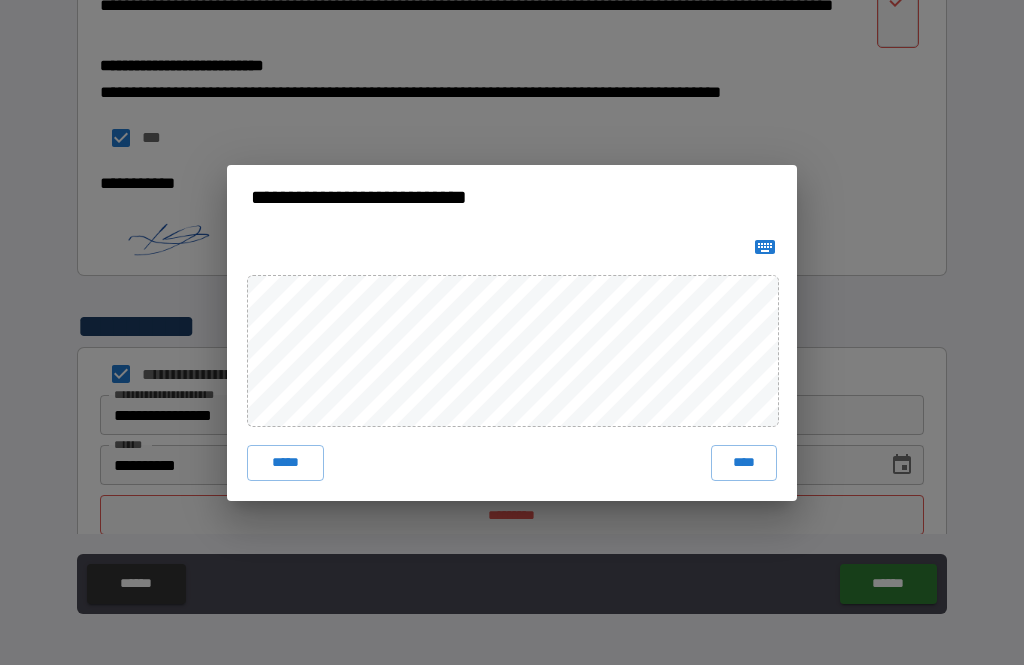 click on "****" at bounding box center (744, 463) 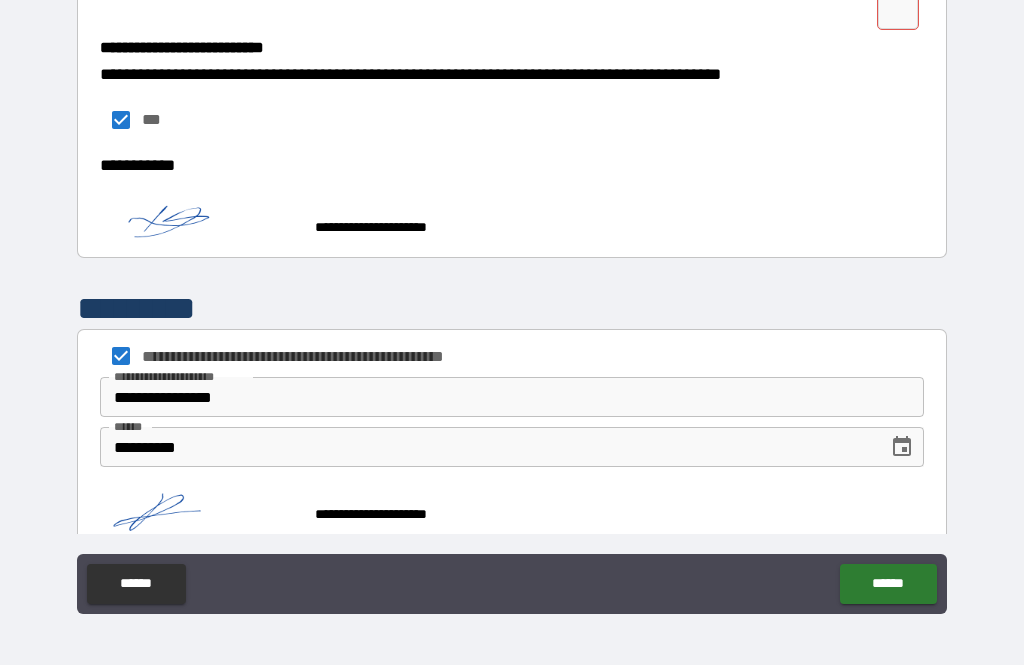 click on "******" at bounding box center (888, 584) 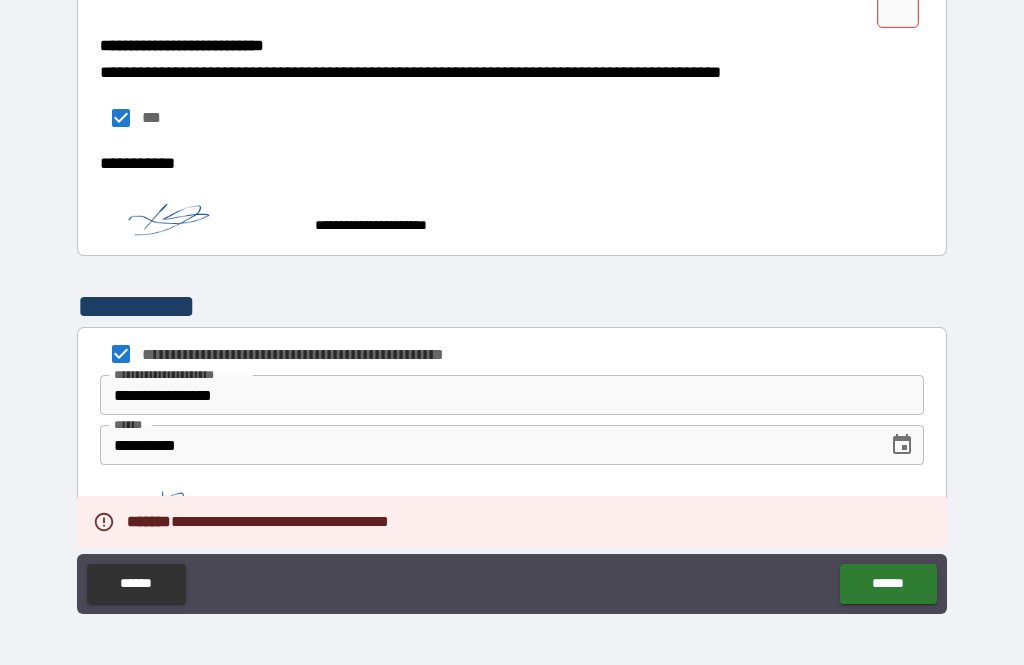 scroll, scrollTop: 7971, scrollLeft: 0, axis: vertical 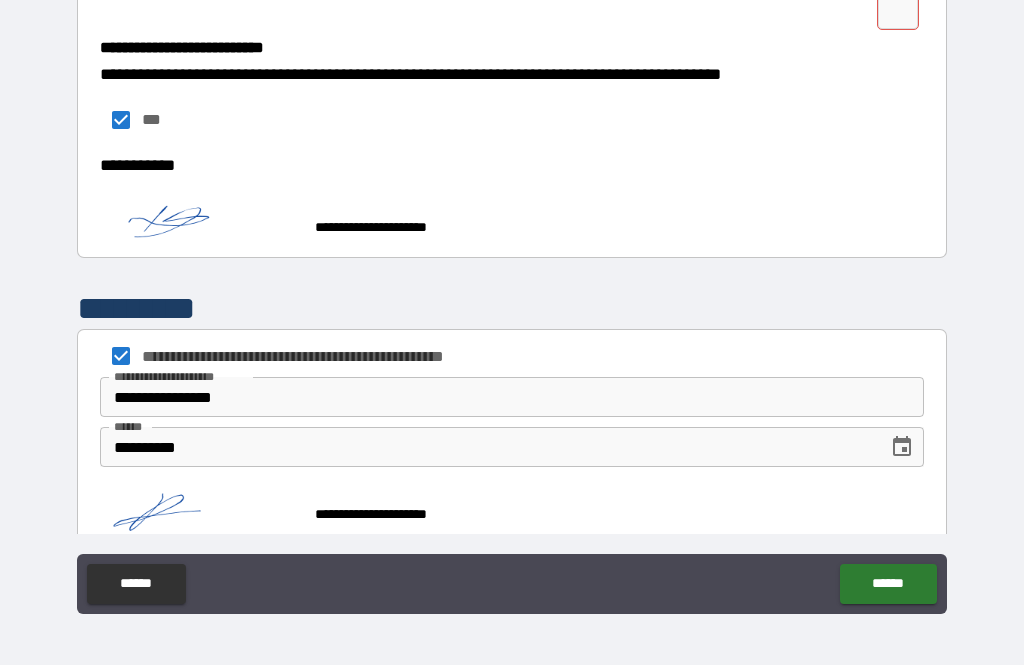 click on "******" at bounding box center (888, 584) 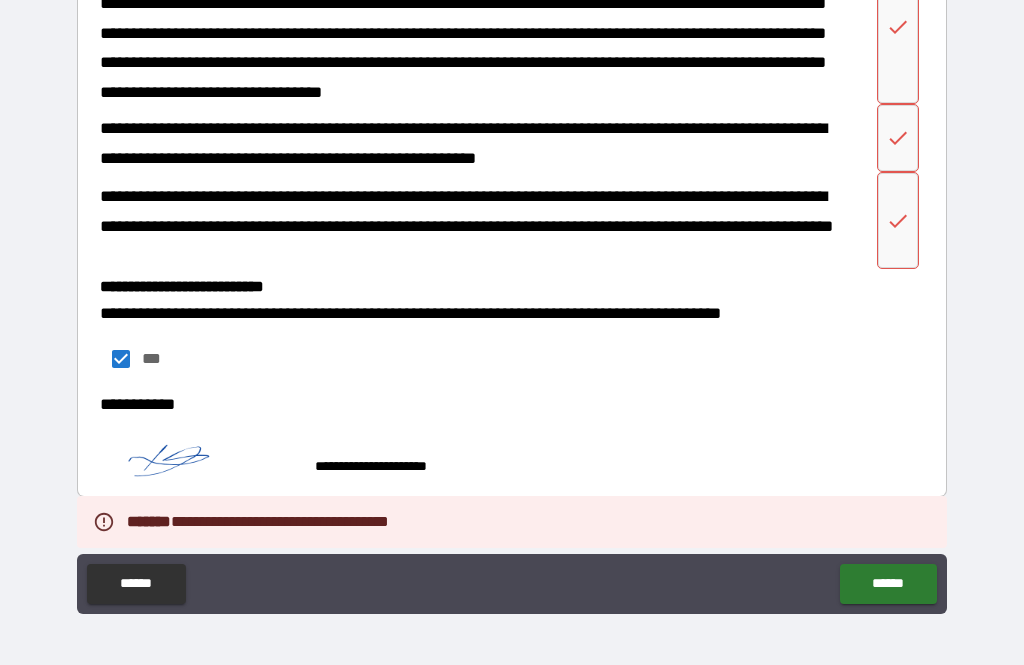 click 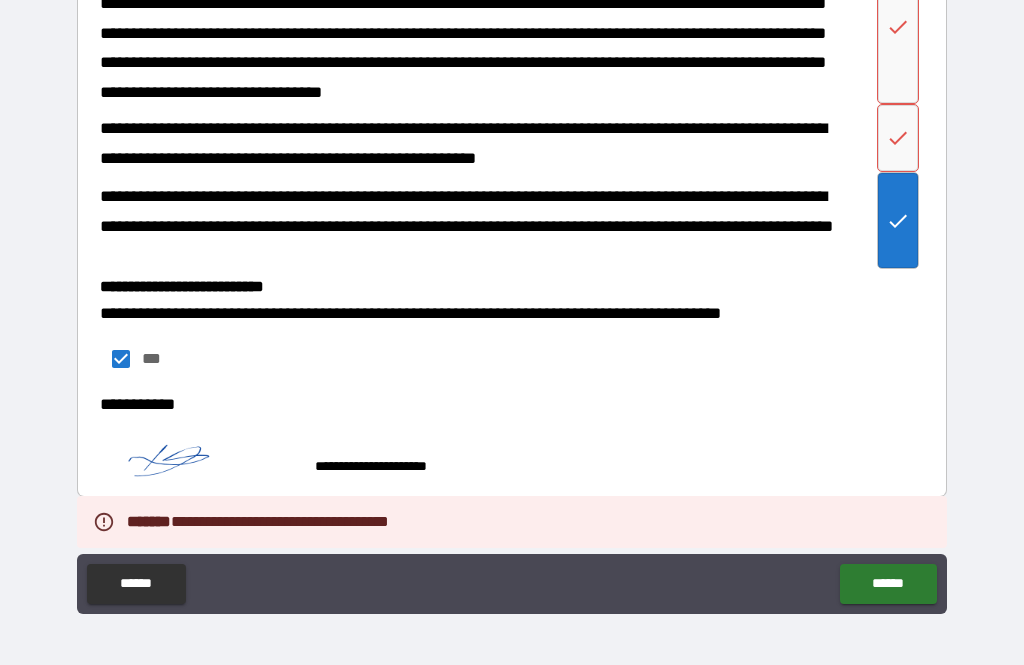 click at bounding box center [898, 138] 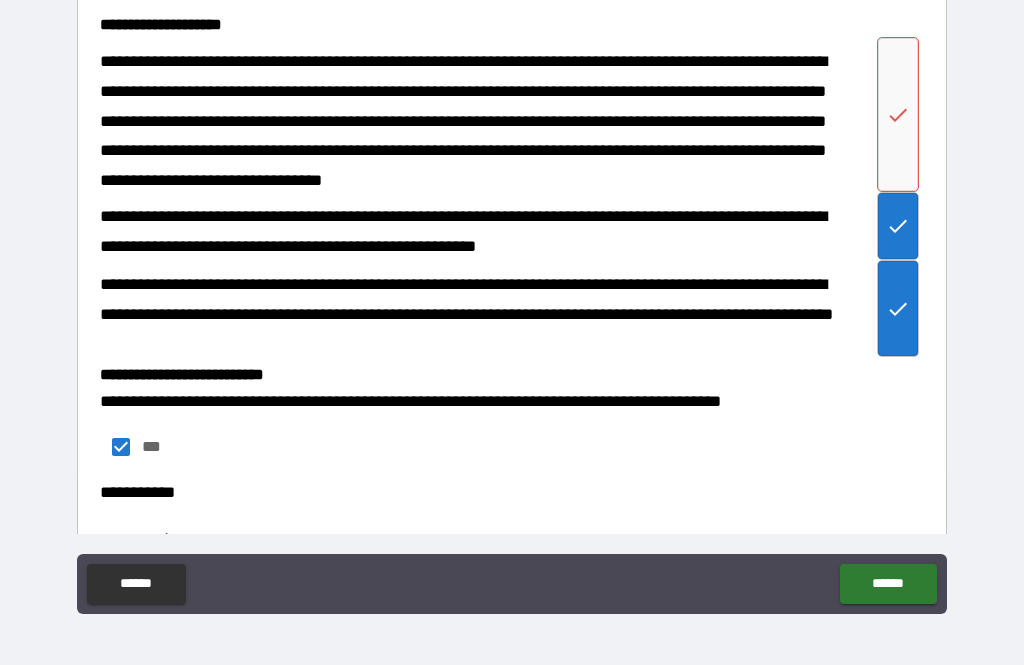 scroll, scrollTop: 7623, scrollLeft: 0, axis: vertical 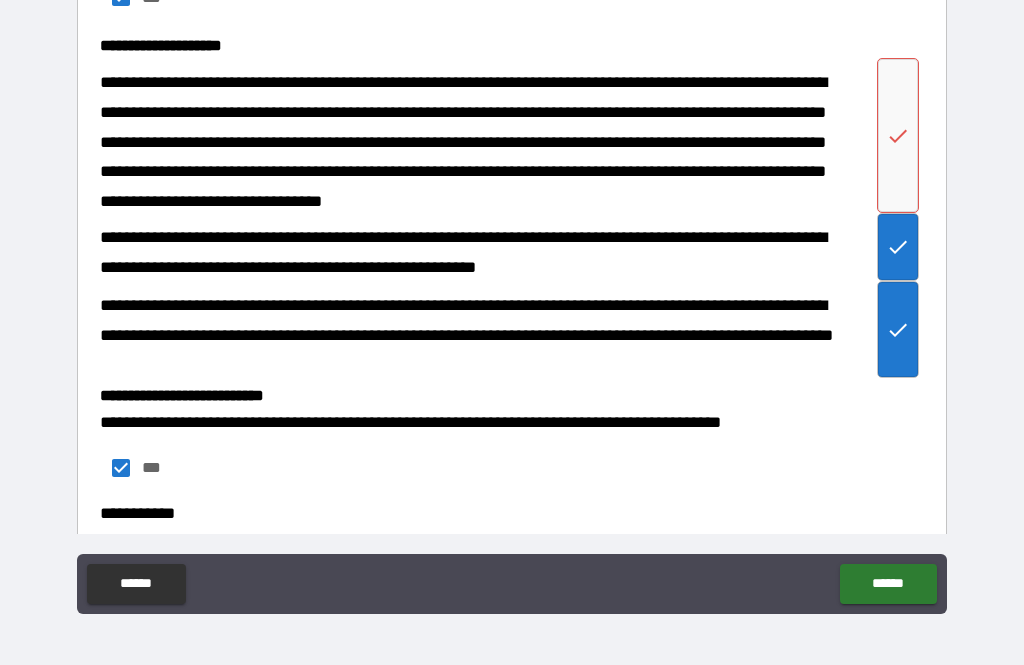 click at bounding box center [898, 135] 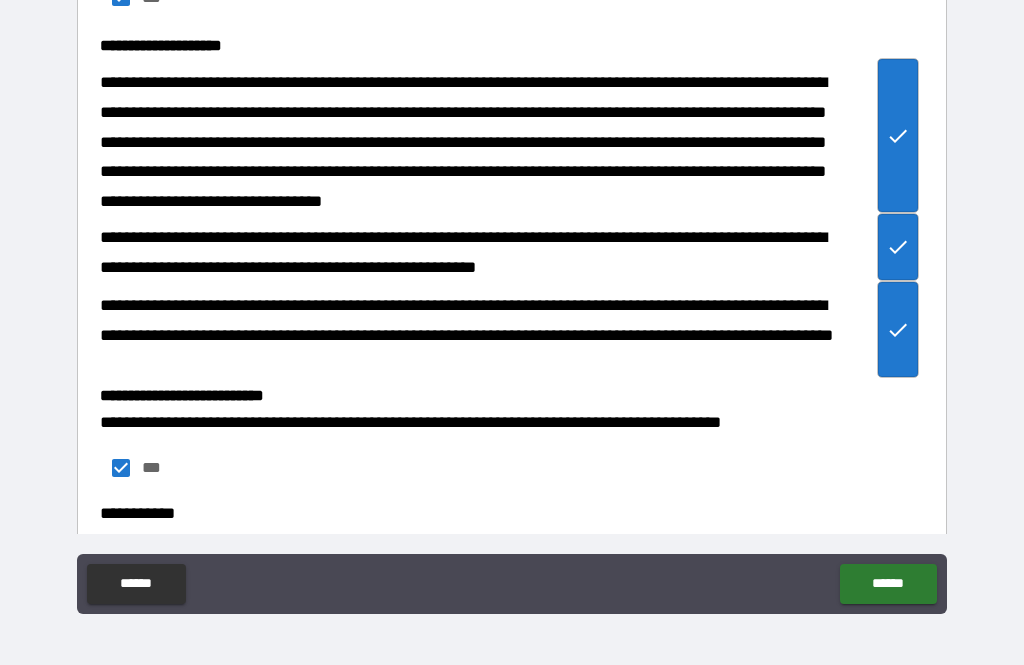 click on "******" at bounding box center [888, 584] 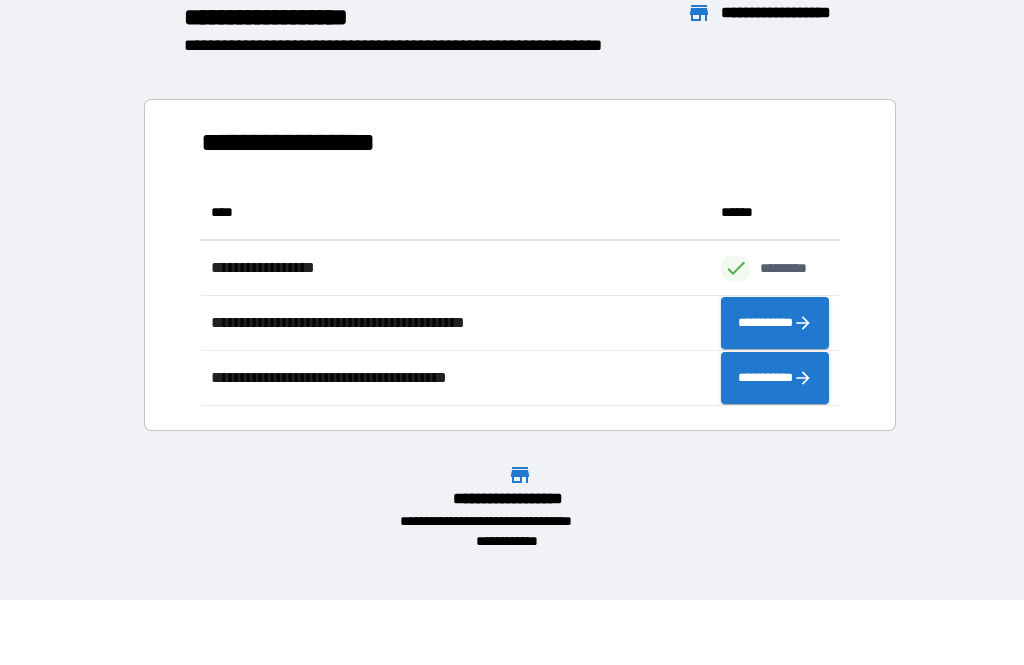 scroll, scrollTop: 221, scrollLeft: 638, axis: both 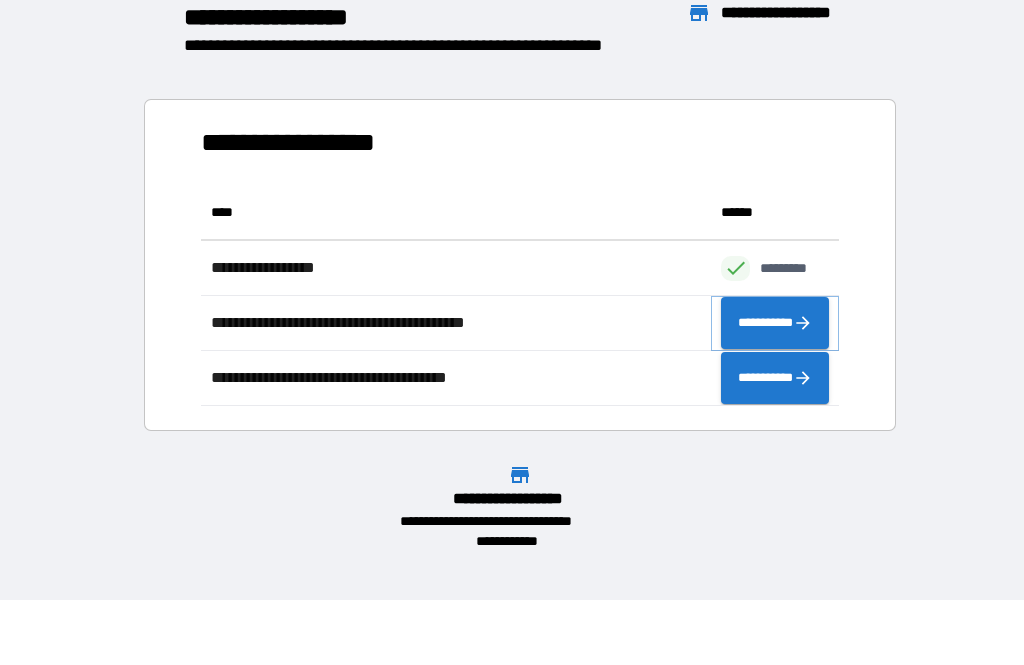 click 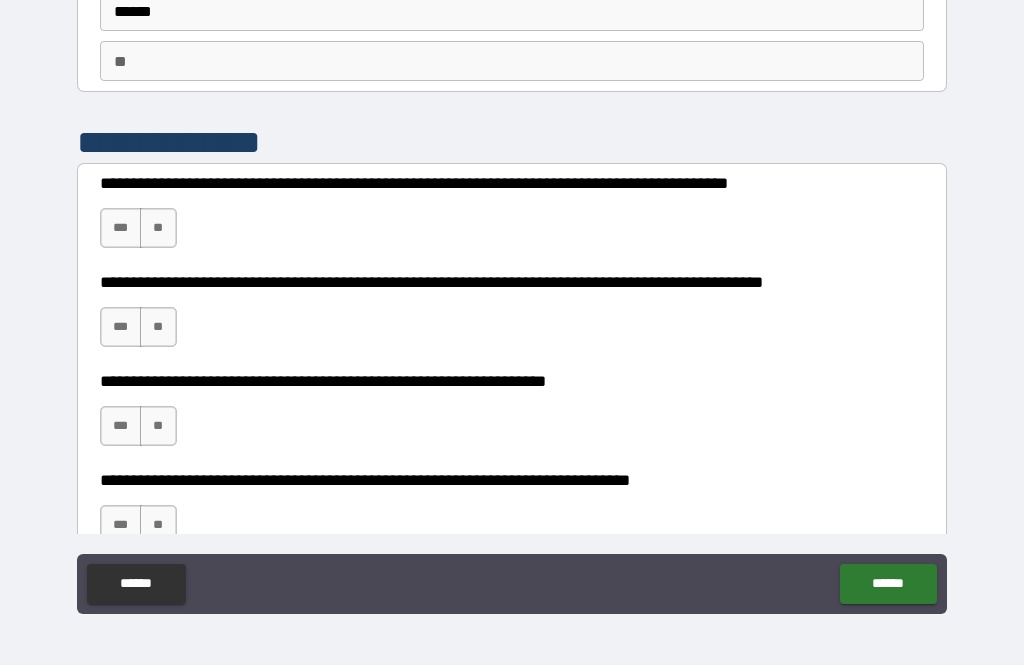 scroll, scrollTop: 143, scrollLeft: 0, axis: vertical 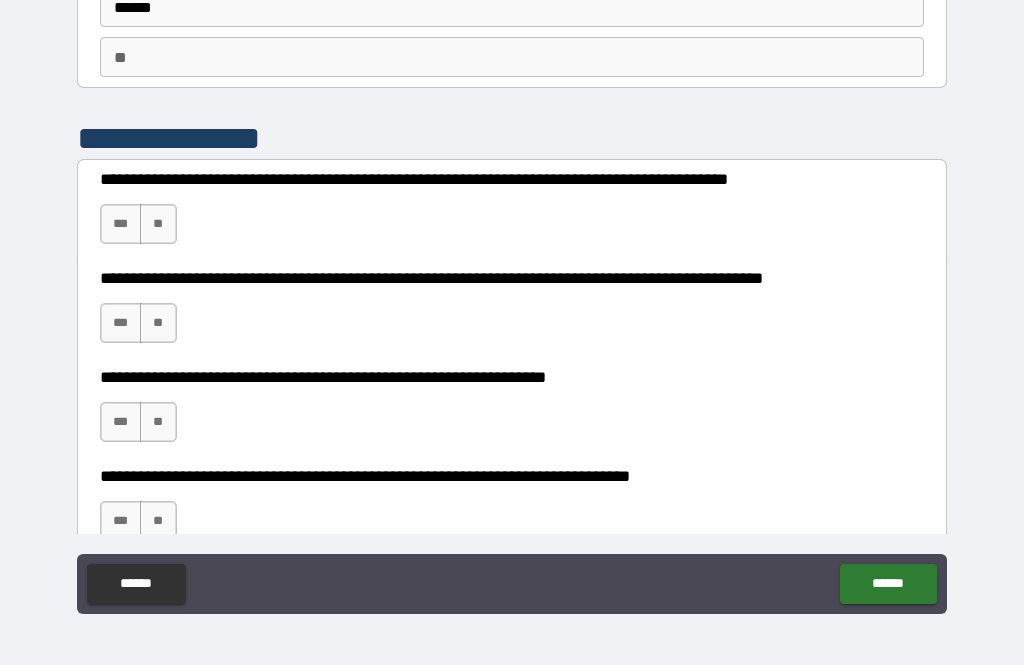 click on "***" at bounding box center [121, 224] 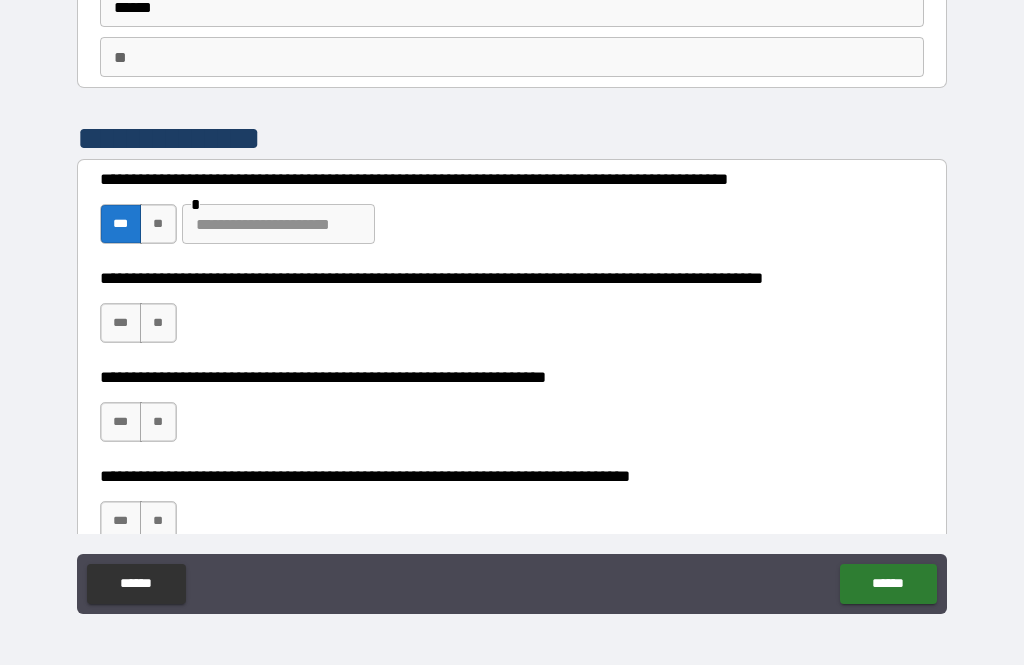 click at bounding box center [278, 224] 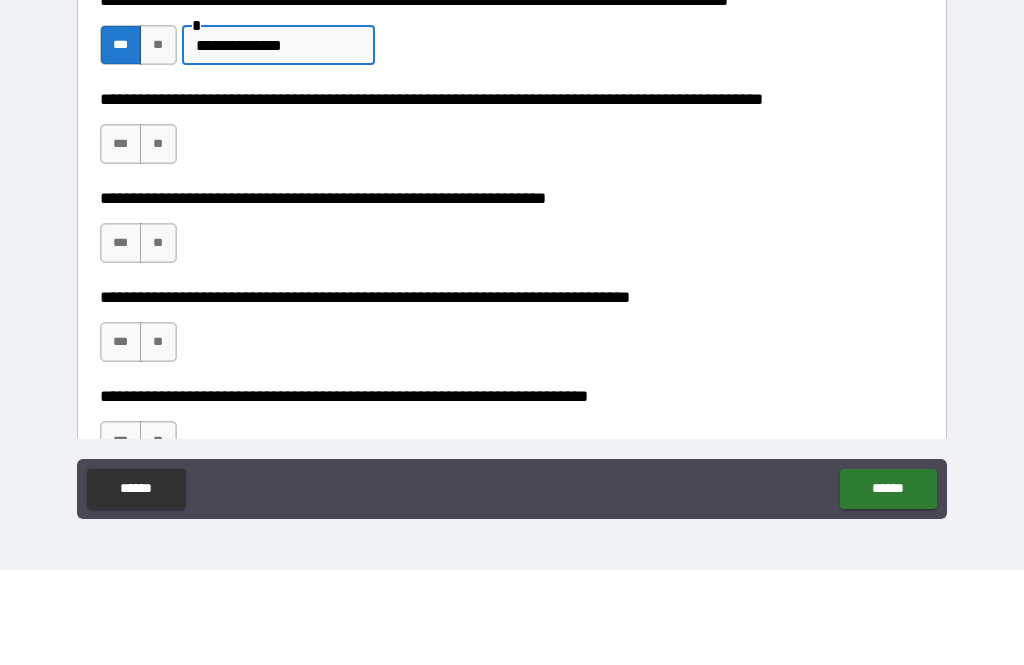 scroll, scrollTop: 233, scrollLeft: 0, axis: vertical 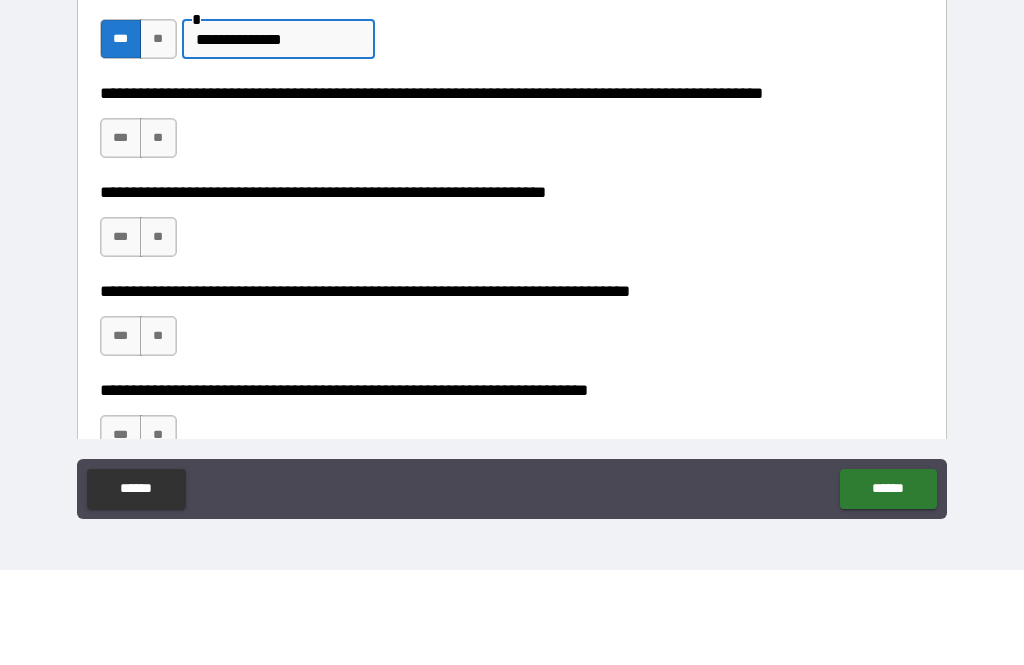 click on "***" at bounding box center (121, 233) 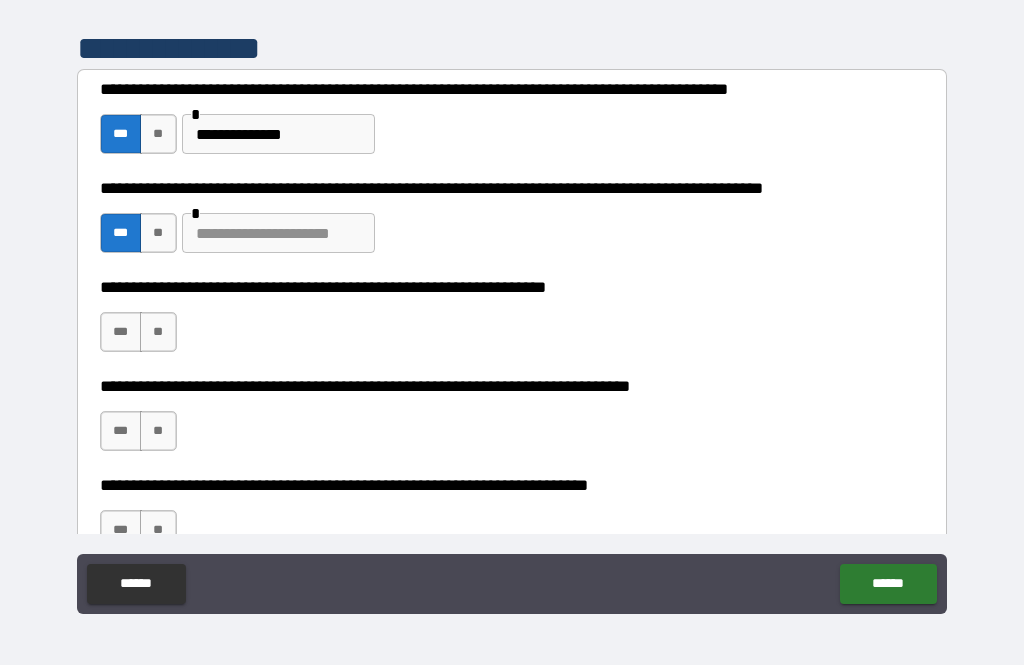 click at bounding box center [278, 233] 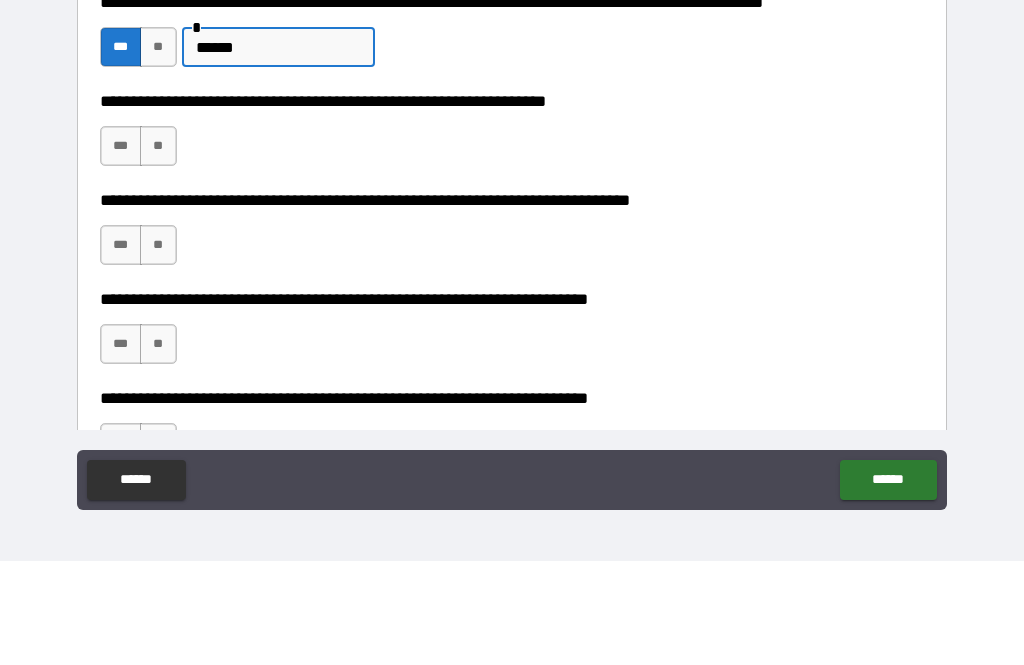 scroll, scrollTop: 330, scrollLeft: 0, axis: vertical 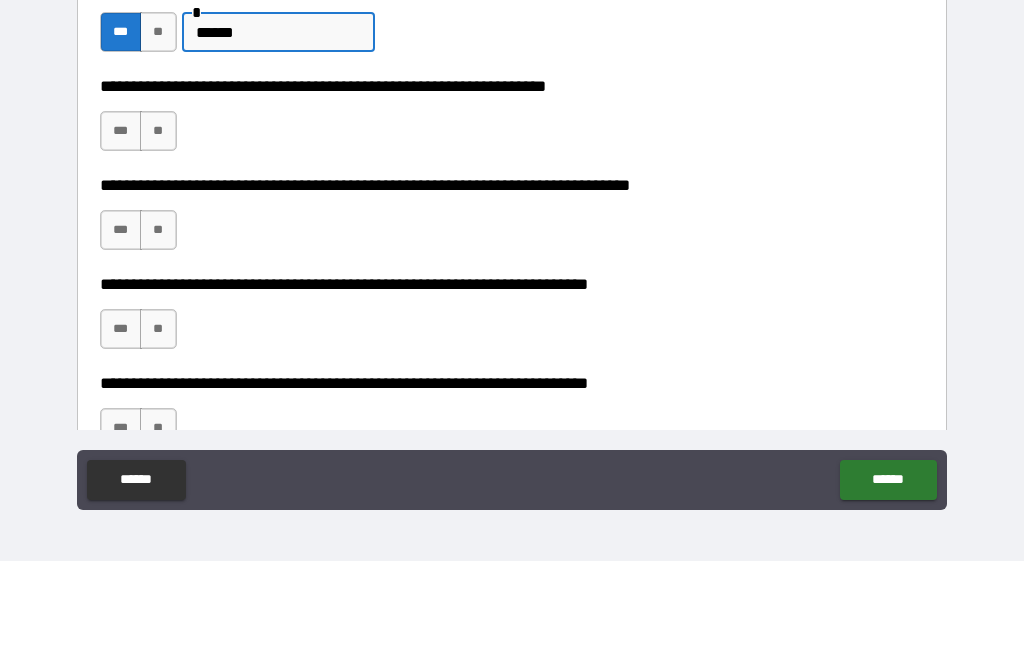click on "**" at bounding box center (158, 235) 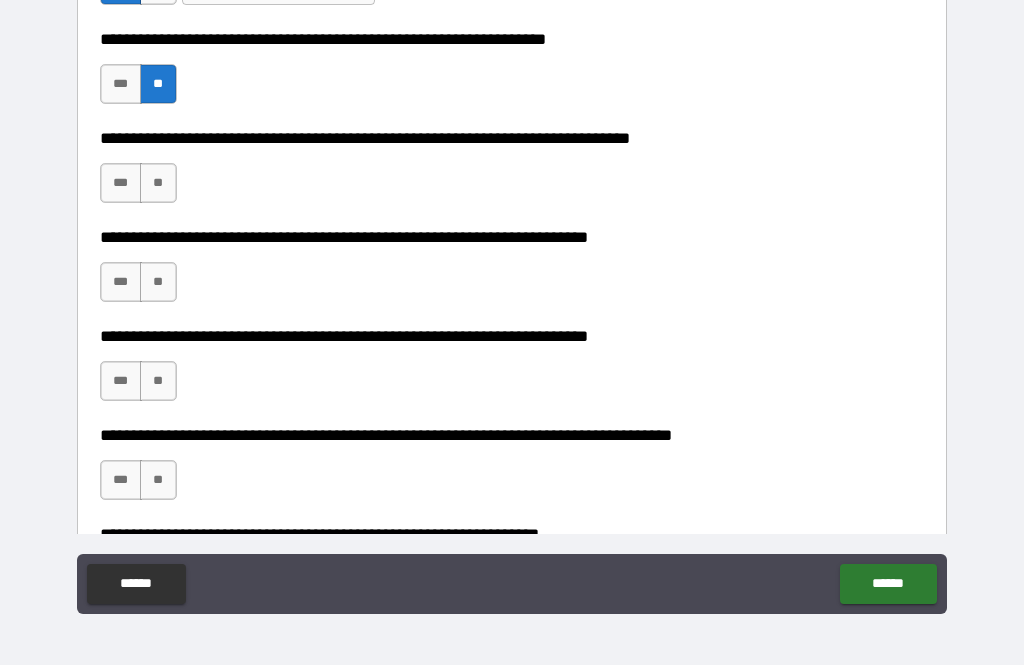 scroll, scrollTop: 487, scrollLeft: 0, axis: vertical 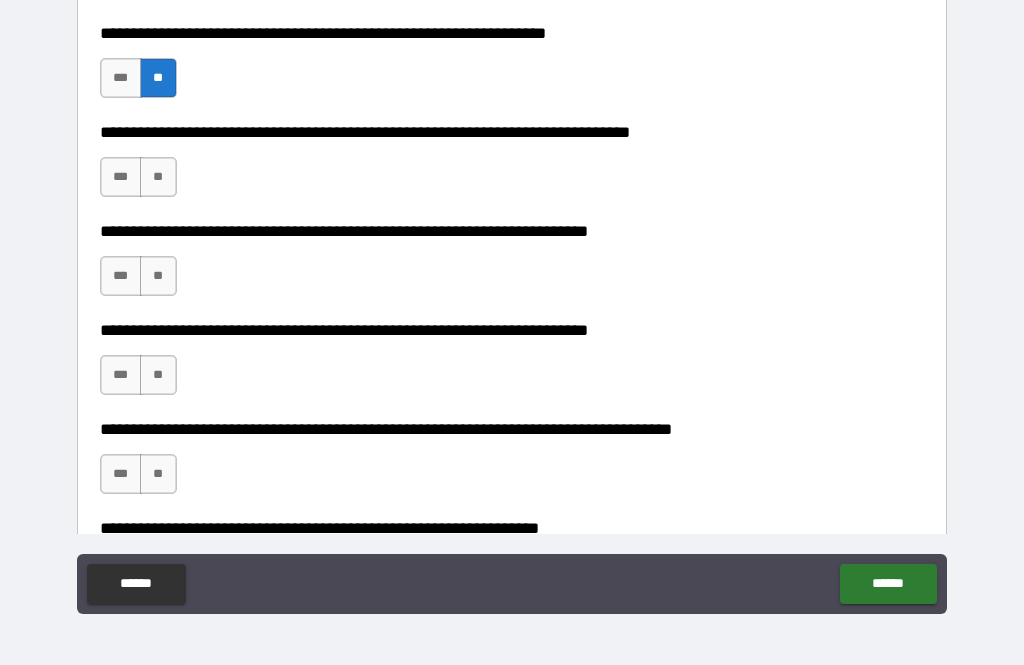 click on "**" at bounding box center (158, 177) 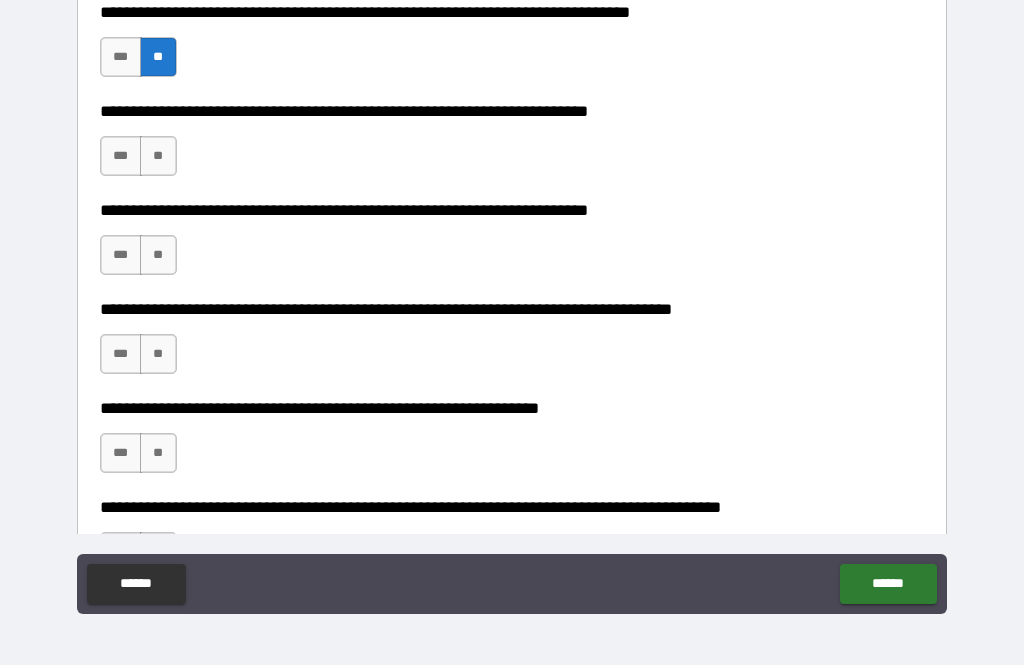 scroll, scrollTop: 615, scrollLeft: 0, axis: vertical 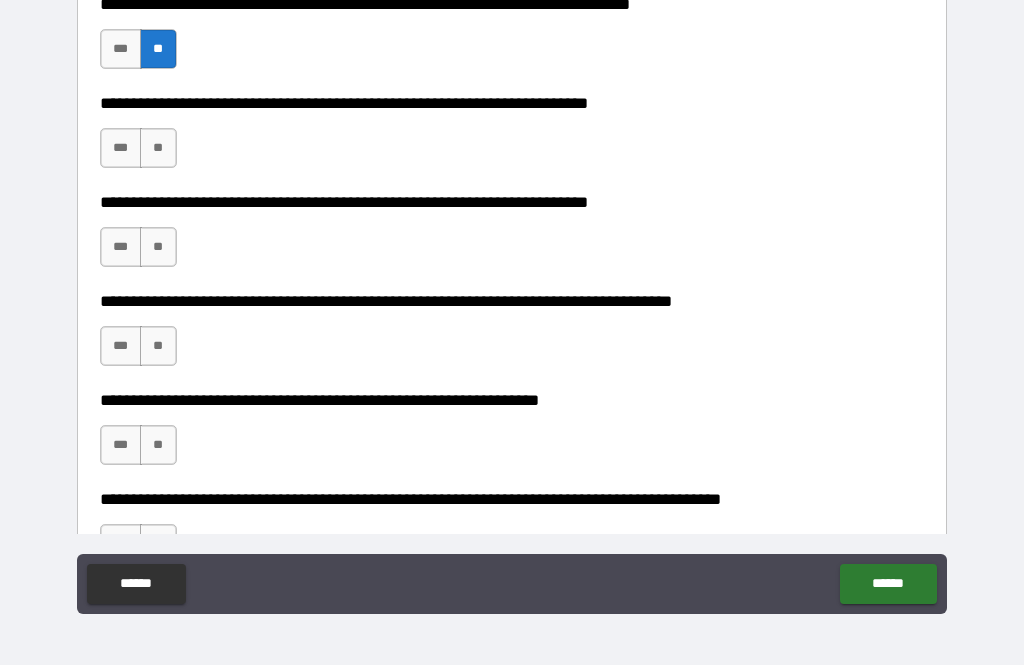 click on "***" at bounding box center (121, 148) 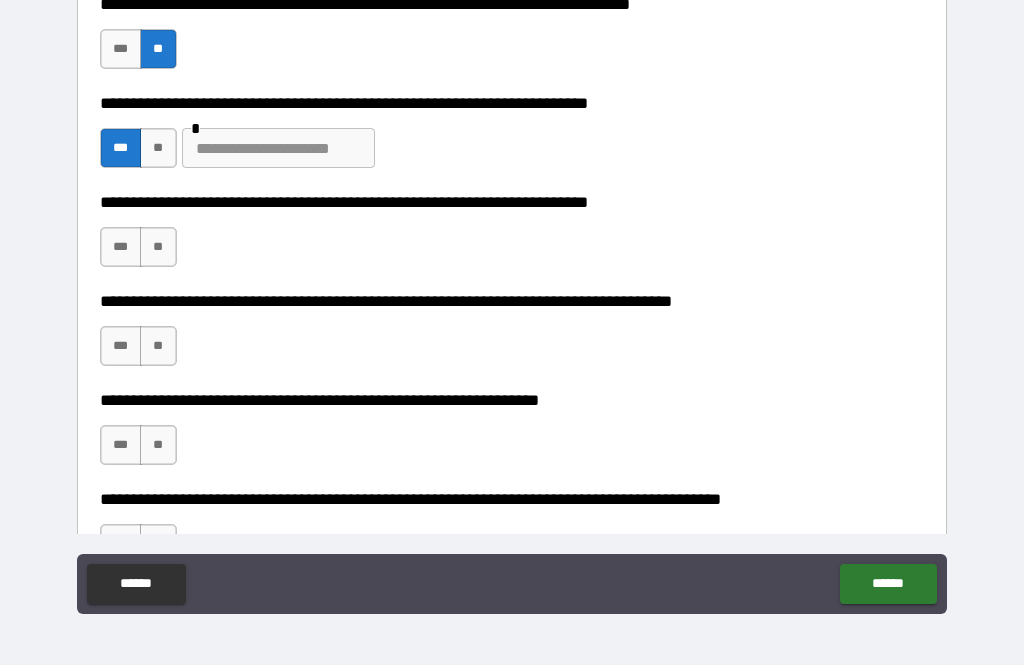 click at bounding box center [278, 148] 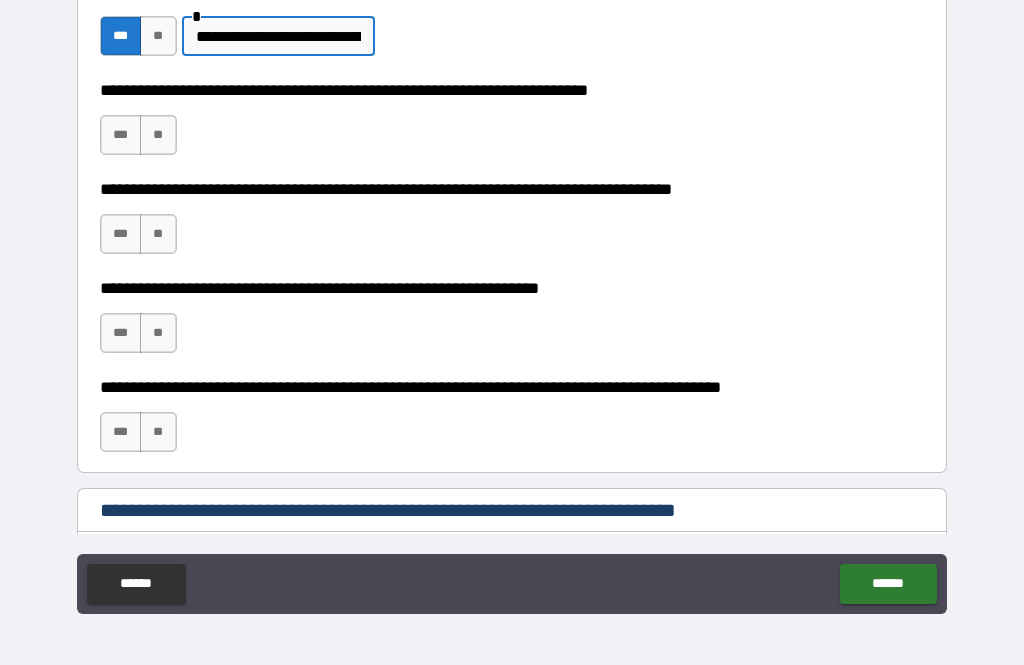scroll, scrollTop: 736, scrollLeft: 0, axis: vertical 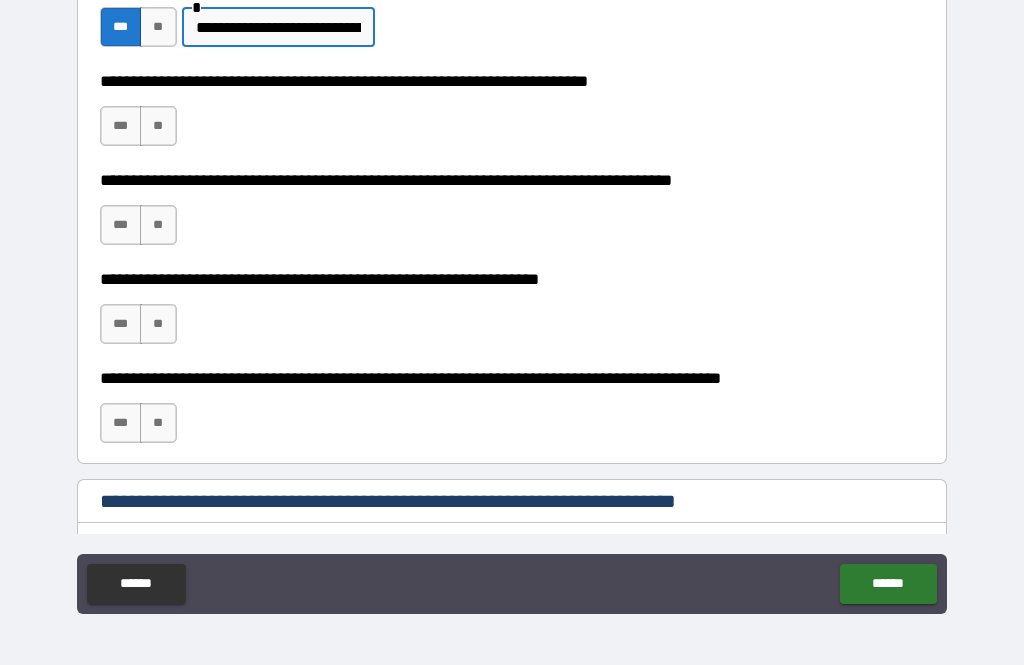click on "**" at bounding box center [158, 126] 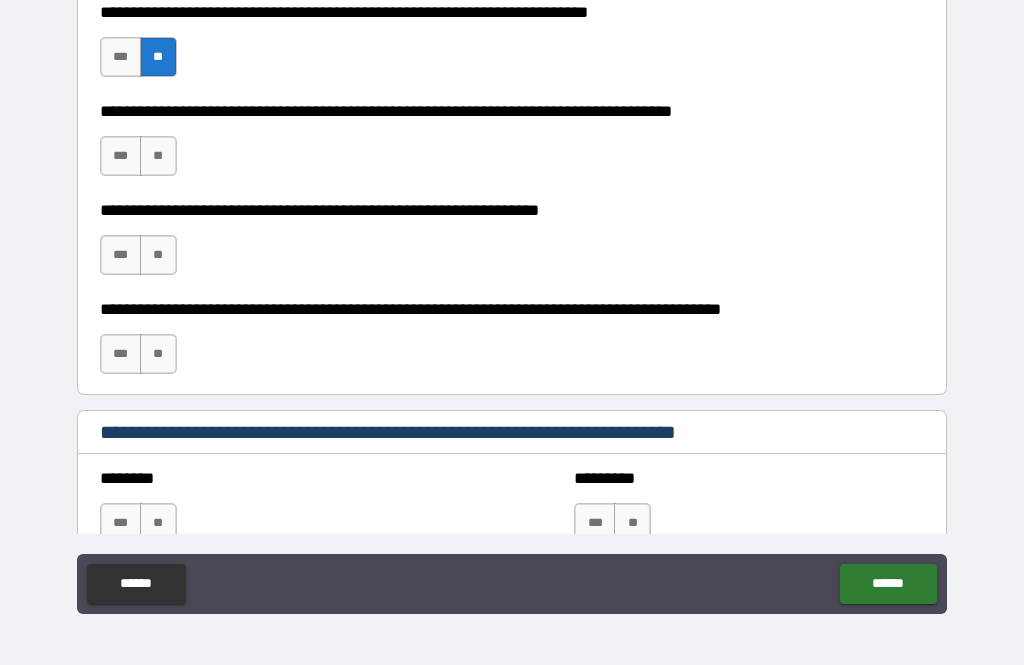 scroll, scrollTop: 808, scrollLeft: 0, axis: vertical 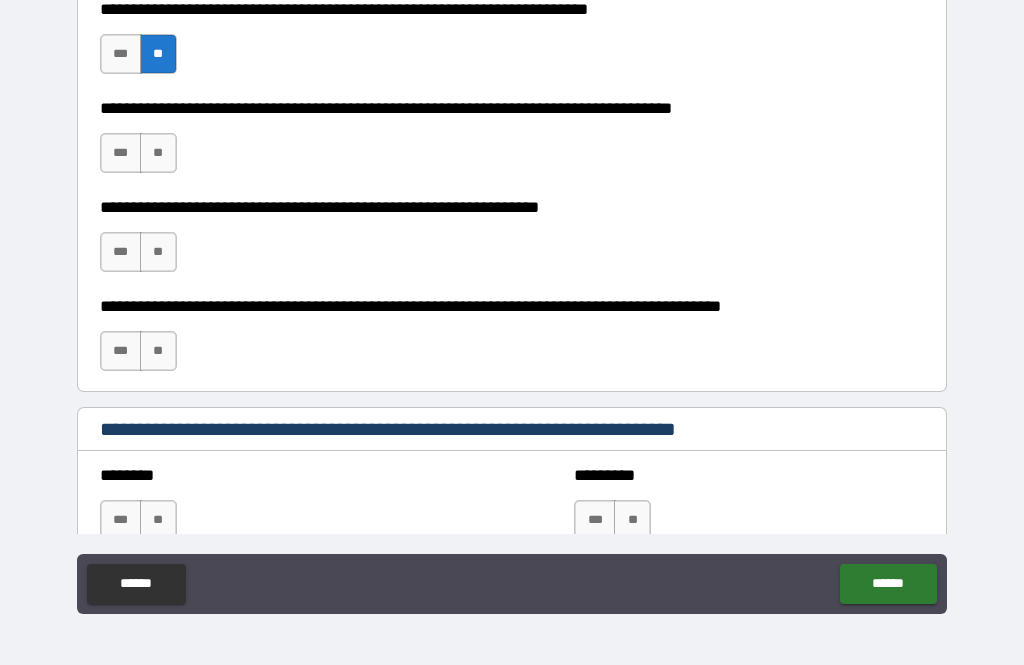 click on "**" at bounding box center [158, 153] 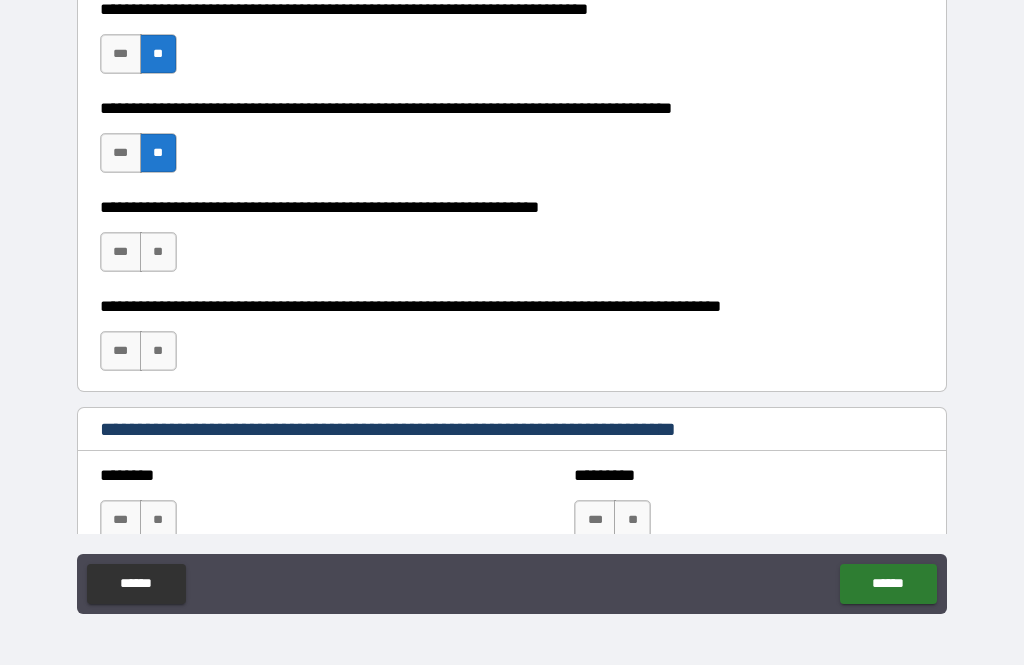 click on "**" at bounding box center [158, 252] 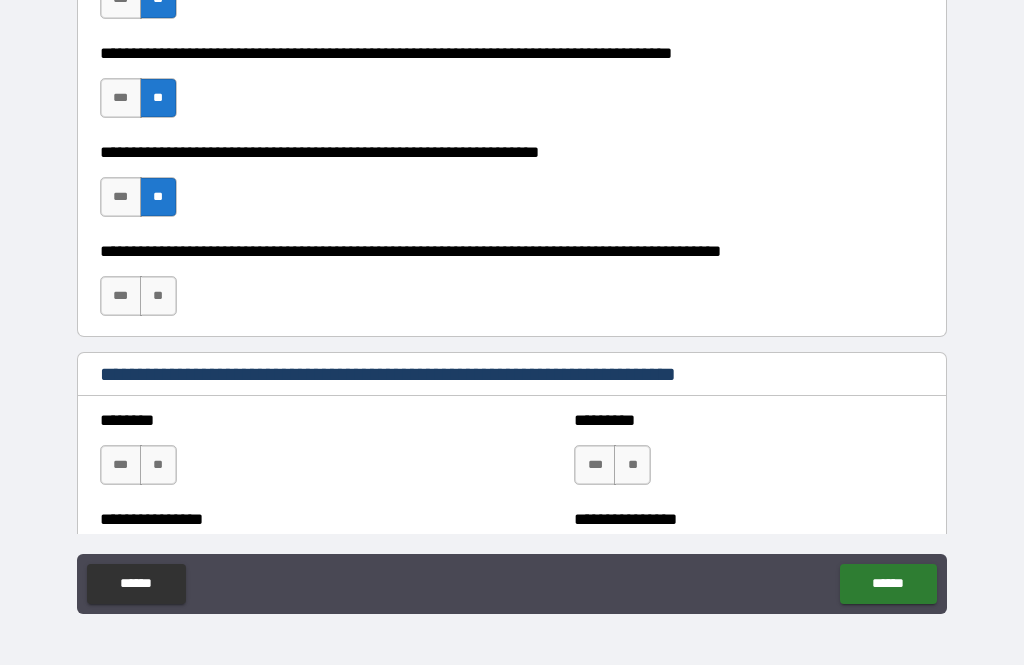 scroll, scrollTop: 868, scrollLeft: 0, axis: vertical 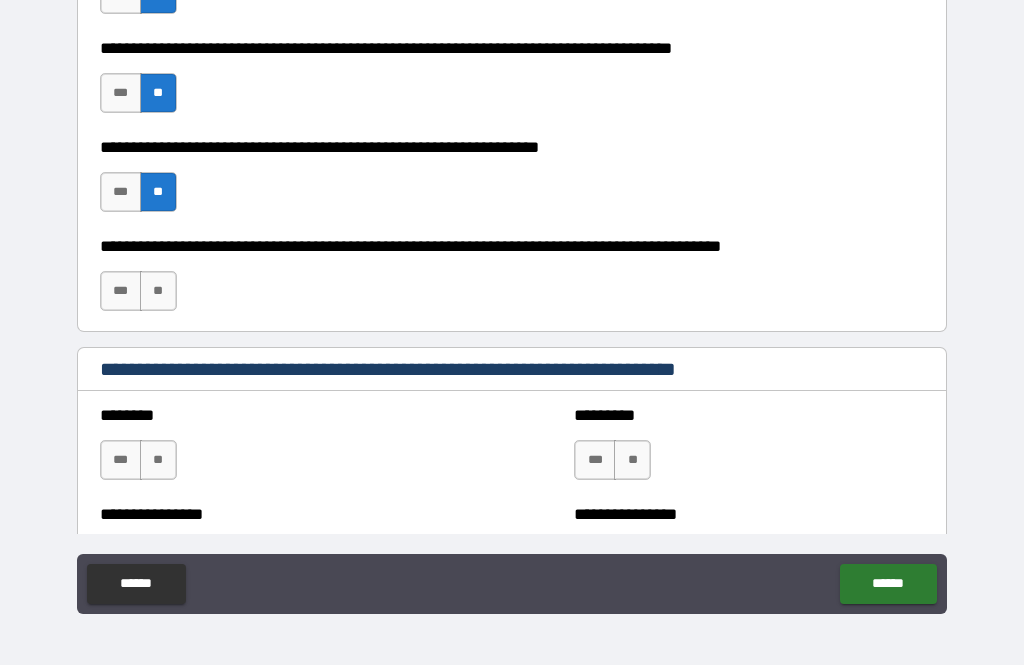 click on "**" at bounding box center (158, 291) 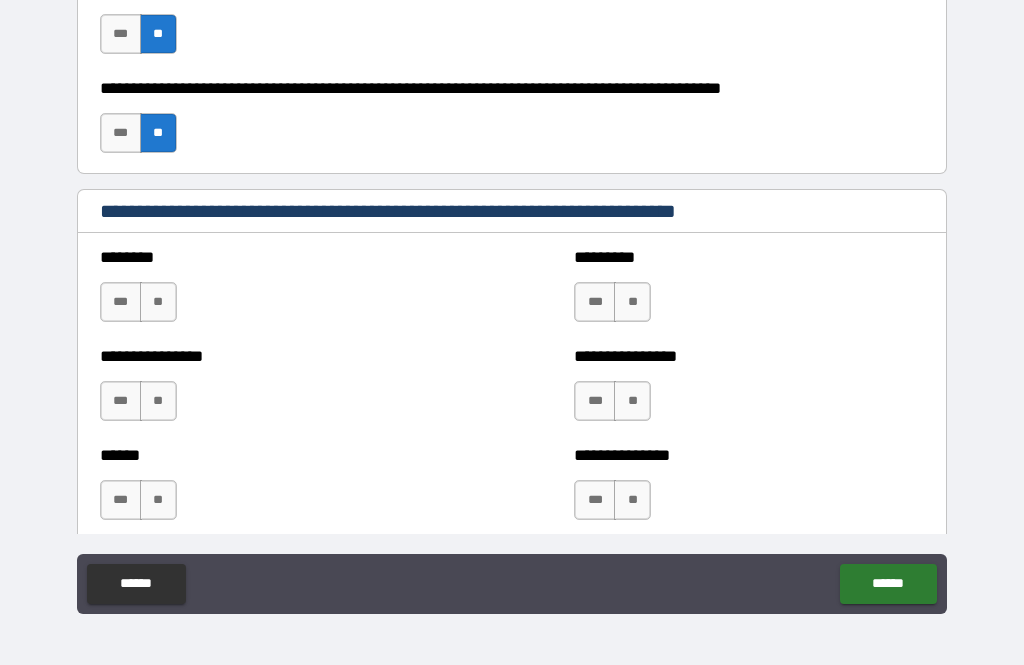 scroll, scrollTop: 1033, scrollLeft: 0, axis: vertical 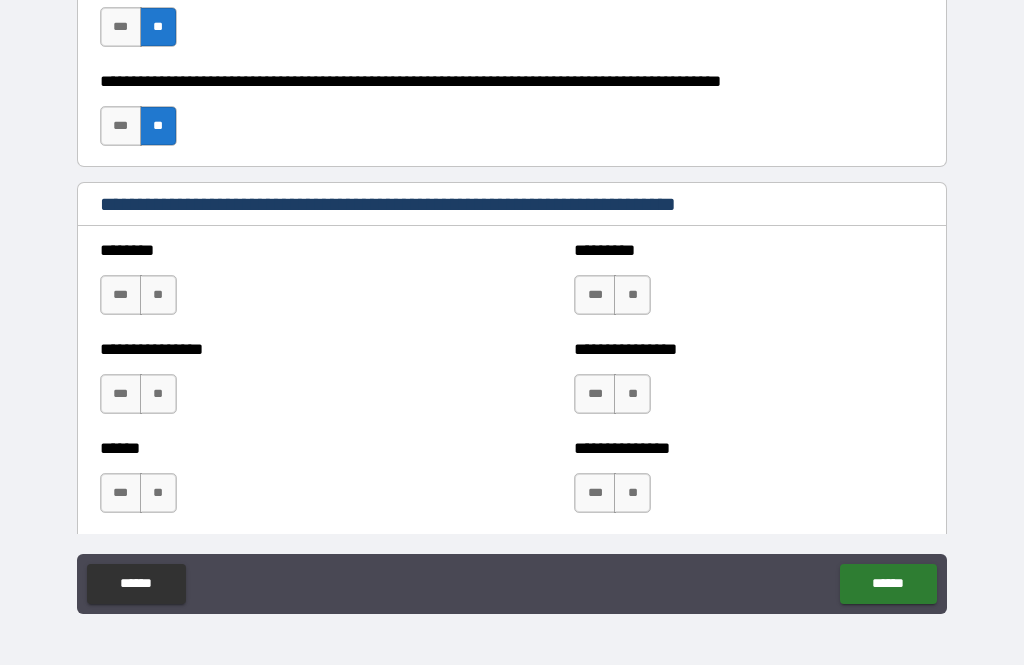 click on "***" at bounding box center (121, 295) 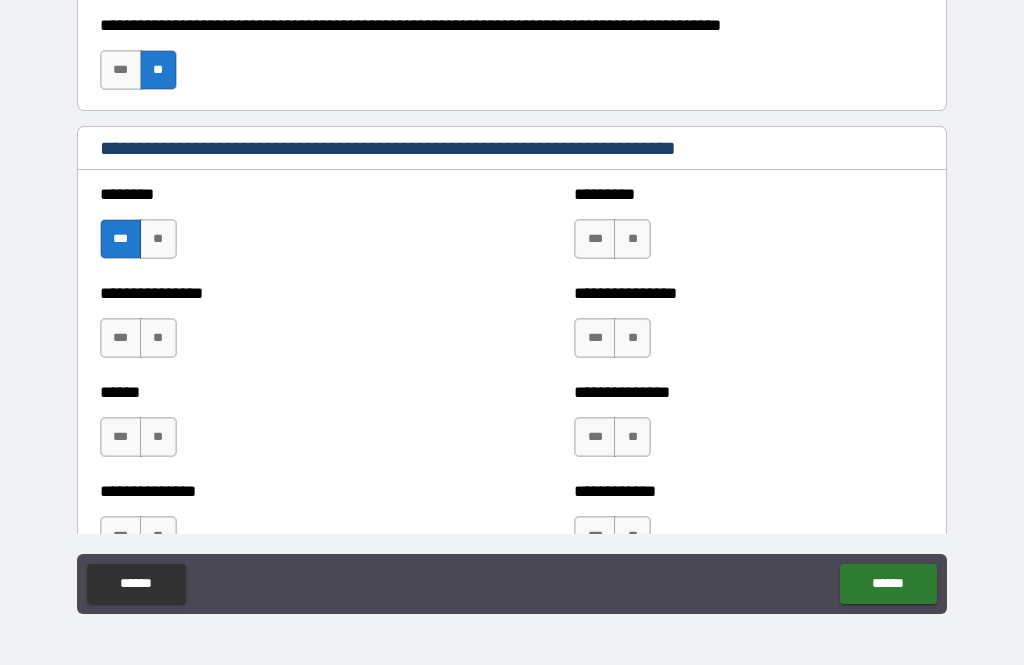 scroll, scrollTop: 1100, scrollLeft: 0, axis: vertical 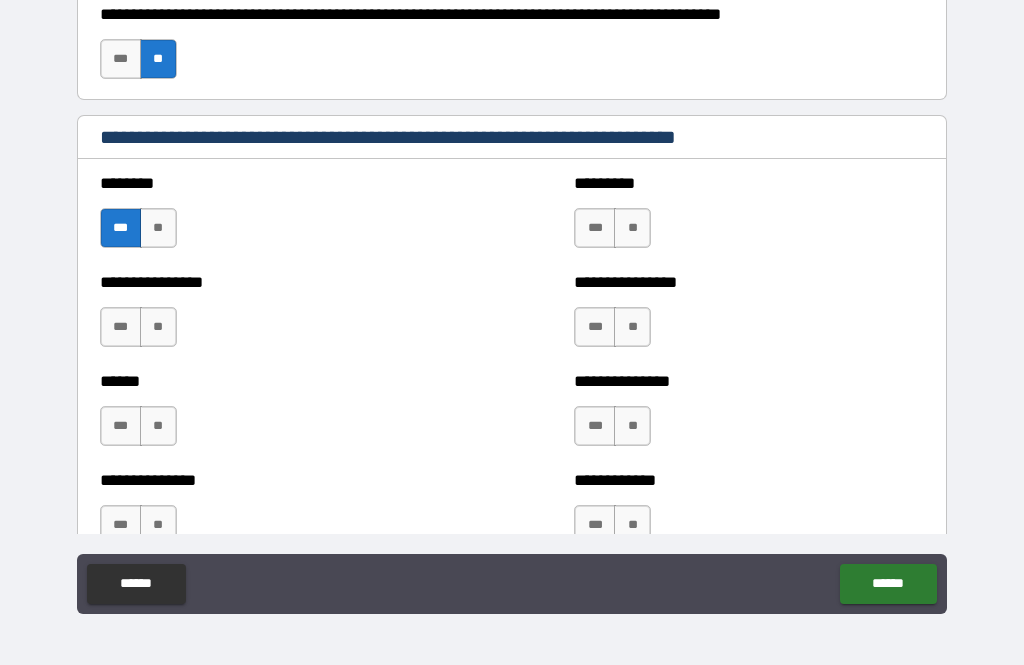 click on "**" at bounding box center [158, 327] 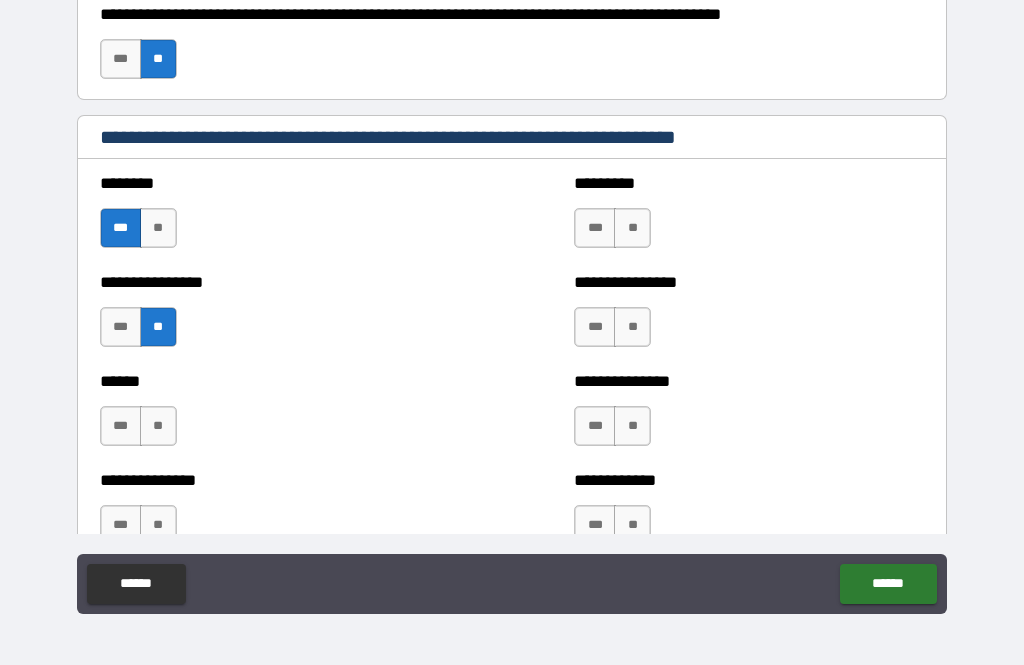 click on "**" at bounding box center (158, 426) 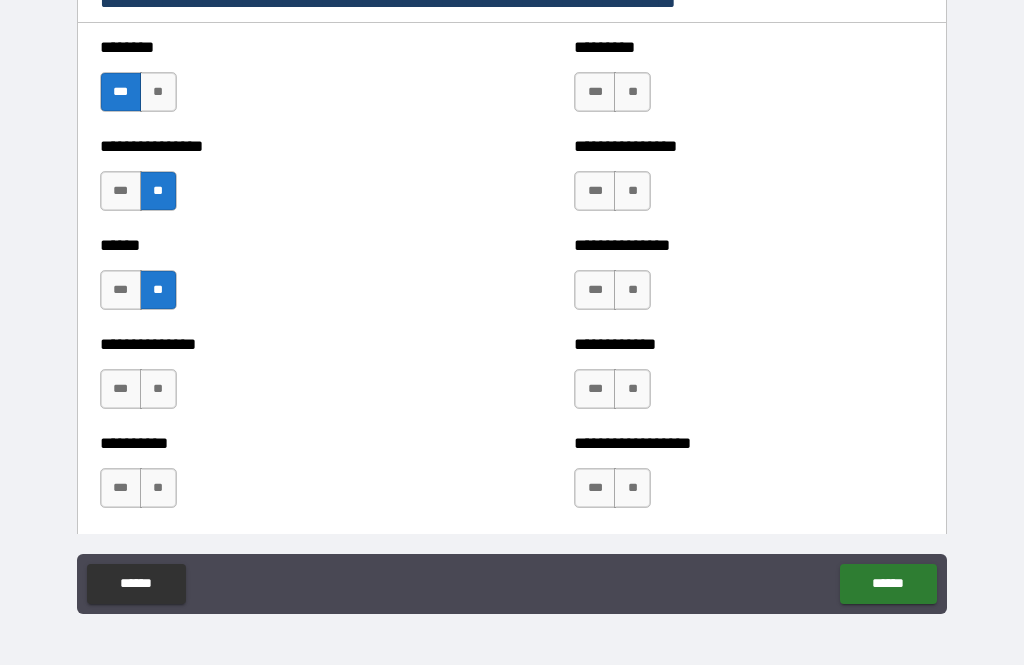 scroll, scrollTop: 1241, scrollLeft: 0, axis: vertical 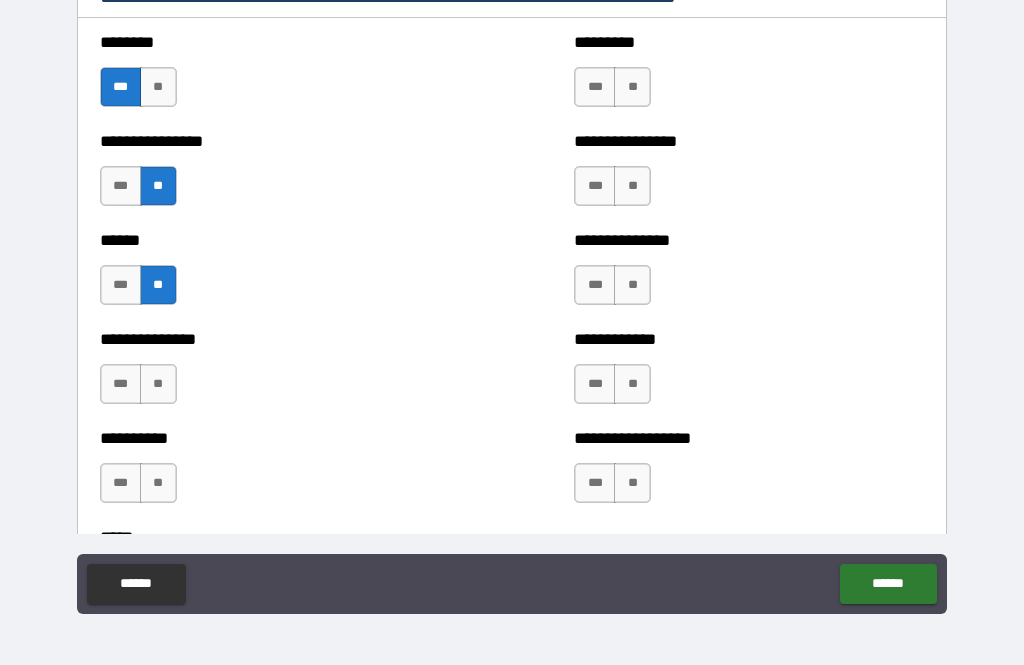 click on "***" at bounding box center [121, 384] 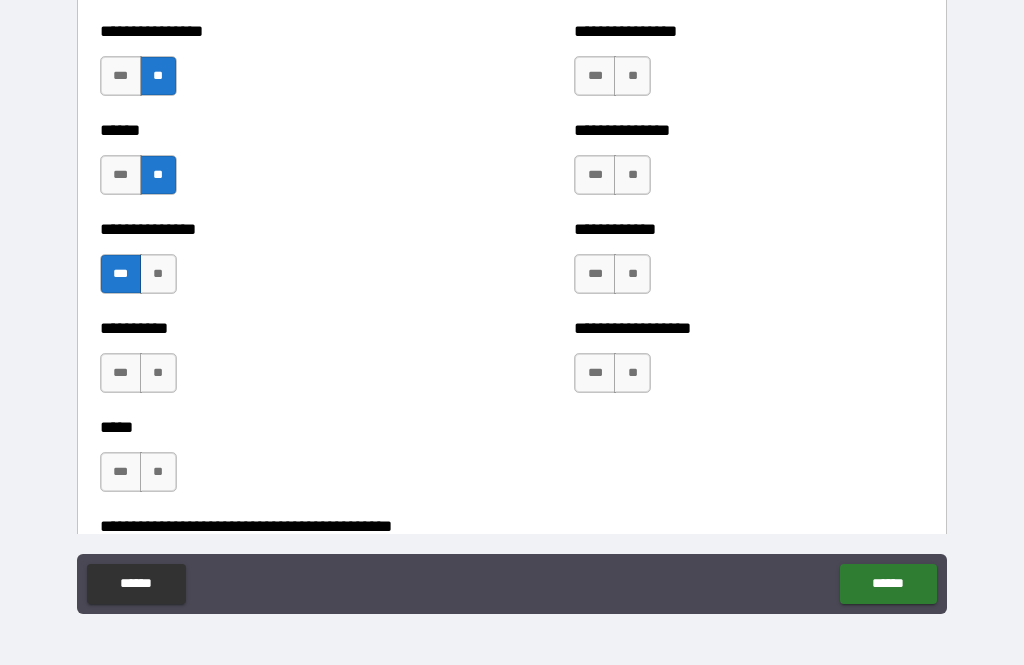scroll, scrollTop: 1351, scrollLeft: 0, axis: vertical 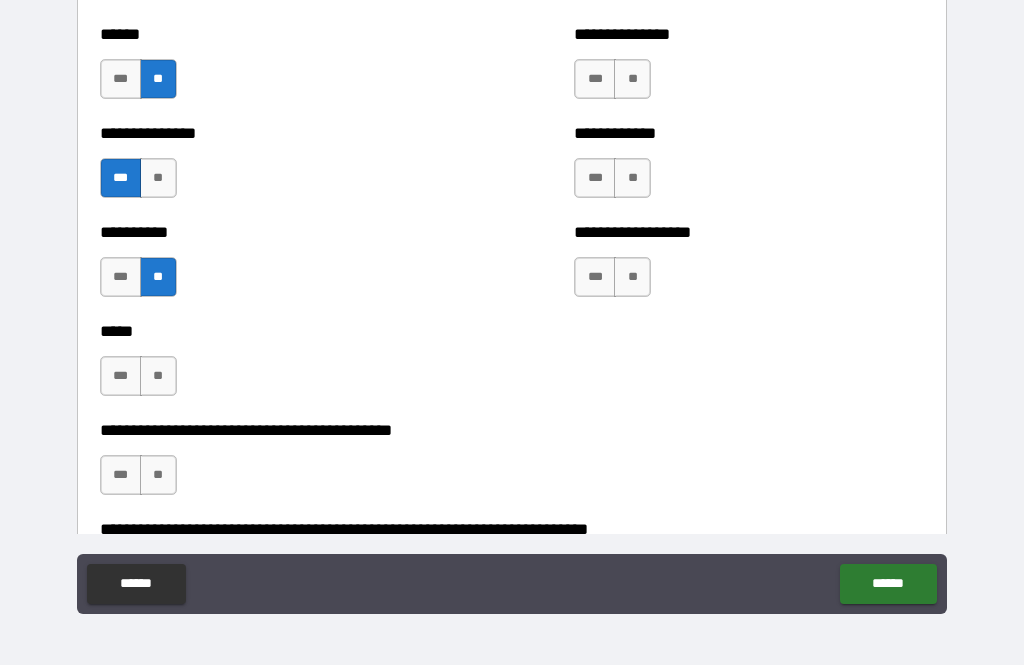 click on "***" at bounding box center [121, 376] 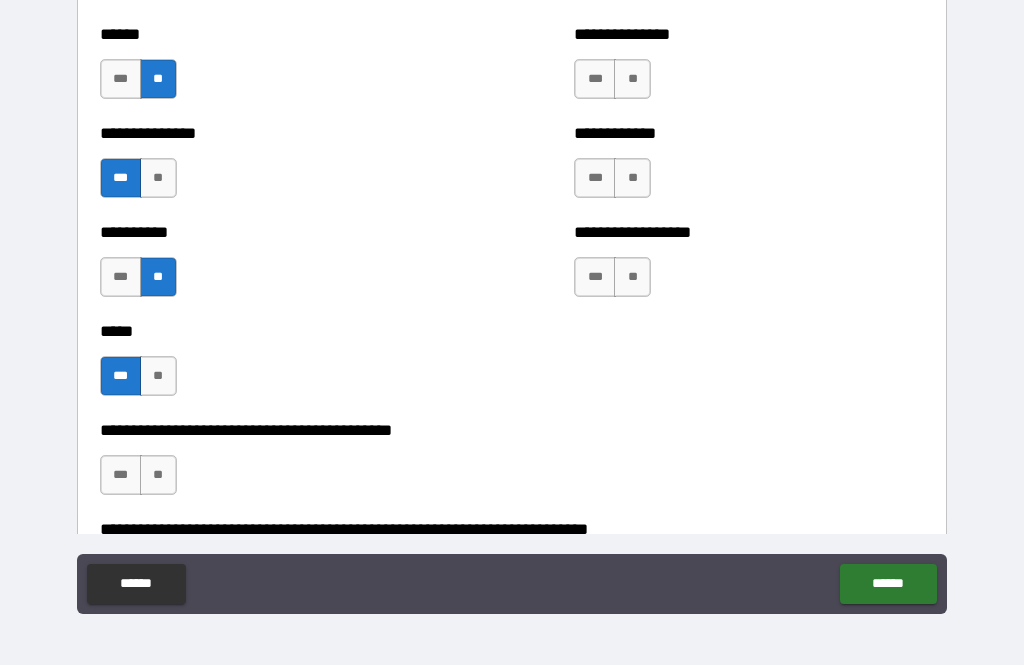 click on "**" at bounding box center [158, 376] 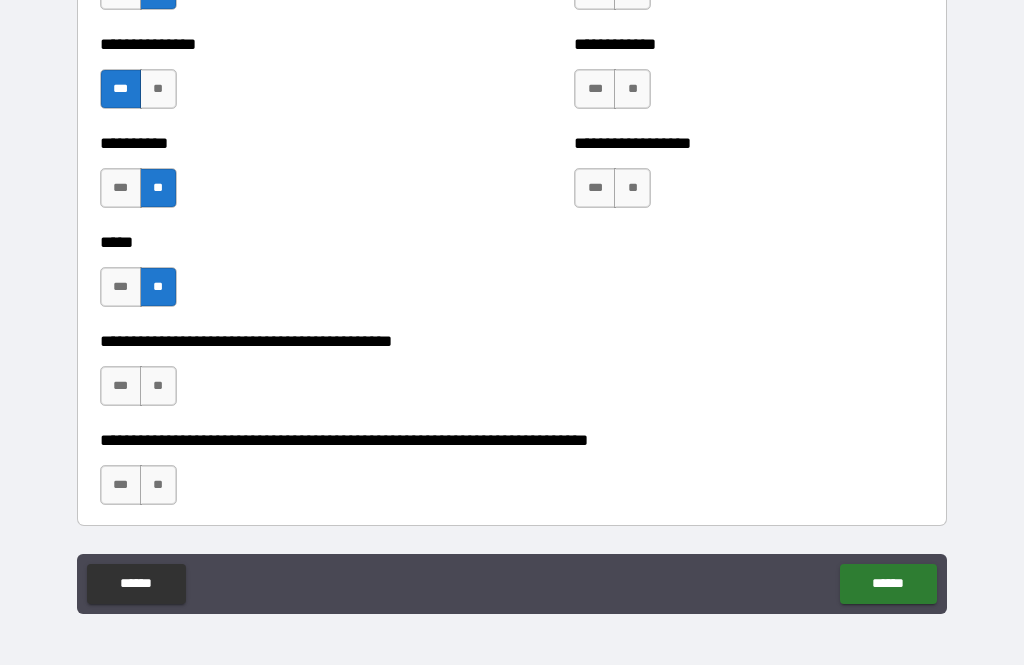 scroll, scrollTop: 1542, scrollLeft: 0, axis: vertical 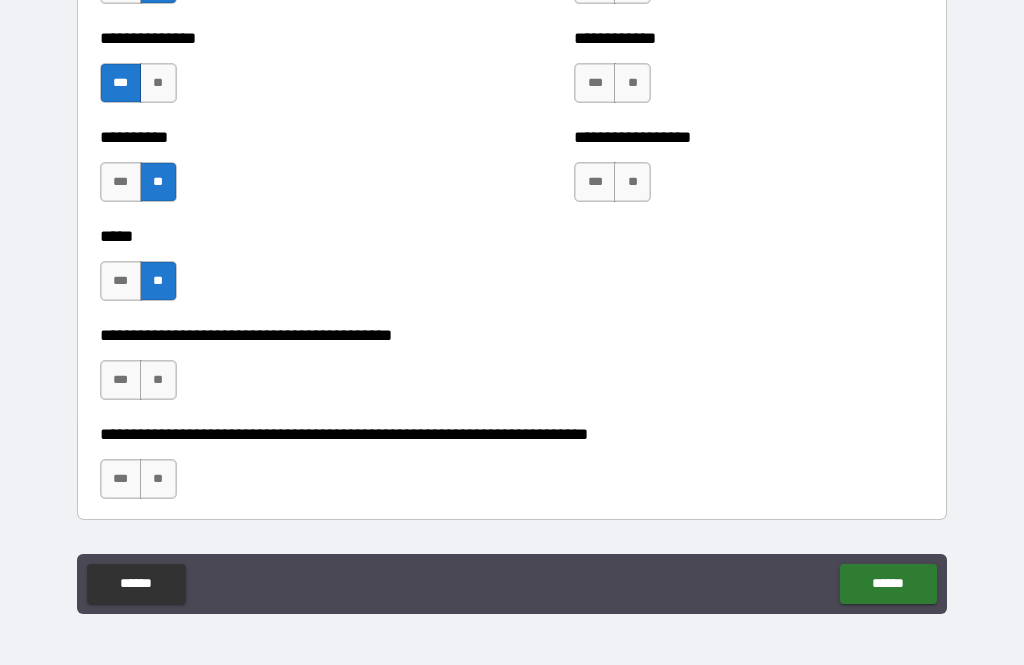 click on "***" at bounding box center (121, 380) 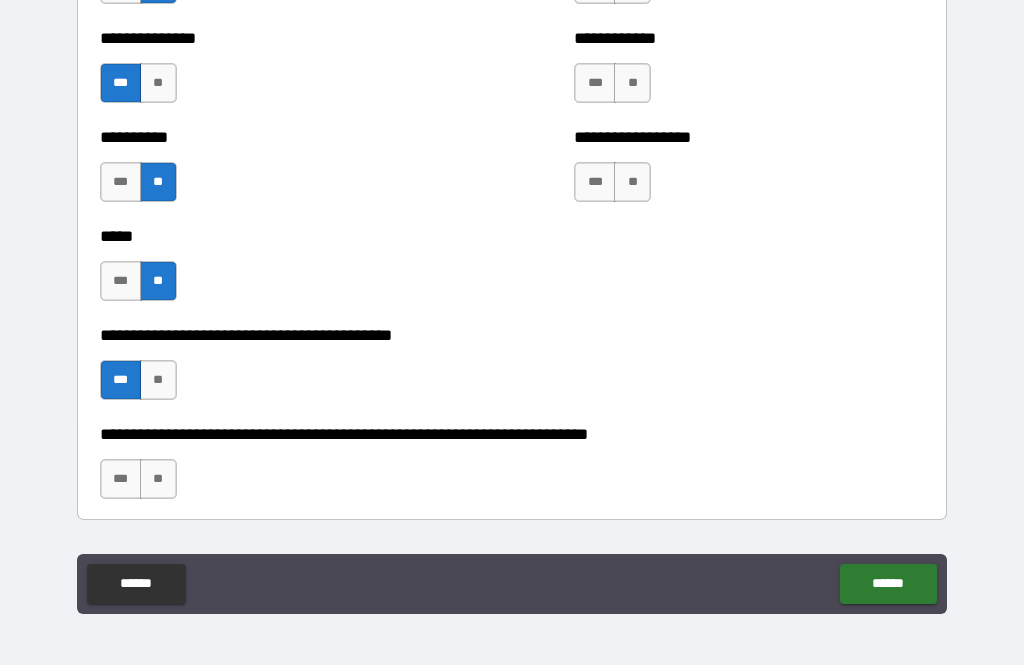 click on "**" at bounding box center [158, 479] 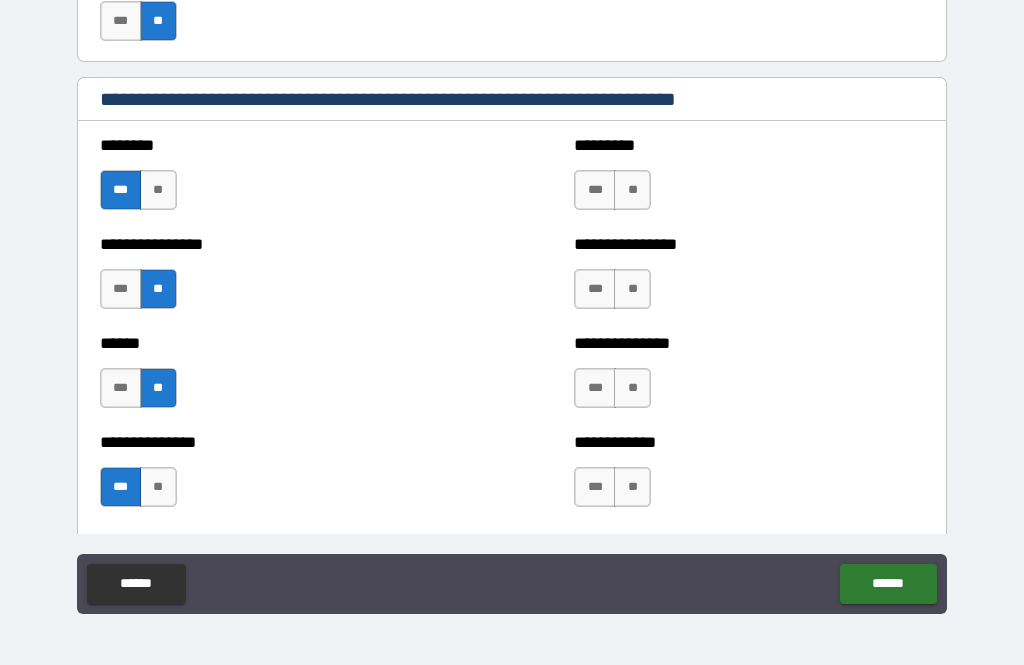 scroll, scrollTop: 1140, scrollLeft: 0, axis: vertical 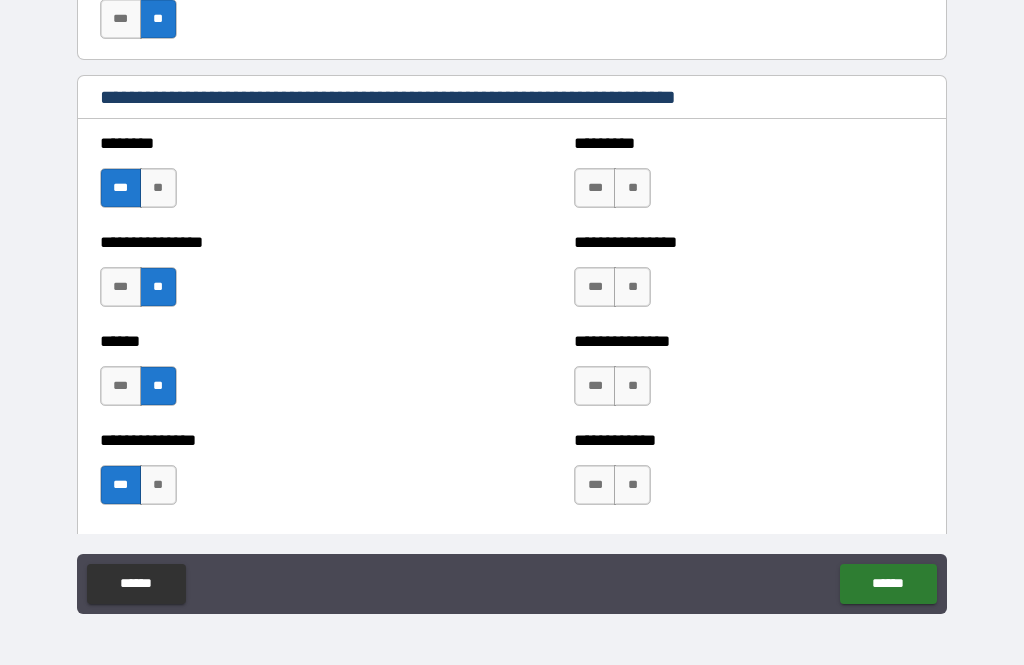 click on "**" at bounding box center [632, 188] 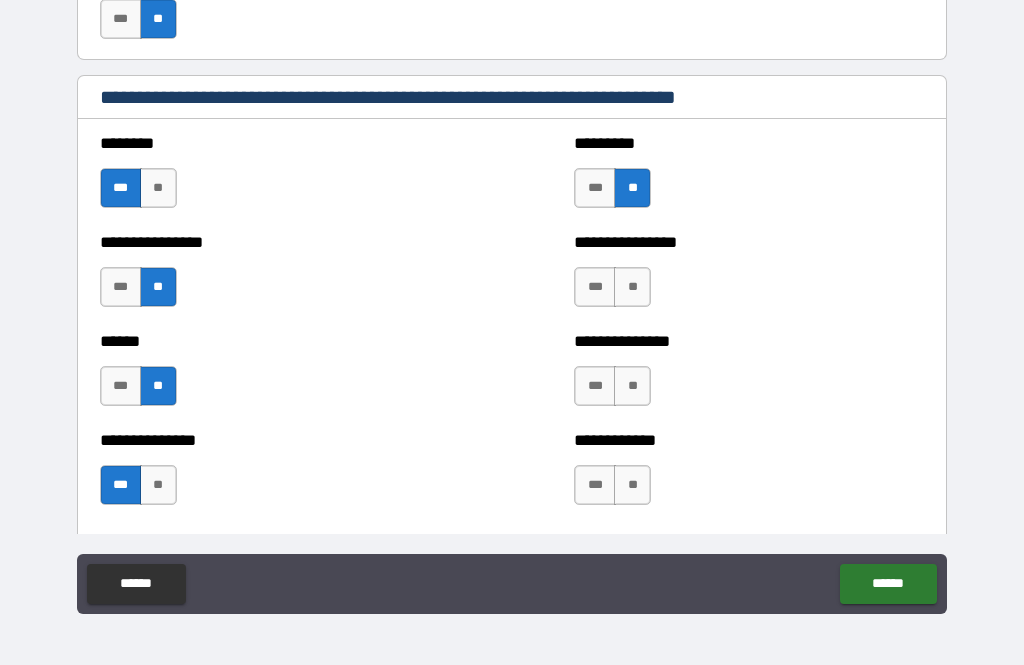 click on "**" at bounding box center (632, 287) 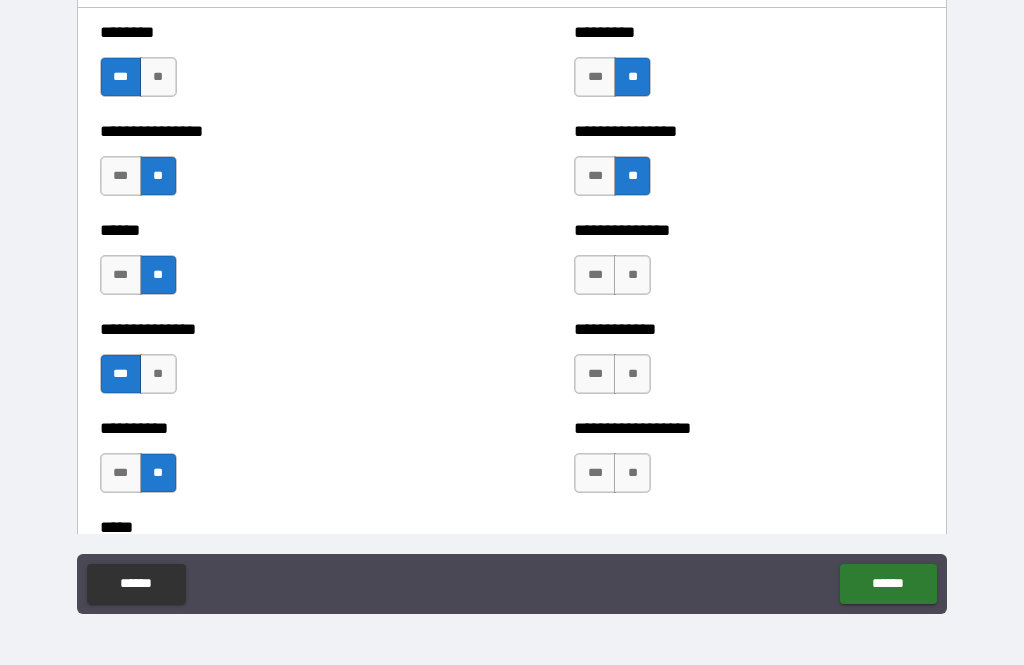 scroll, scrollTop: 1261, scrollLeft: 0, axis: vertical 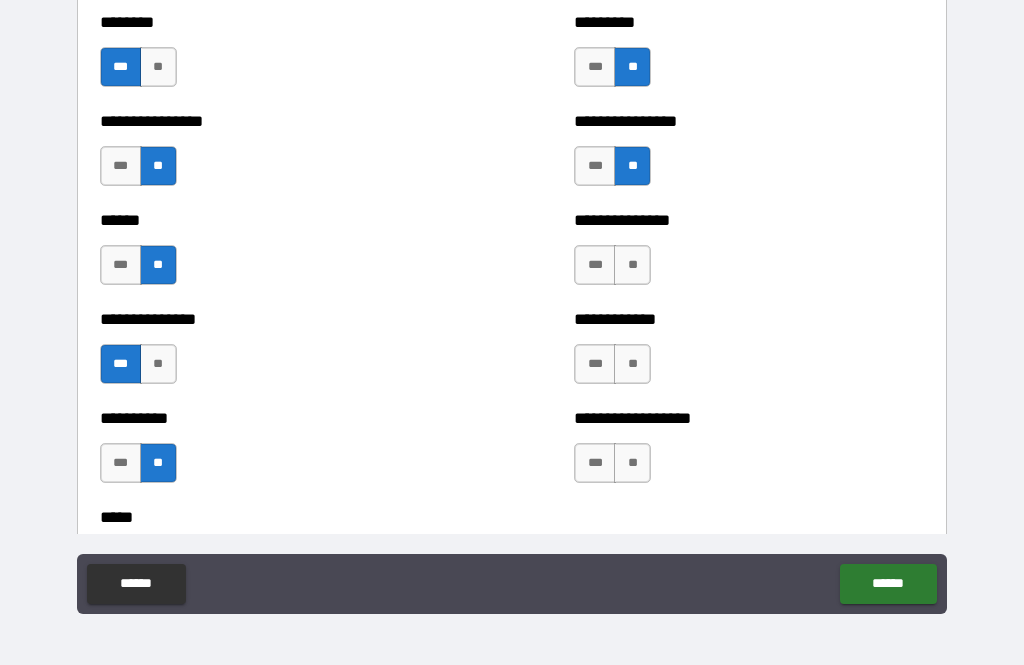 click on "**" at bounding box center [632, 265] 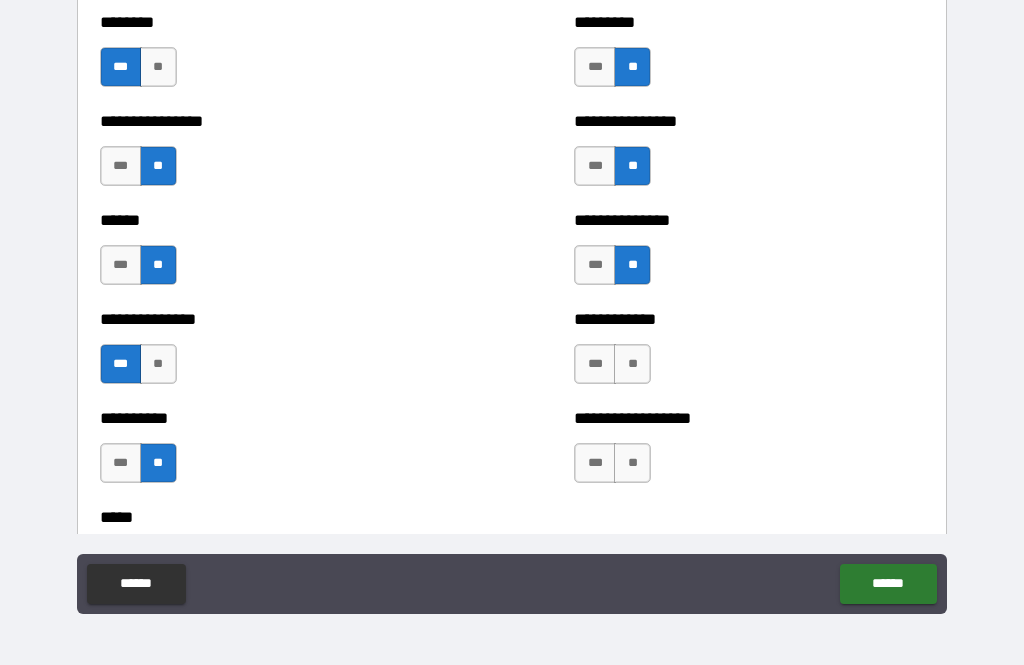 click on "**" at bounding box center [632, 364] 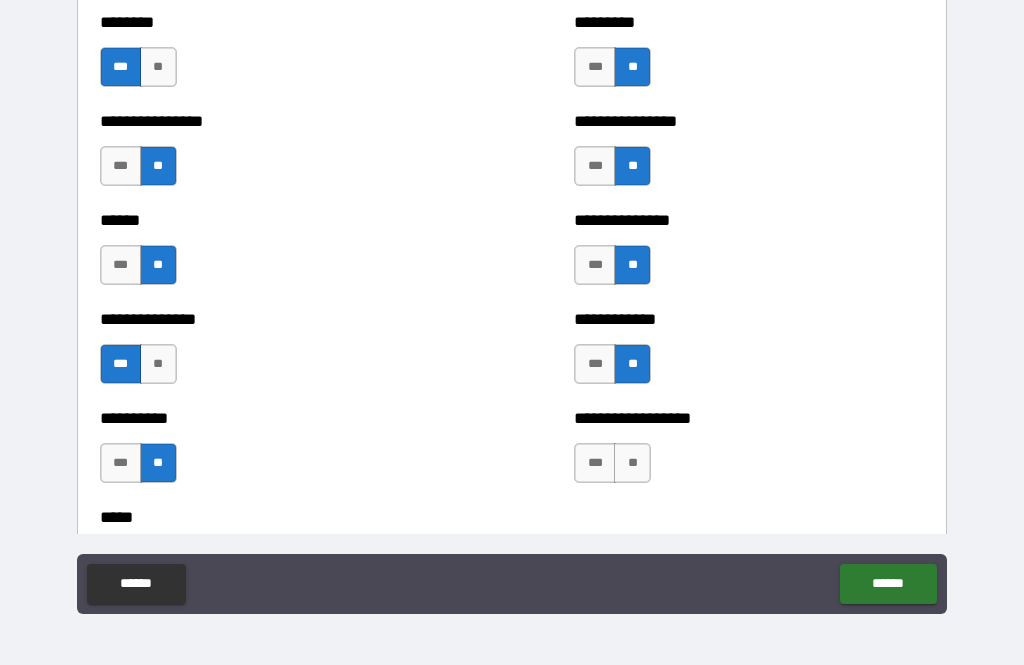 click on "**" at bounding box center [632, 463] 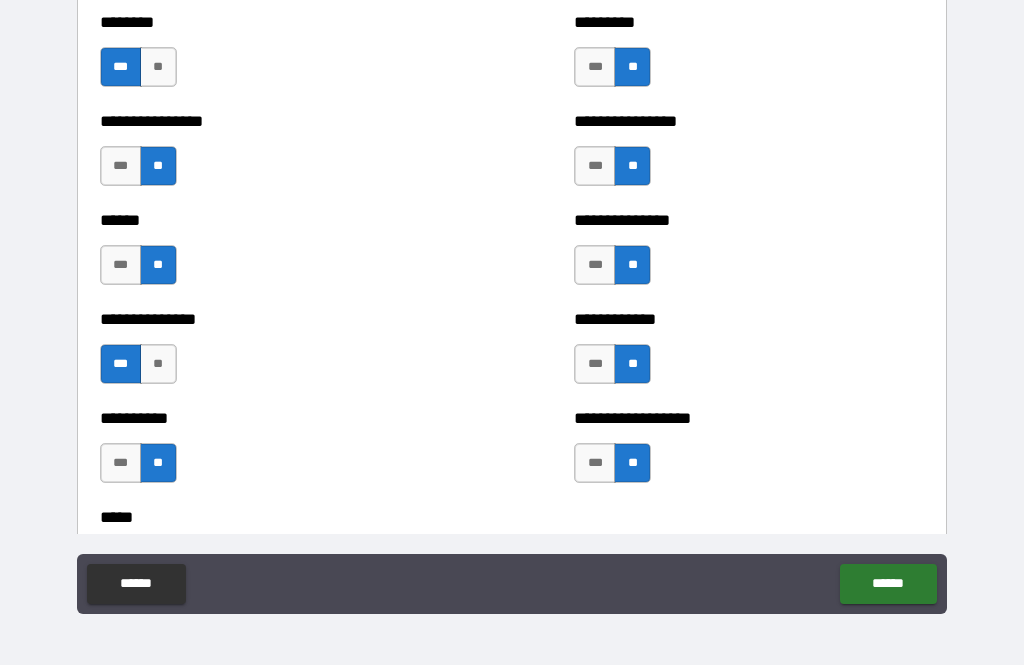 click on "***" at bounding box center (595, 463) 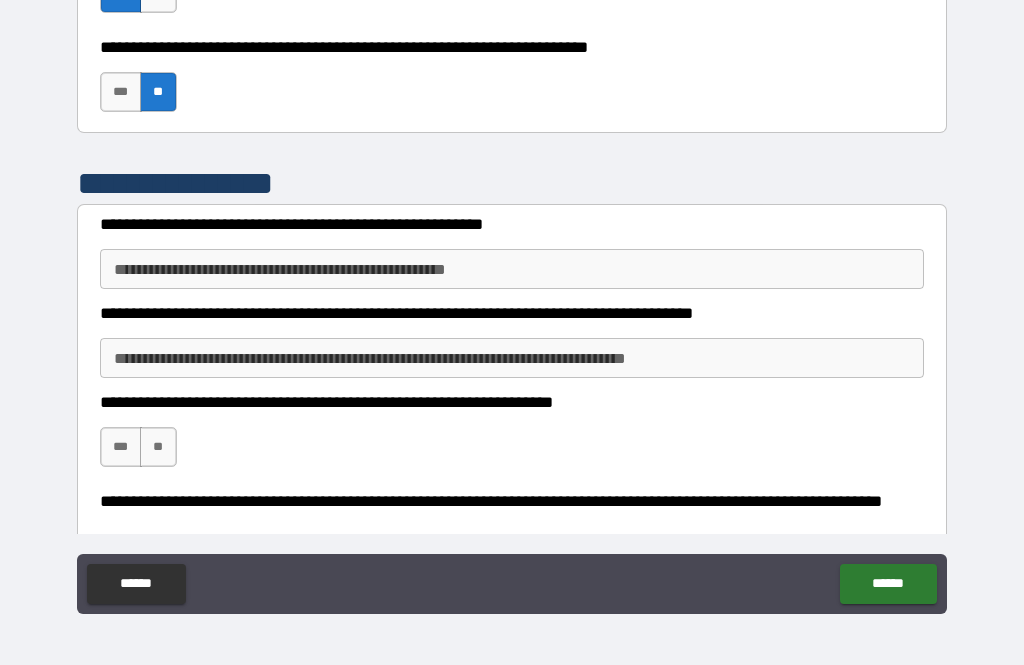 scroll, scrollTop: 1946, scrollLeft: 0, axis: vertical 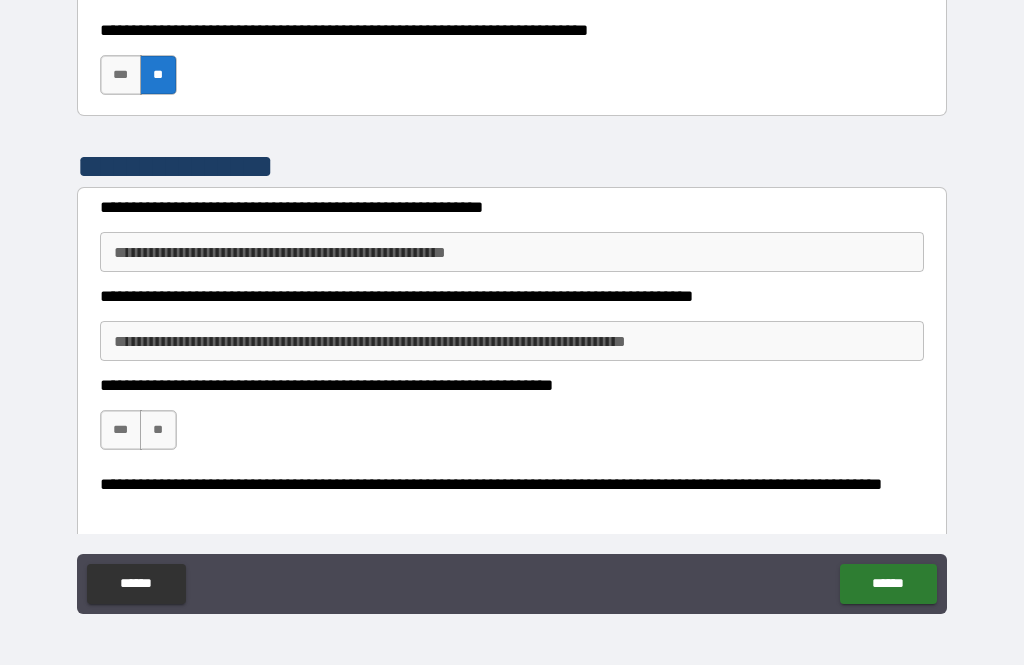 click on "**********" at bounding box center (512, 252) 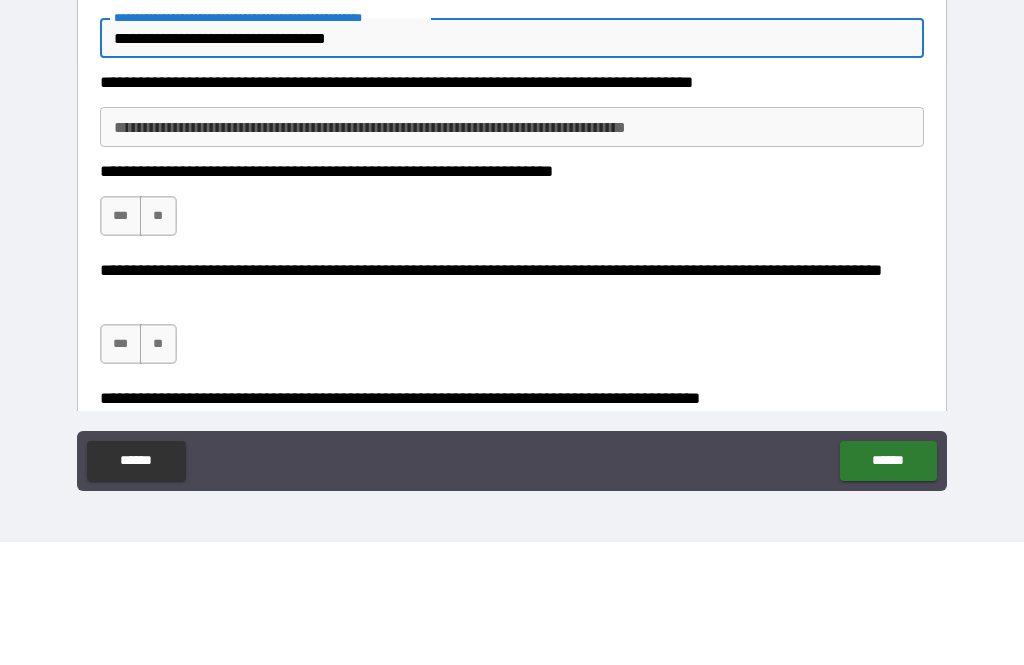 scroll, scrollTop: 2049, scrollLeft: 0, axis: vertical 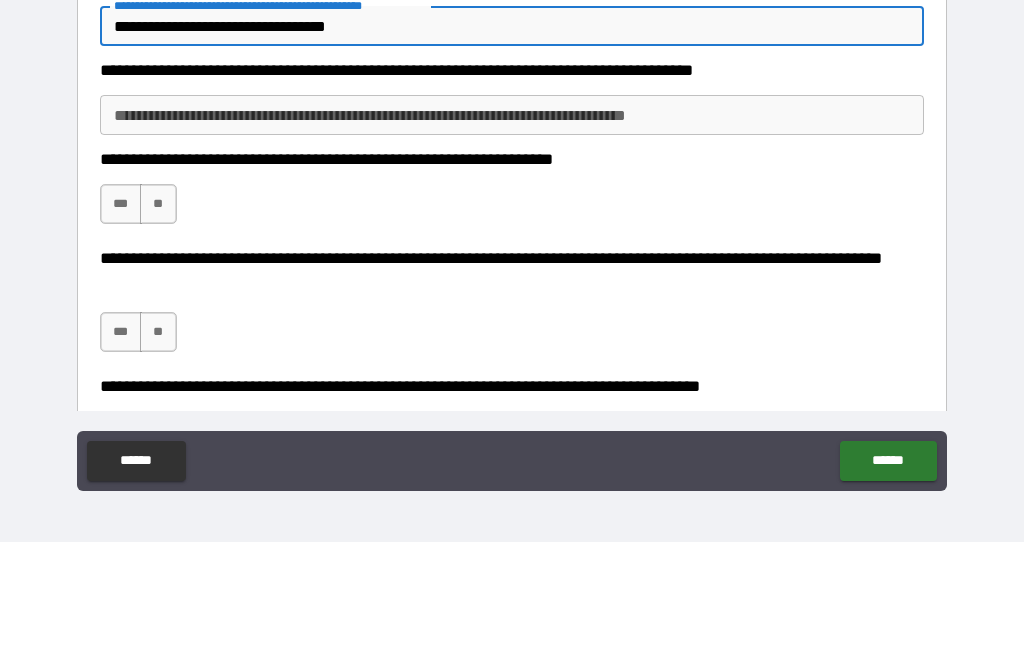 click on "**********" at bounding box center (512, 238) 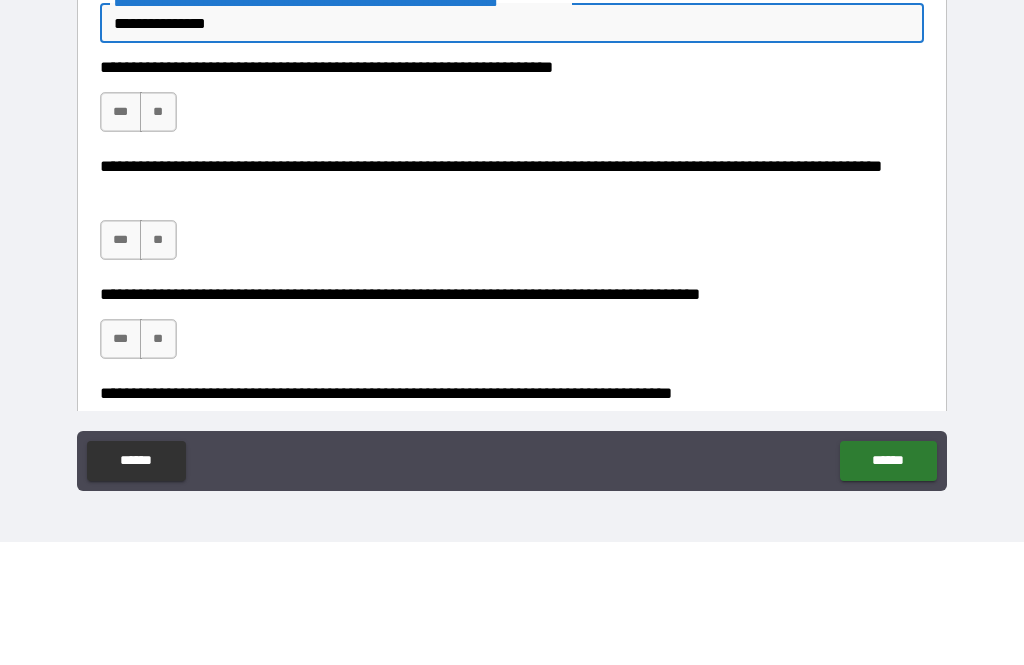 scroll, scrollTop: 2148, scrollLeft: 0, axis: vertical 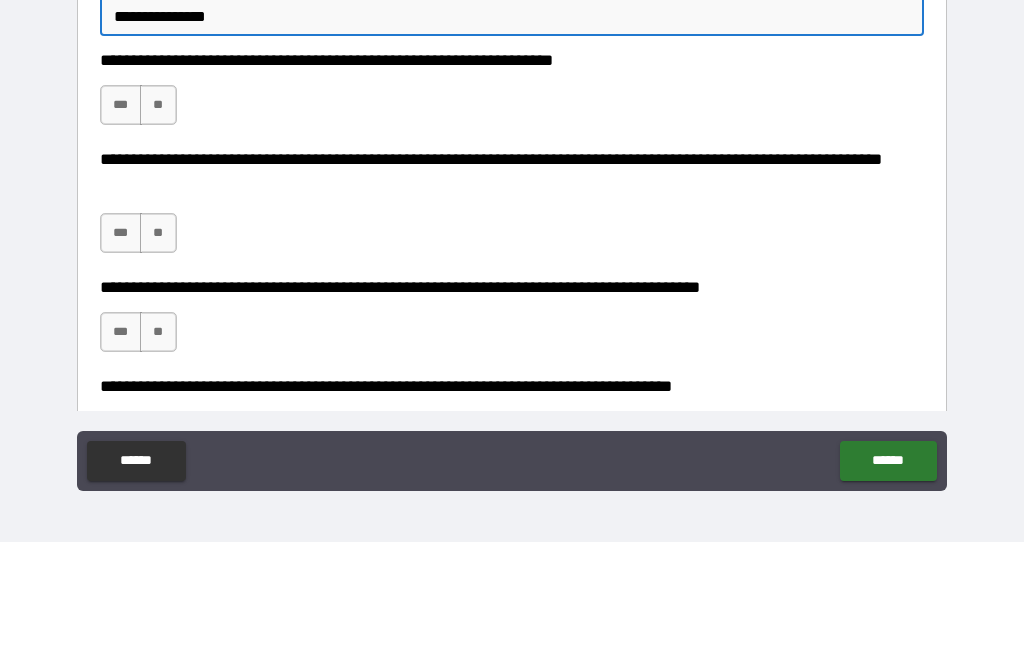 click on "***" at bounding box center (121, 228) 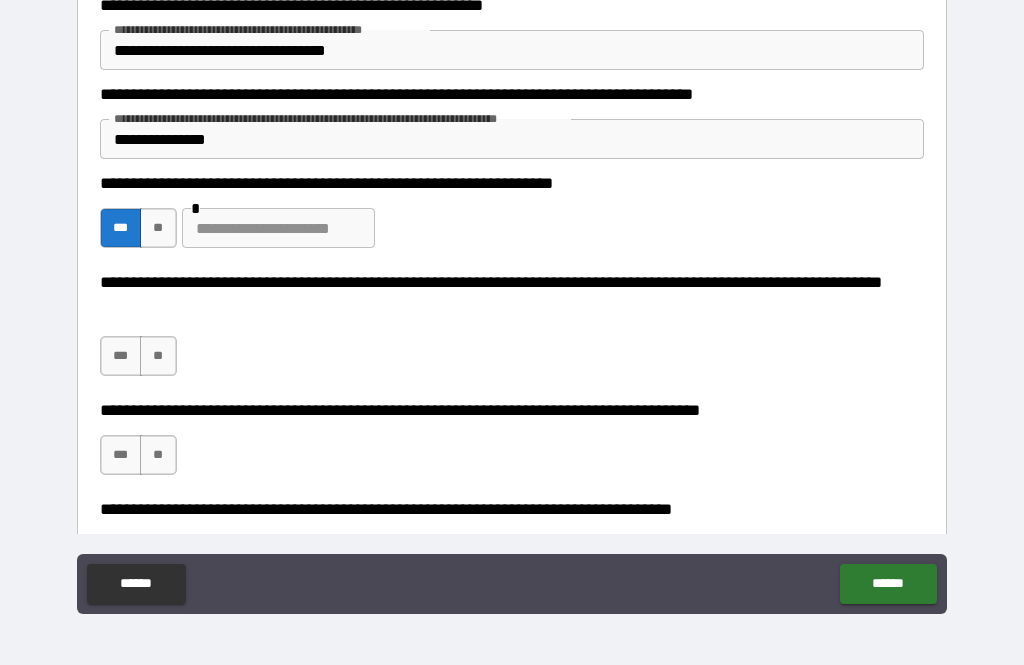 click at bounding box center (278, 228) 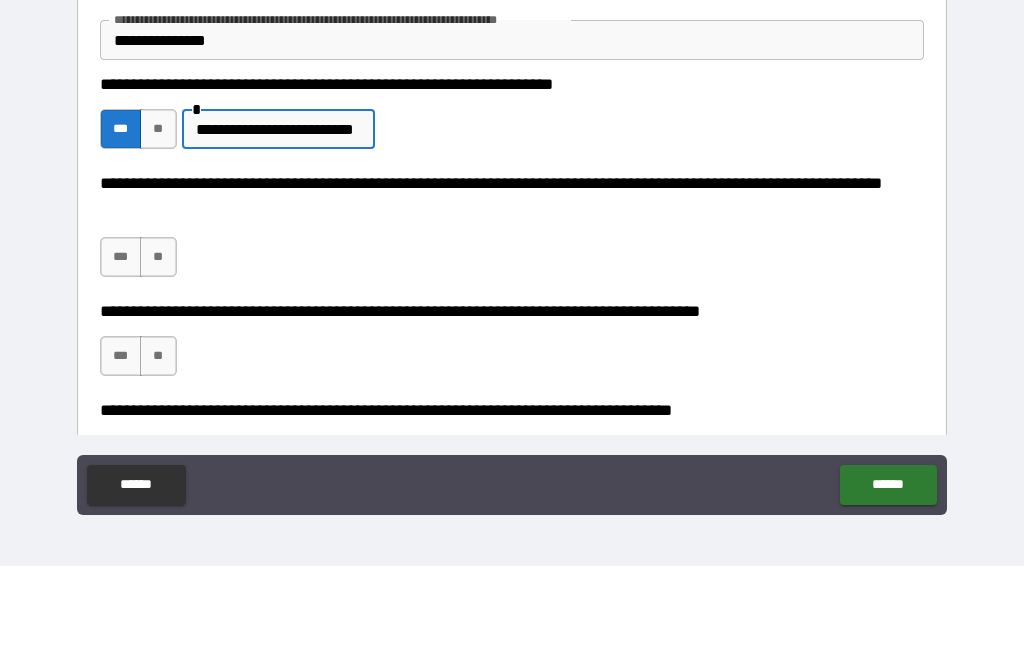 click on "**********" at bounding box center [278, 228] 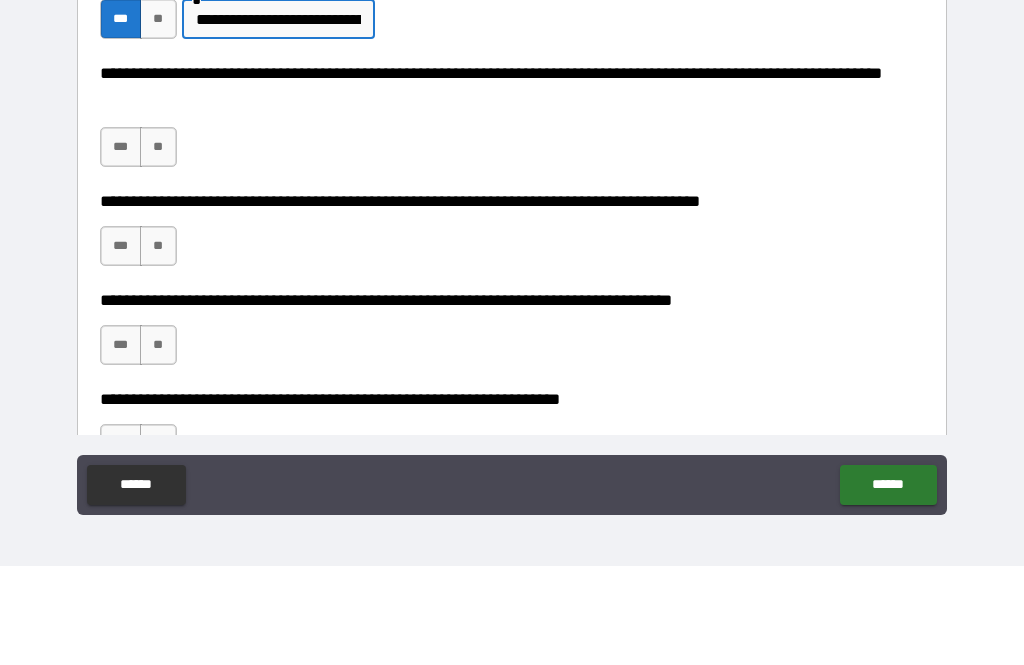scroll, scrollTop: 2259, scrollLeft: 0, axis: vertical 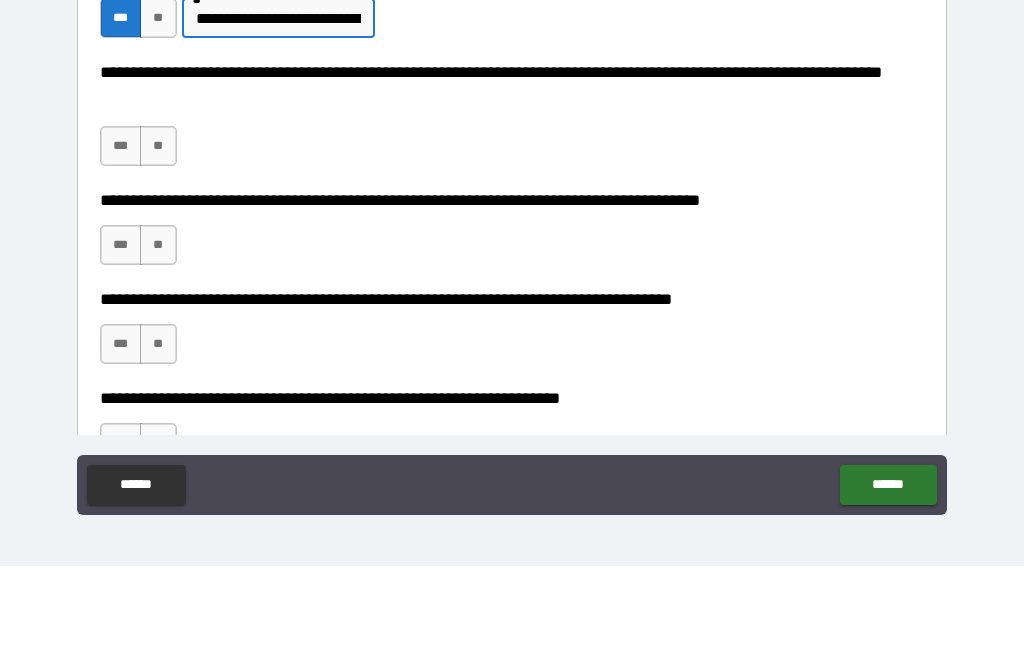 click on "**" at bounding box center (158, 245) 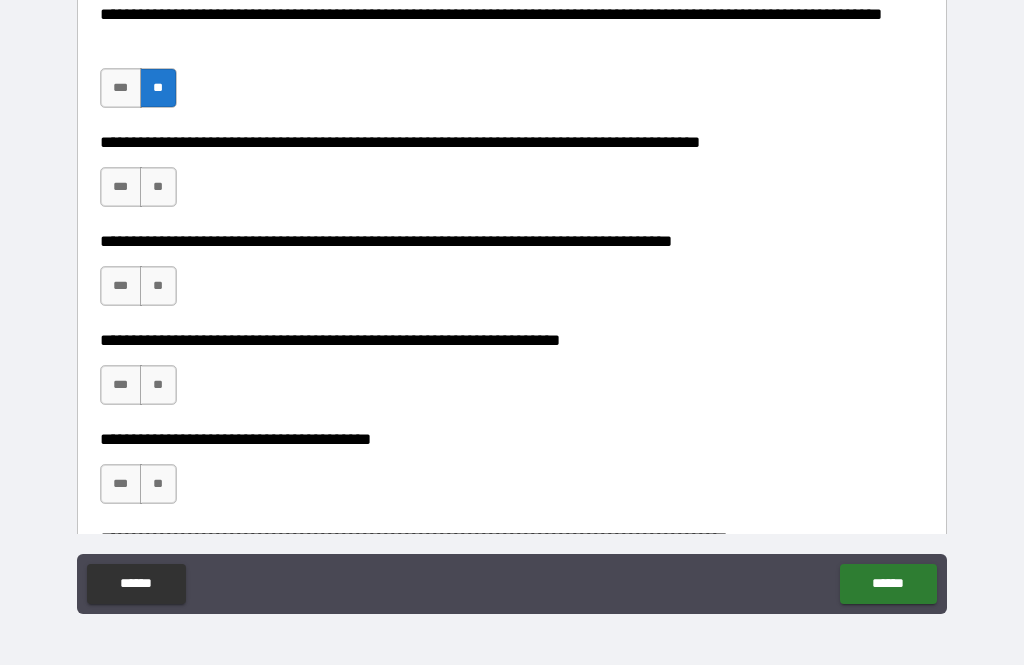 scroll, scrollTop: 2426, scrollLeft: 0, axis: vertical 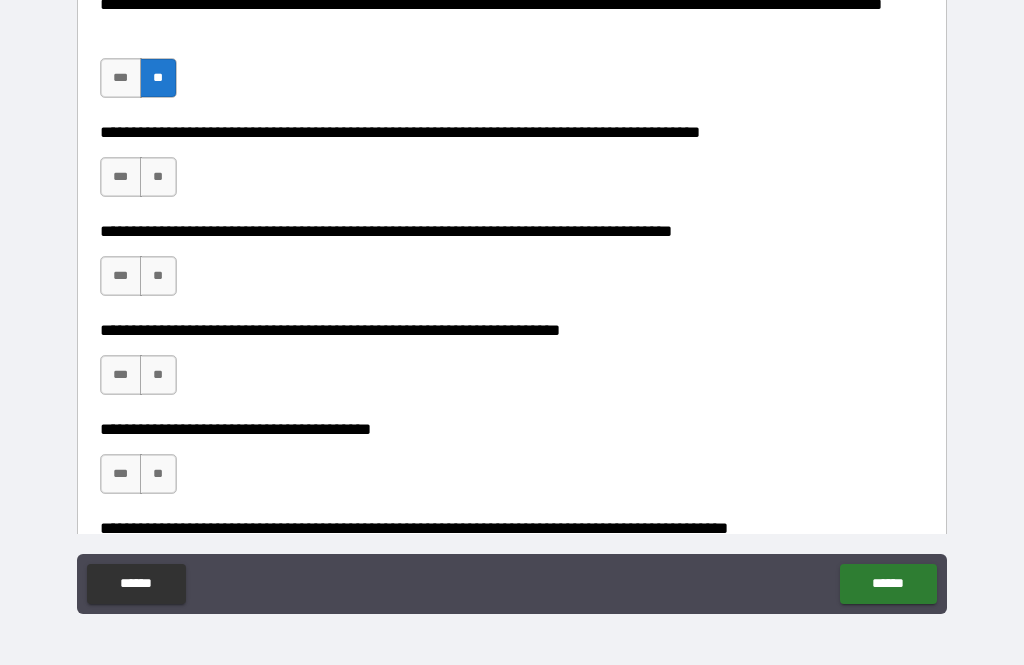 click on "***" at bounding box center (121, 177) 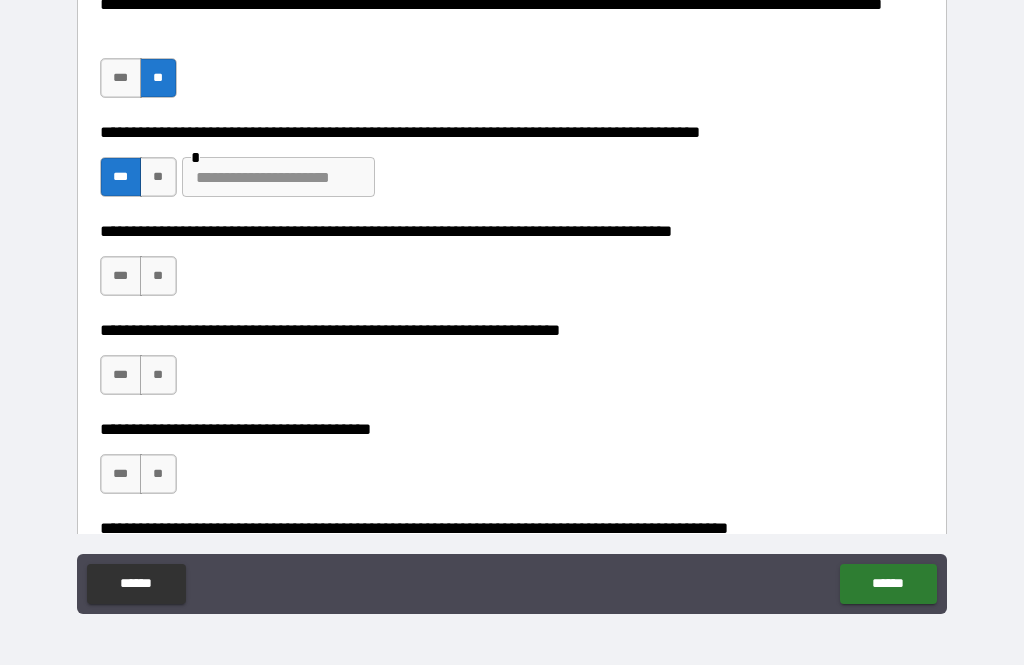 click at bounding box center [278, 177] 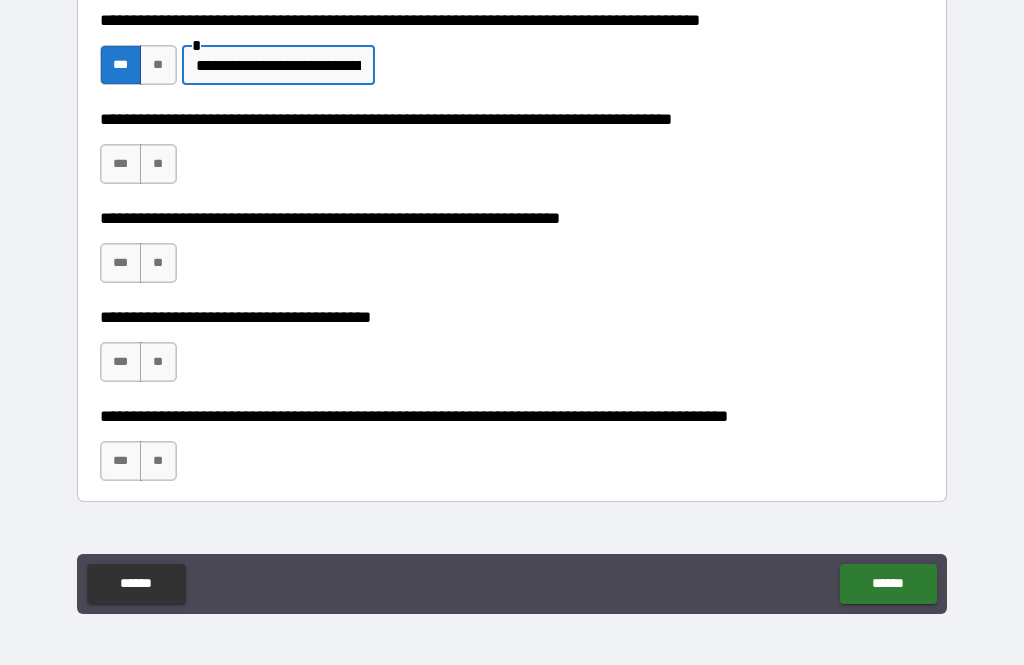 scroll, scrollTop: 2560, scrollLeft: 0, axis: vertical 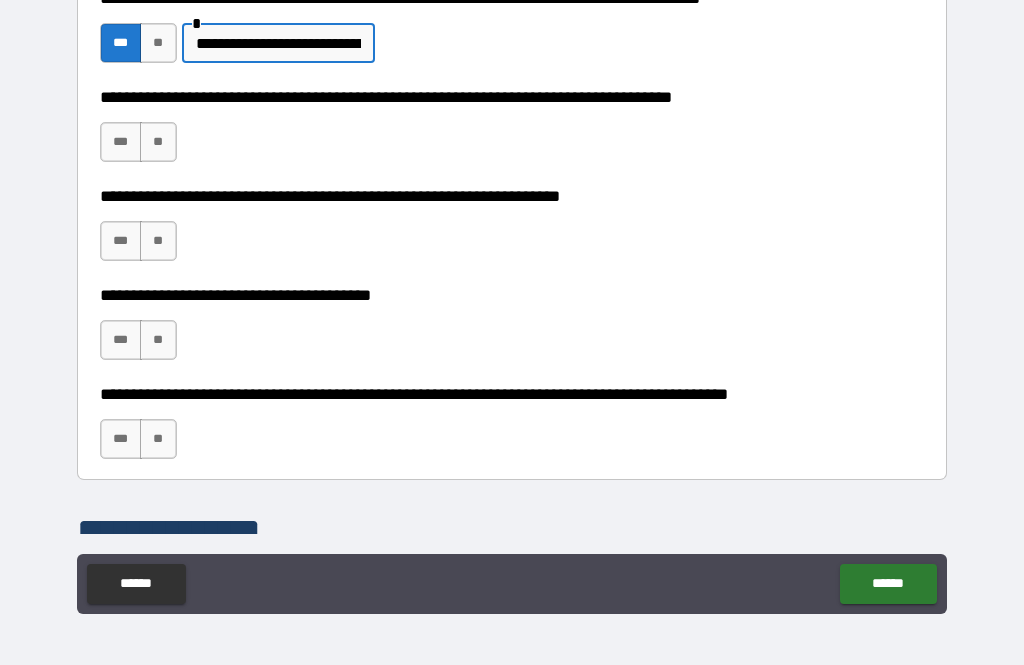 click on "**" at bounding box center [158, 142] 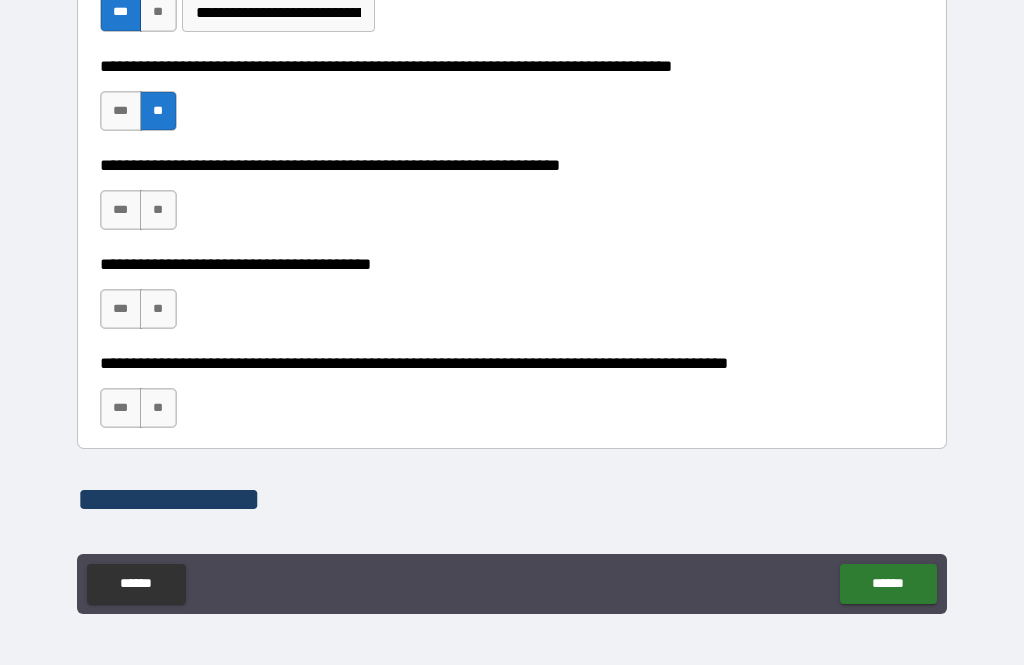 scroll, scrollTop: 2592, scrollLeft: 0, axis: vertical 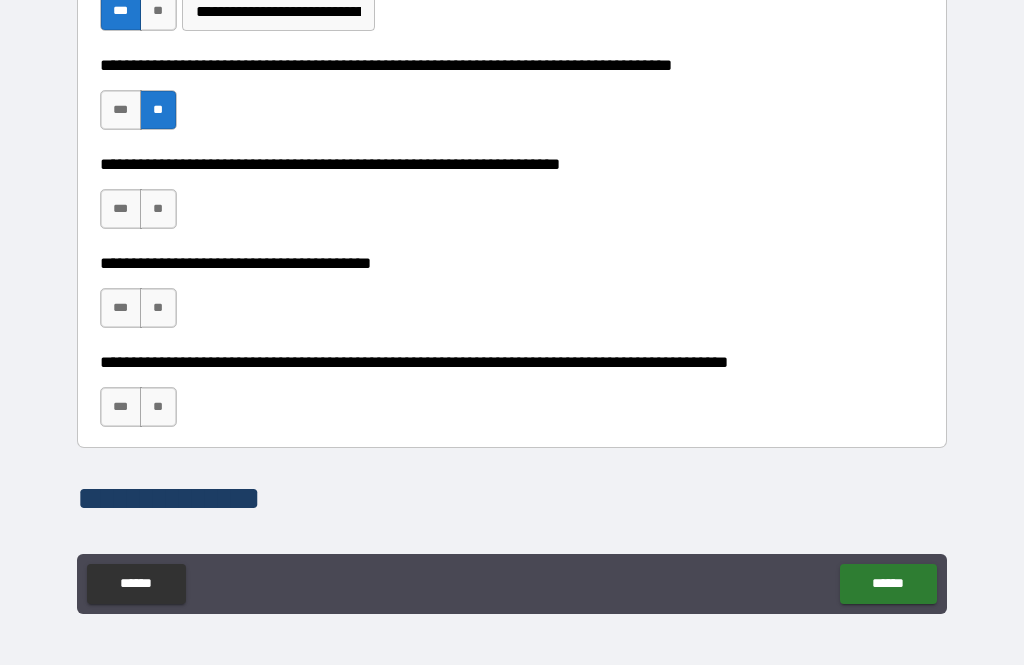 click on "***" at bounding box center [121, 209] 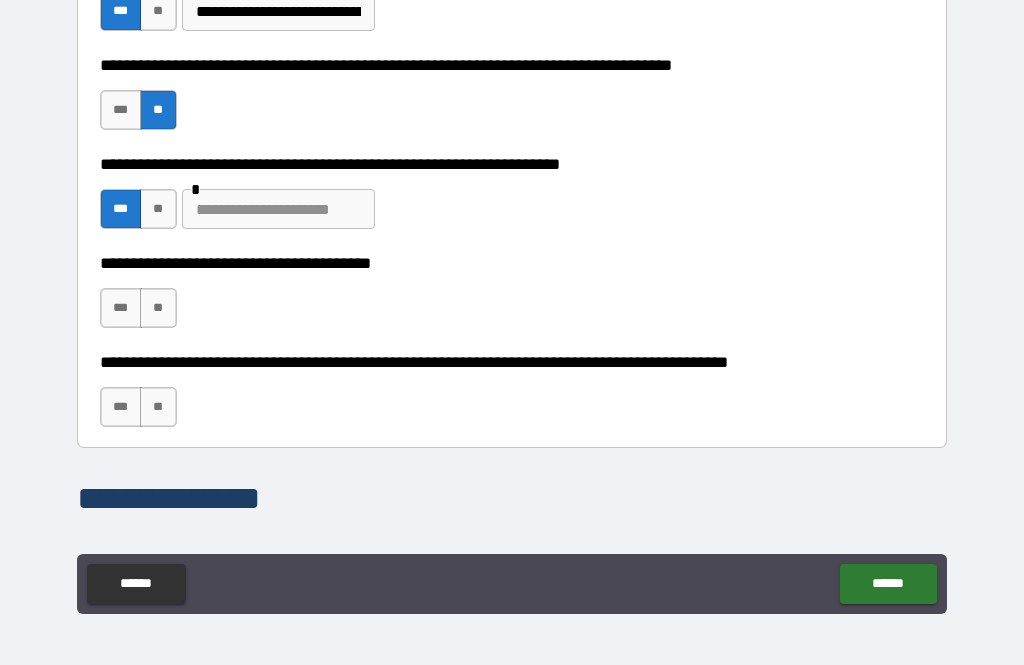click at bounding box center (278, 209) 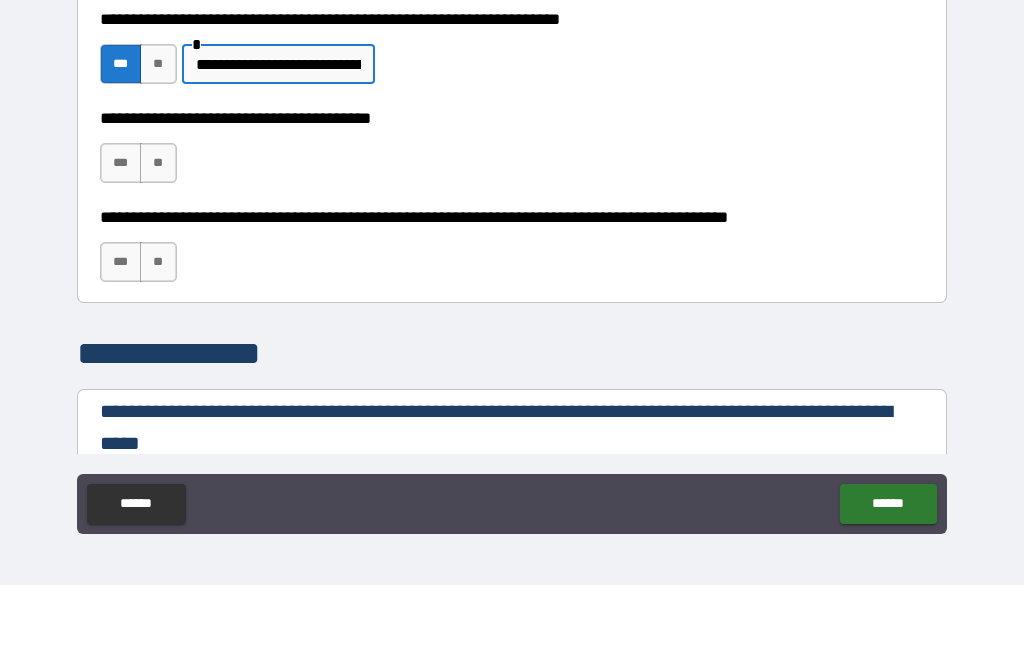 scroll, scrollTop: 2670, scrollLeft: 0, axis: vertical 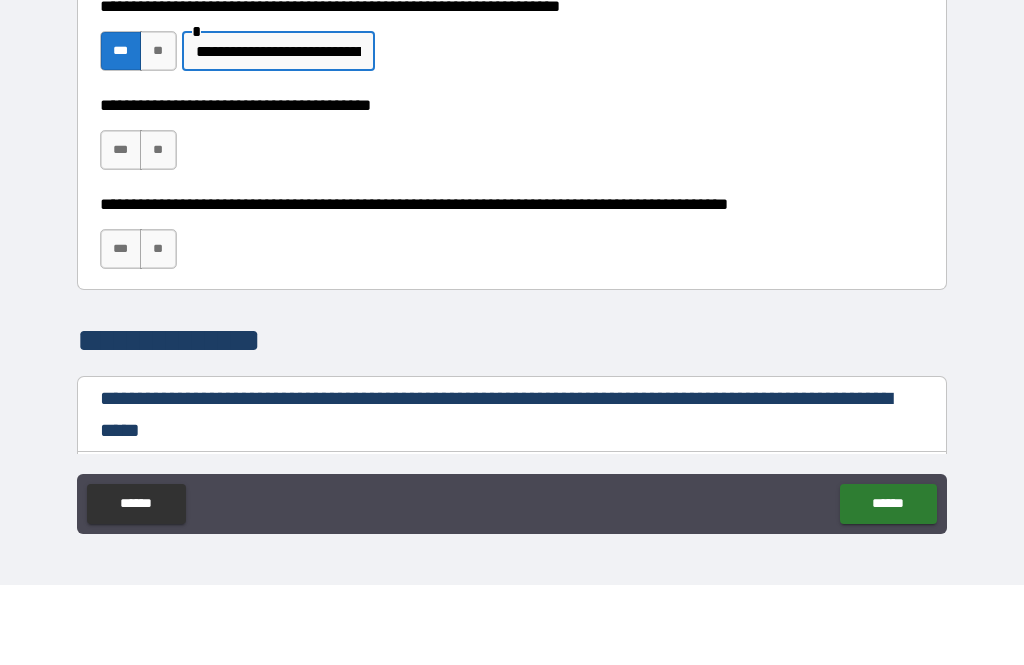 click on "***" at bounding box center (121, 230) 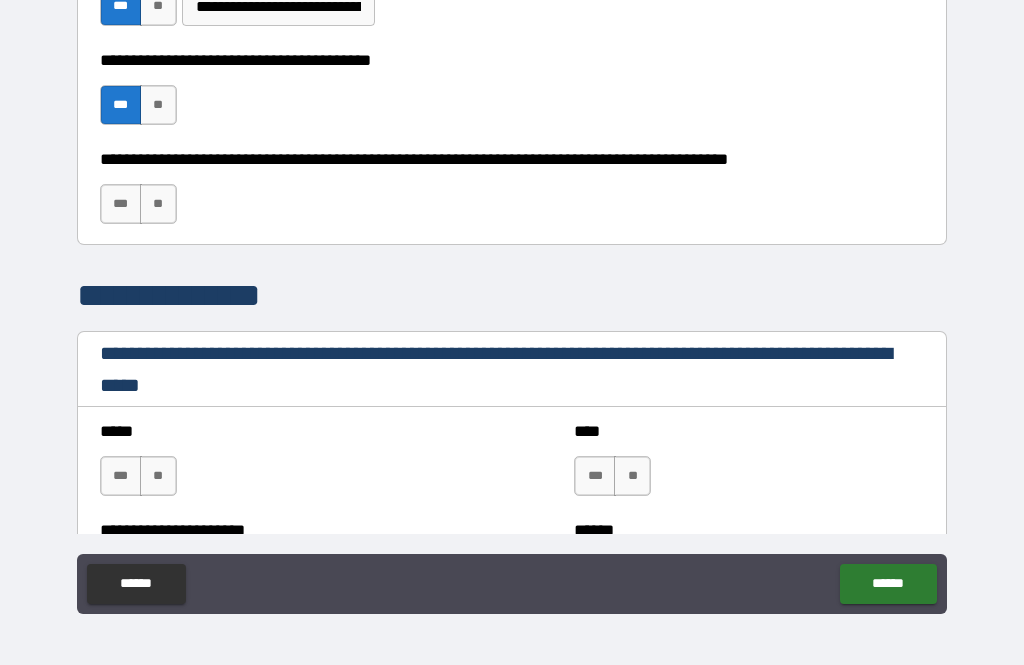 scroll, scrollTop: 2796, scrollLeft: 0, axis: vertical 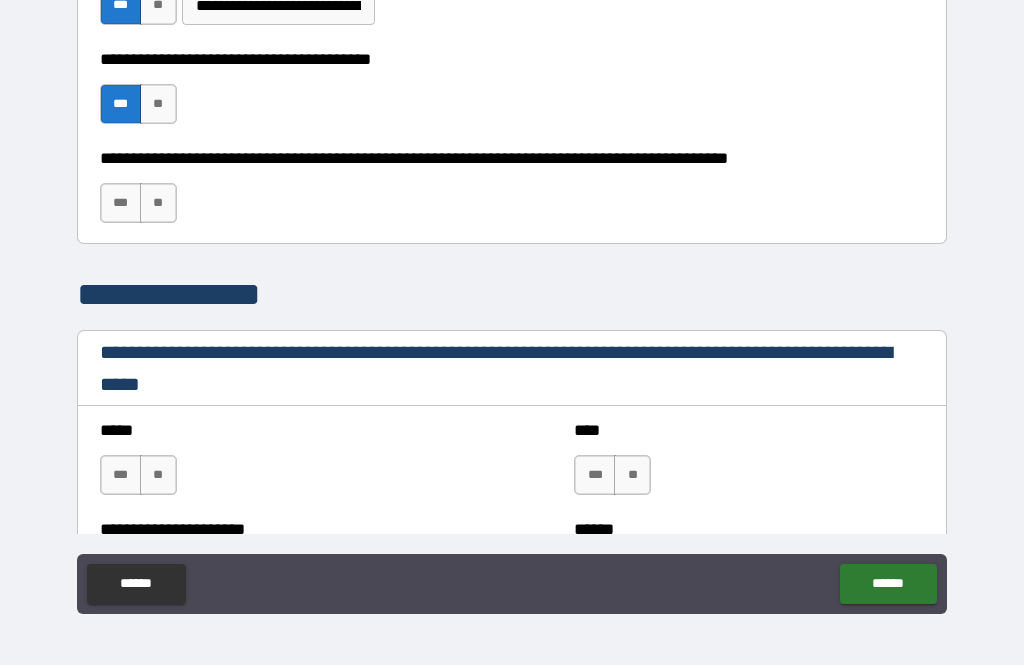 click on "**" at bounding box center [158, 203] 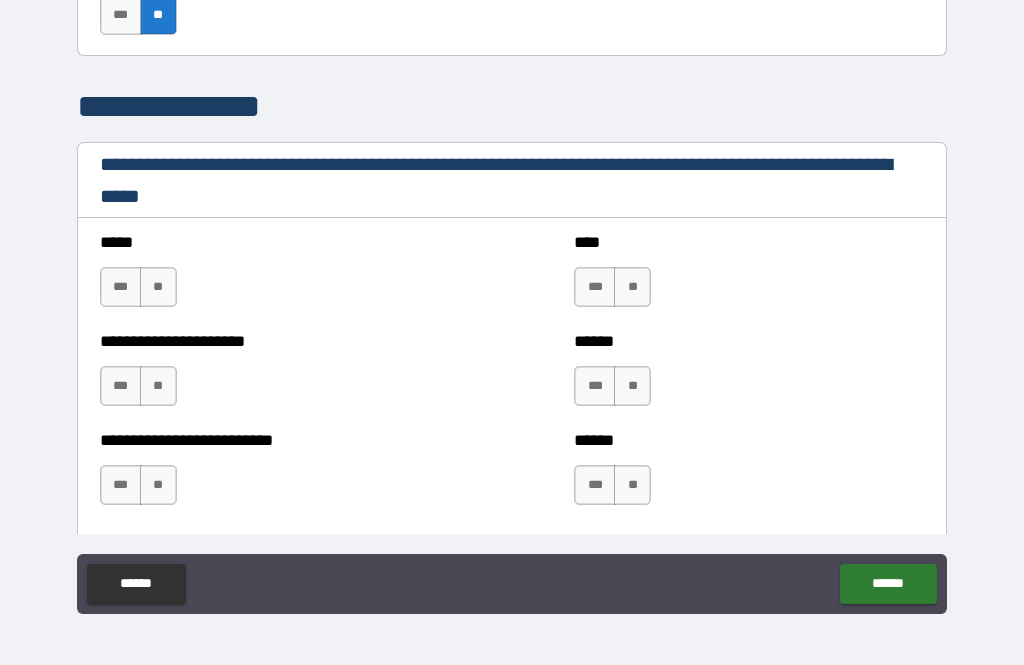 scroll, scrollTop: 2987, scrollLeft: 0, axis: vertical 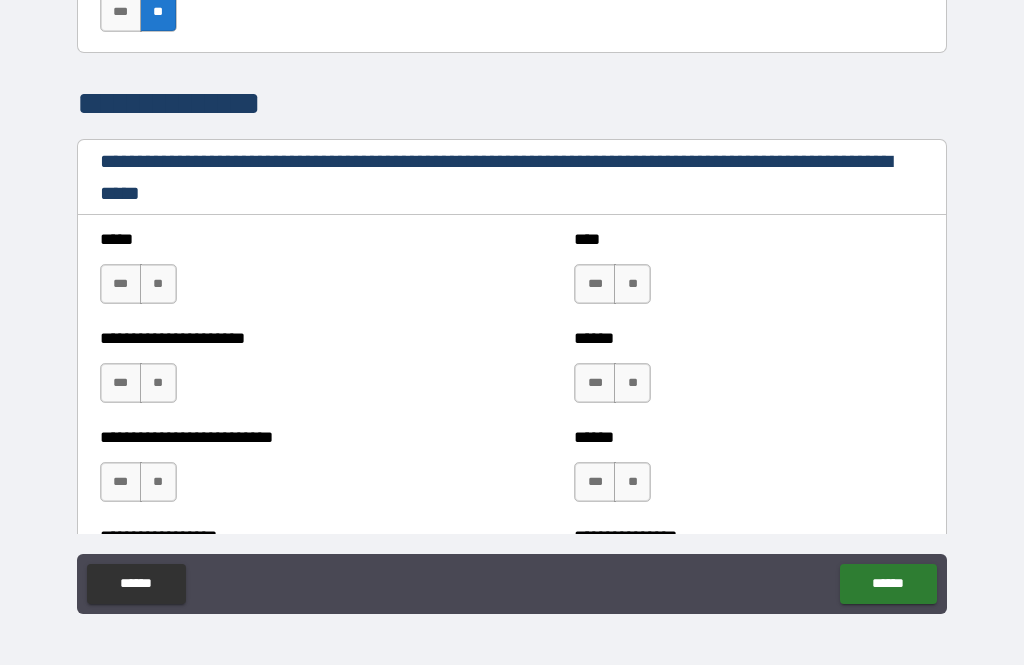 click on "**" at bounding box center [158, 284] 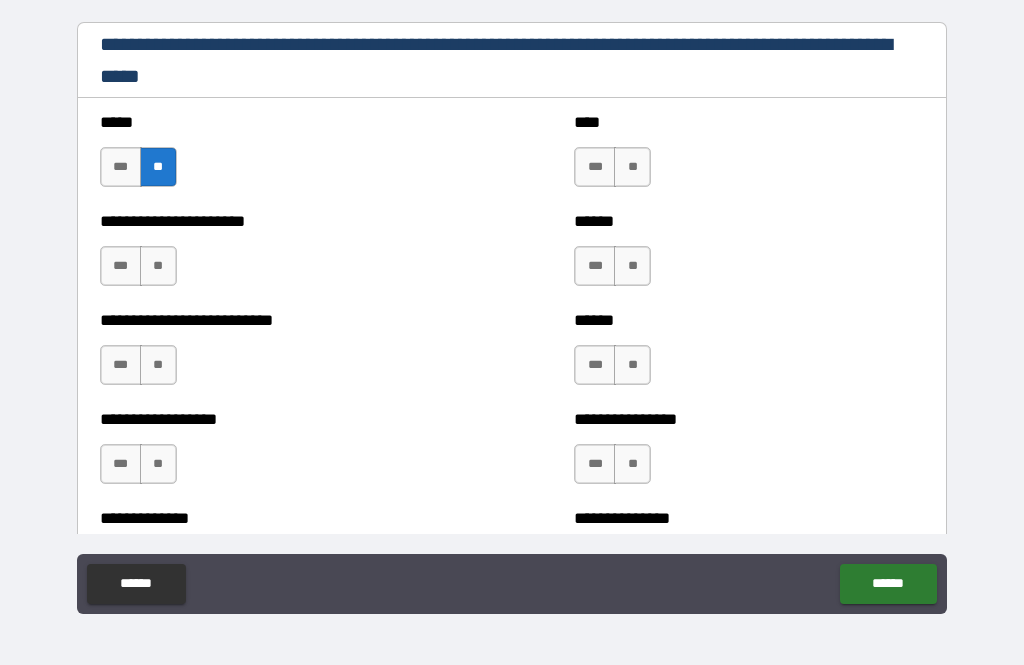 scroll, scrollTop: 3111, scrollLeft: 0, axis: vertical 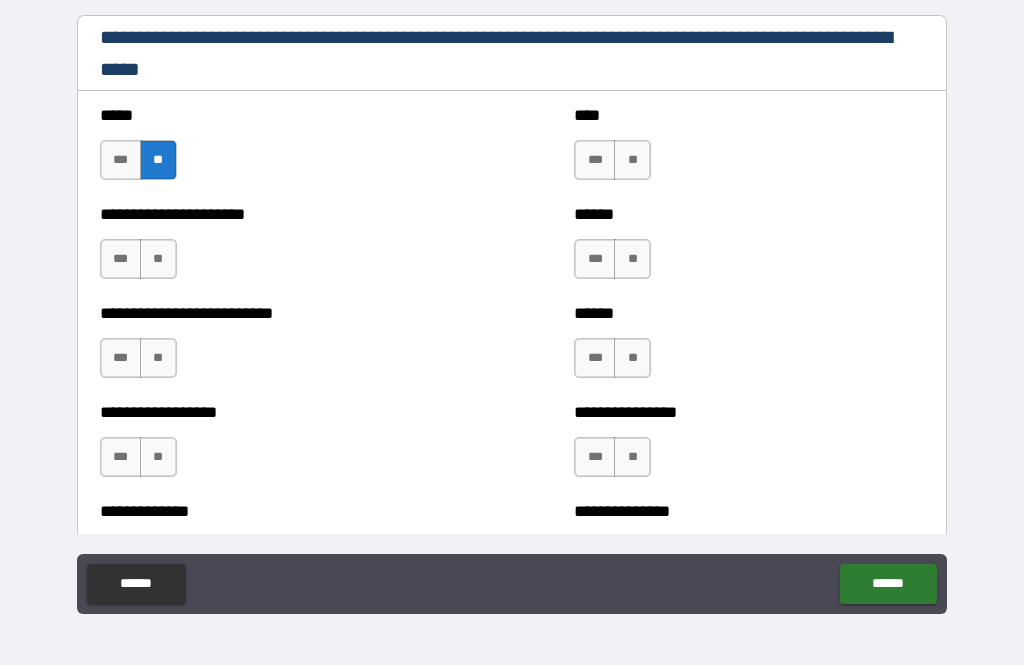 click on "**" at bounding box center [158, 259] 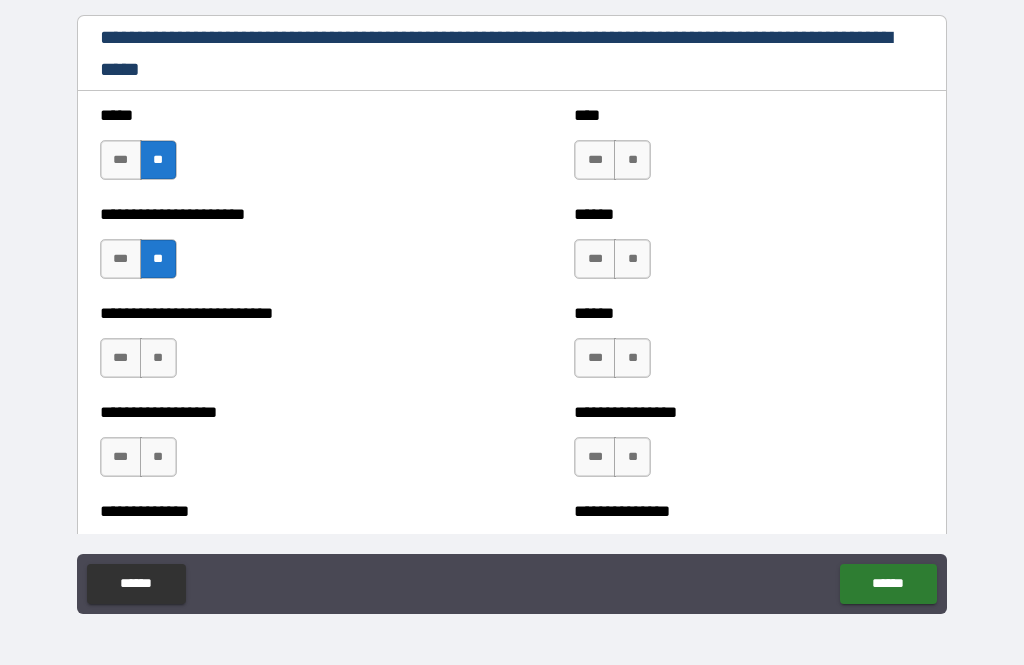click on "**" at bounding box center (158, 358) 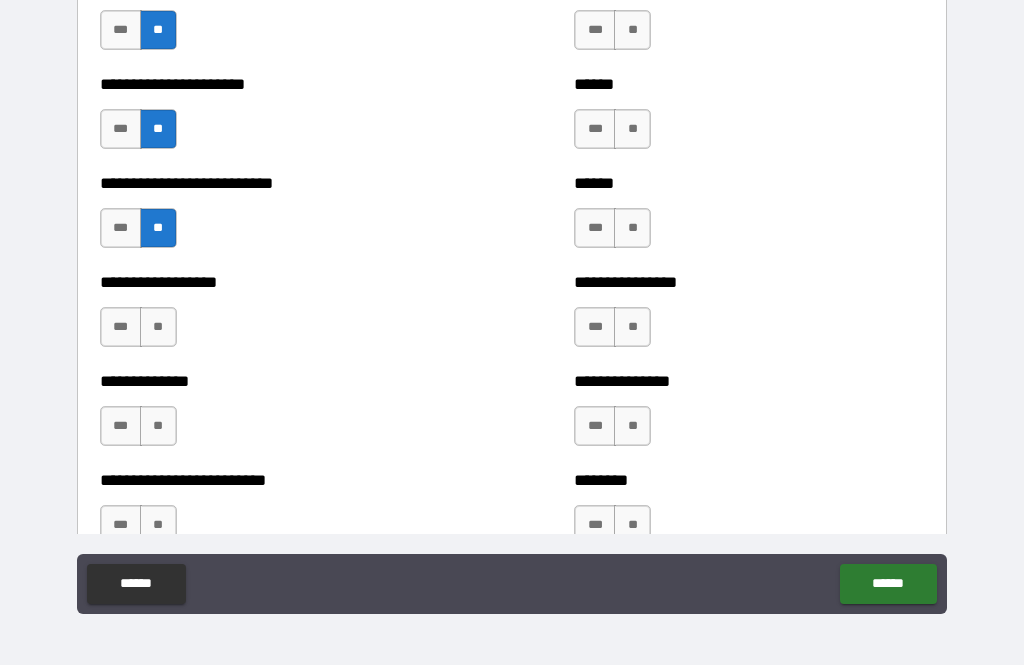 scroll, scrollTop: 3241, scrollLeft: 0, axis: vertical 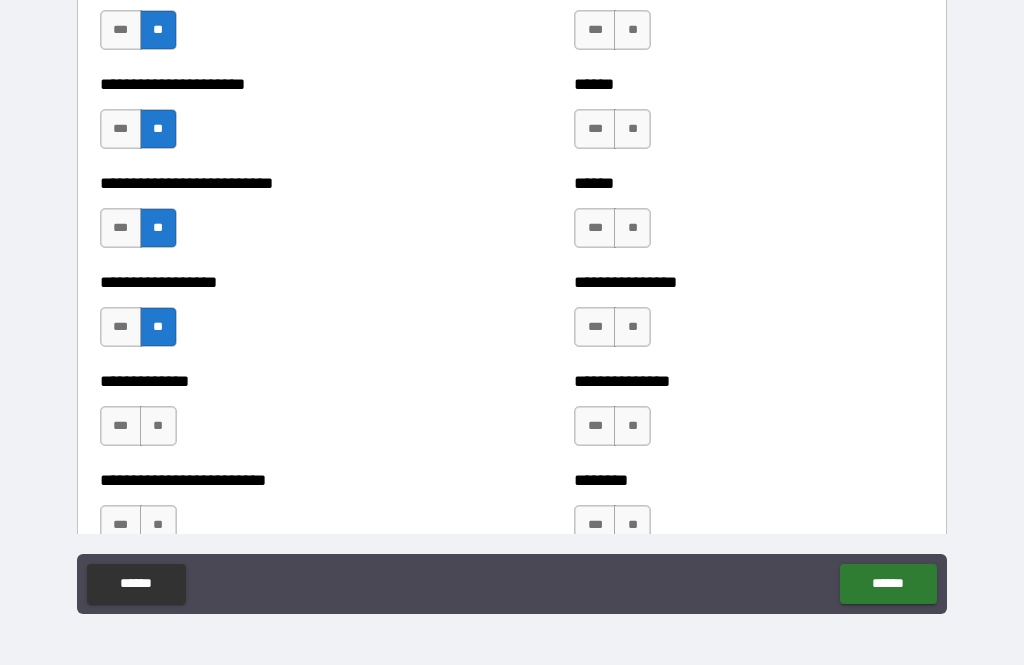 click on "**" at bounding box center [158, 426] 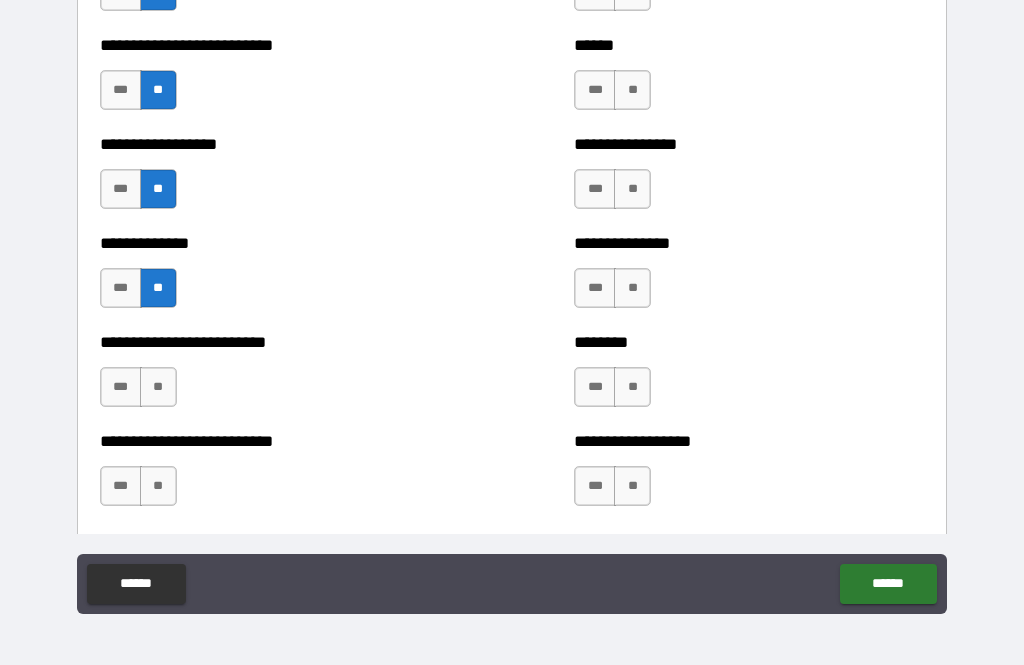 scroll, scrollTop: 3379, scrollLeft: 0, axis: vertical 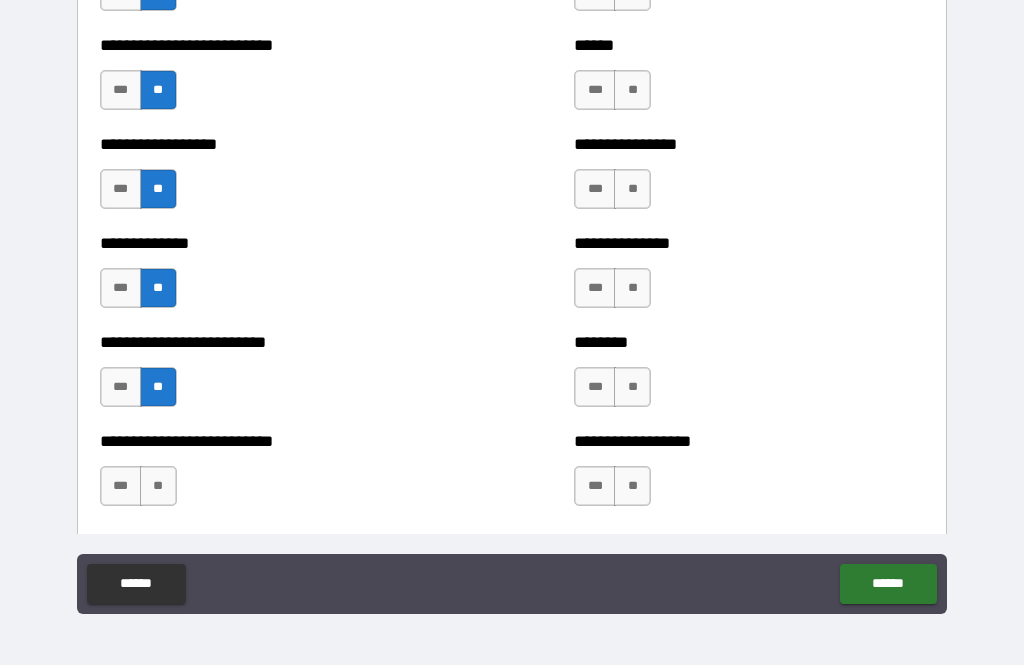 click on "**" at bounding box center (158, 486) 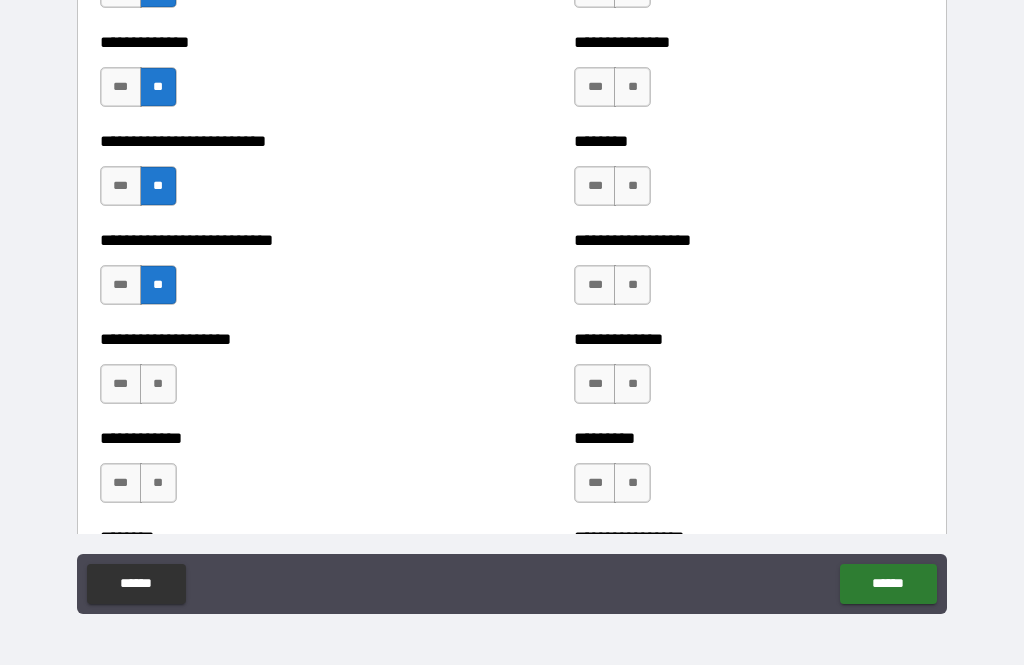 scroll, scrollTop: 3582, scrollLeft: 0, axis: vertical 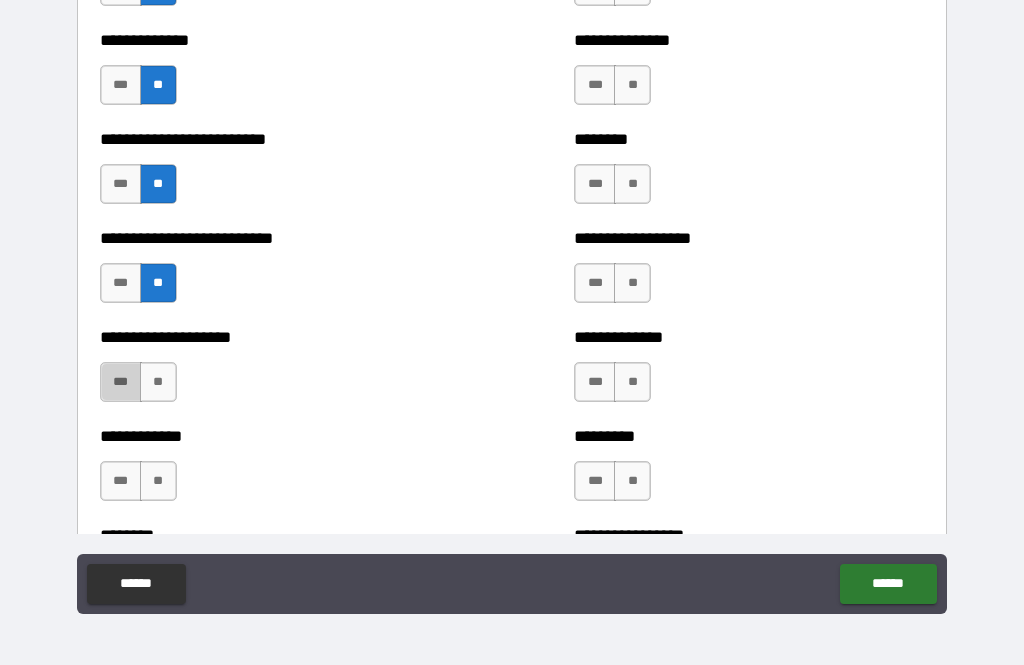 click on "***" at bounding box center (121, 382) 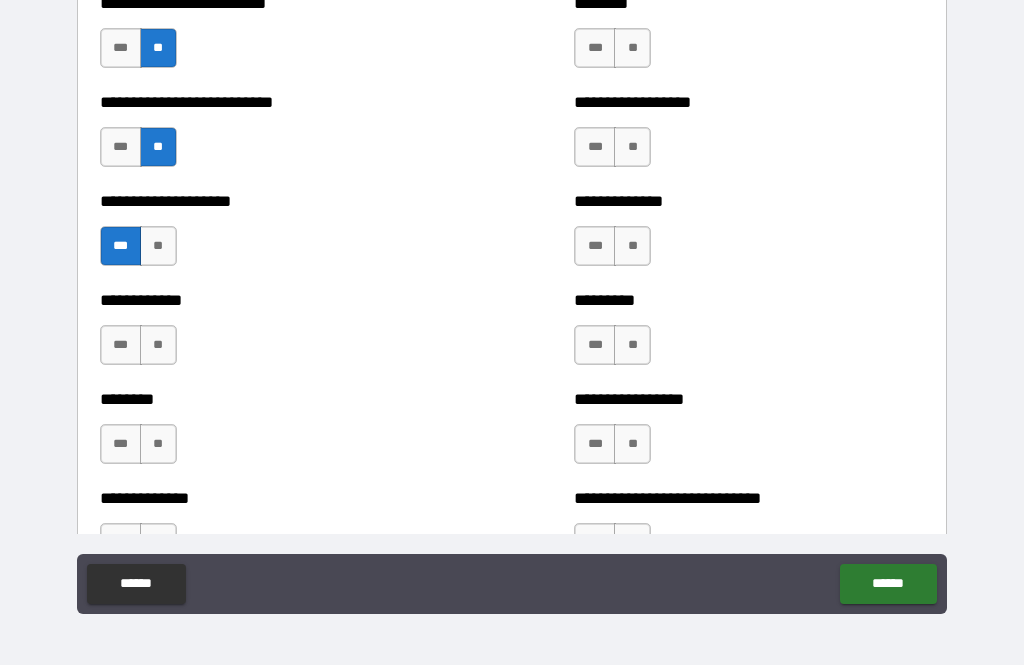 scroll, scrollTop: 3720, scrollLeft: 0, axis: vertical 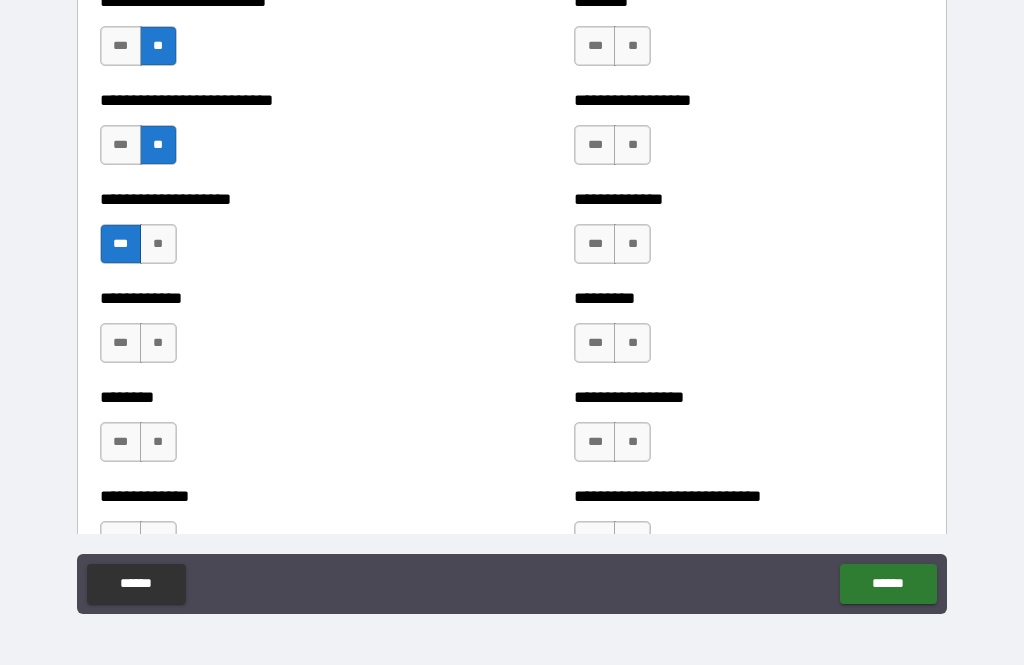 click on "**" at bounding box center (158, 343) 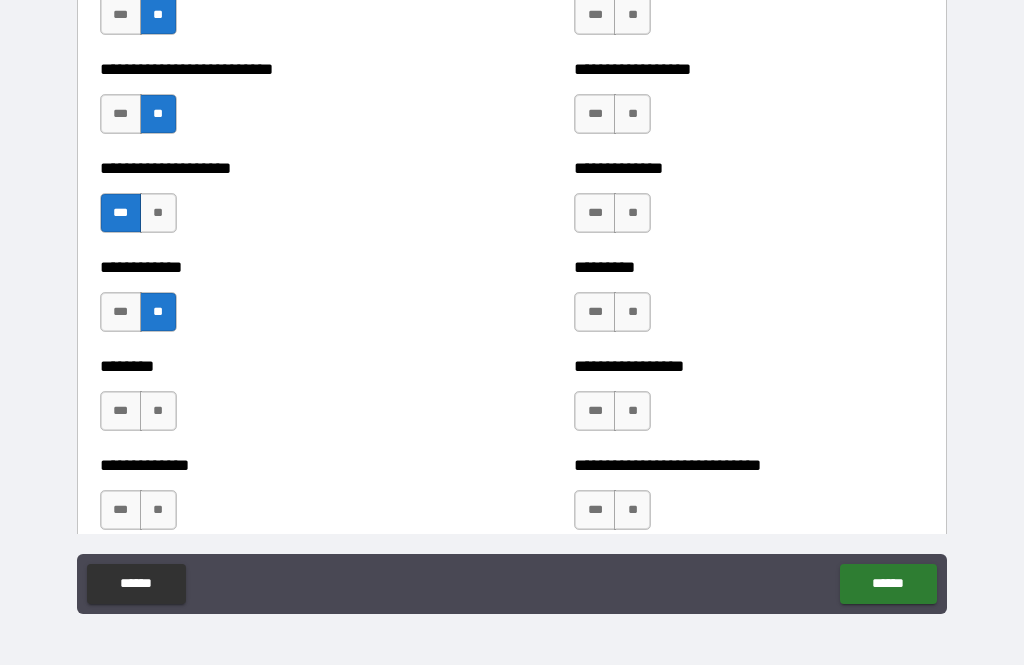 click on "**" at bounding box center [158, 411] 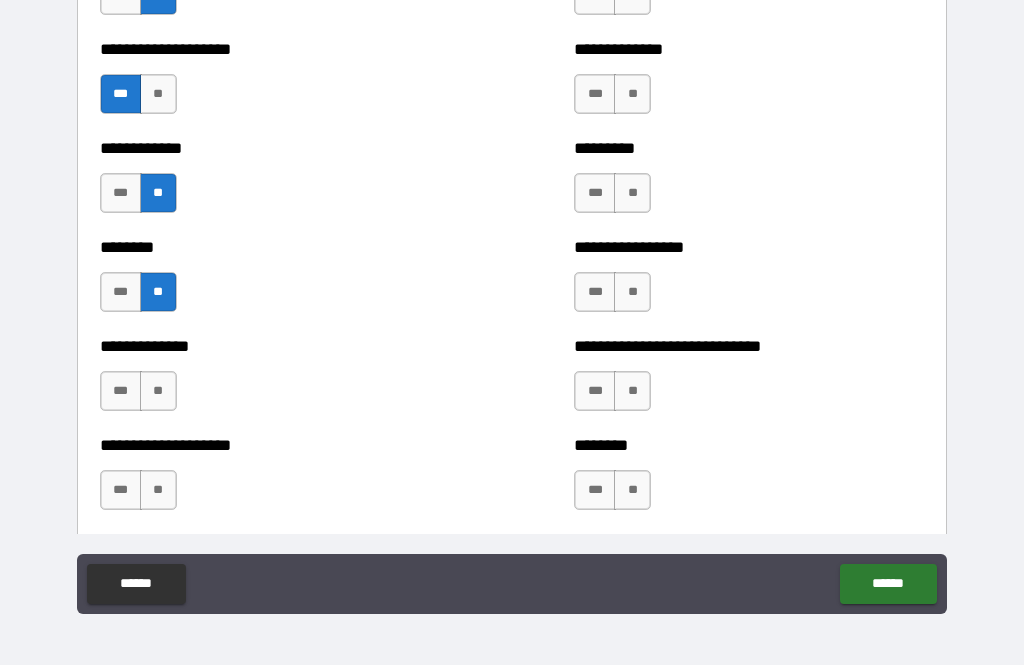 scroll, scrollTop: 3881, scrollLeft: 0, axis: vertical 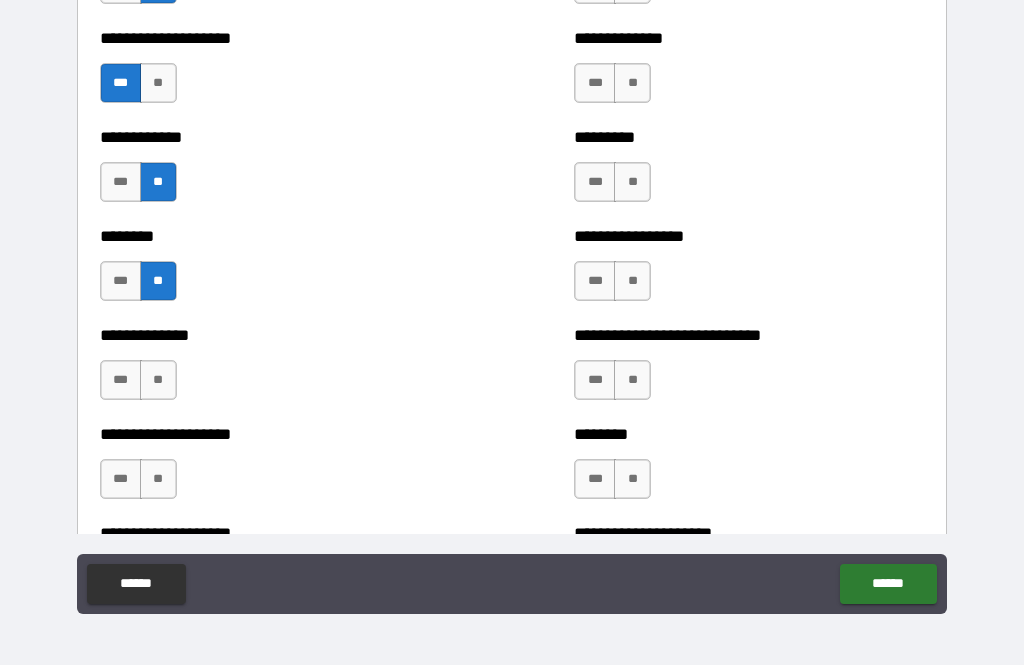 click on "**" at bounding box center [158, 380] 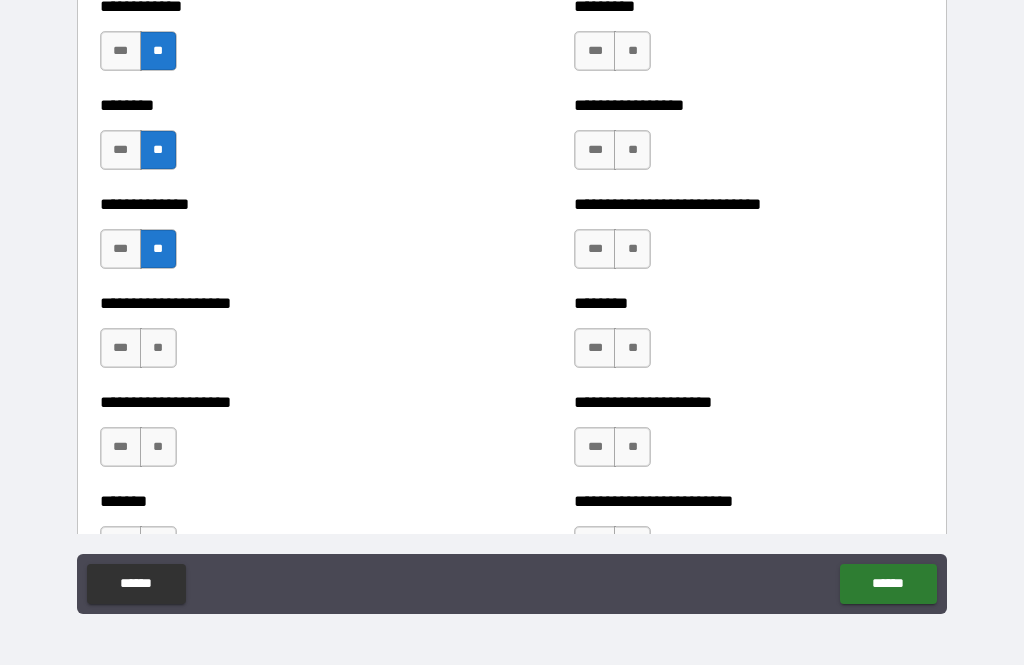 scroll, scrollTop: 4012, scrollLeft: 0, axis: vertical 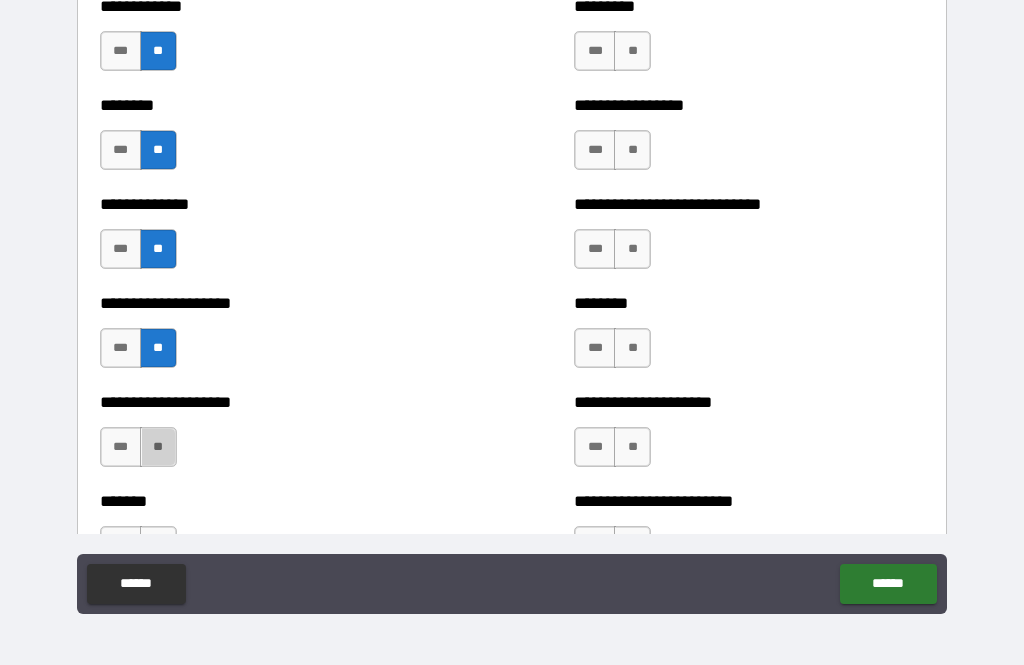 click on "**" at bounding box center (158, 447) 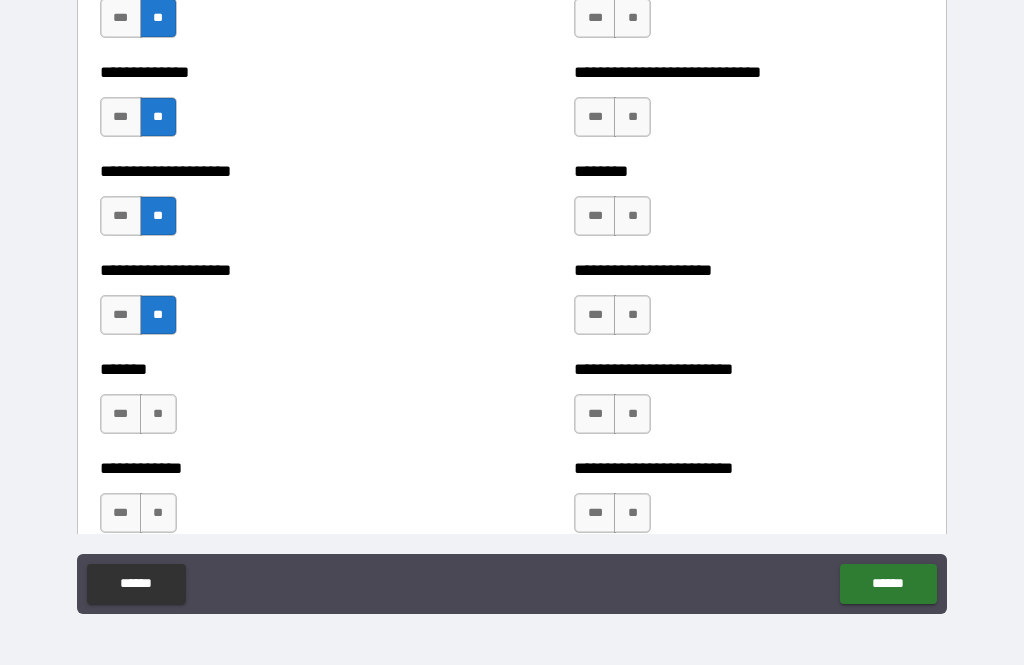 click on "**" at bounding box center (158, 414) 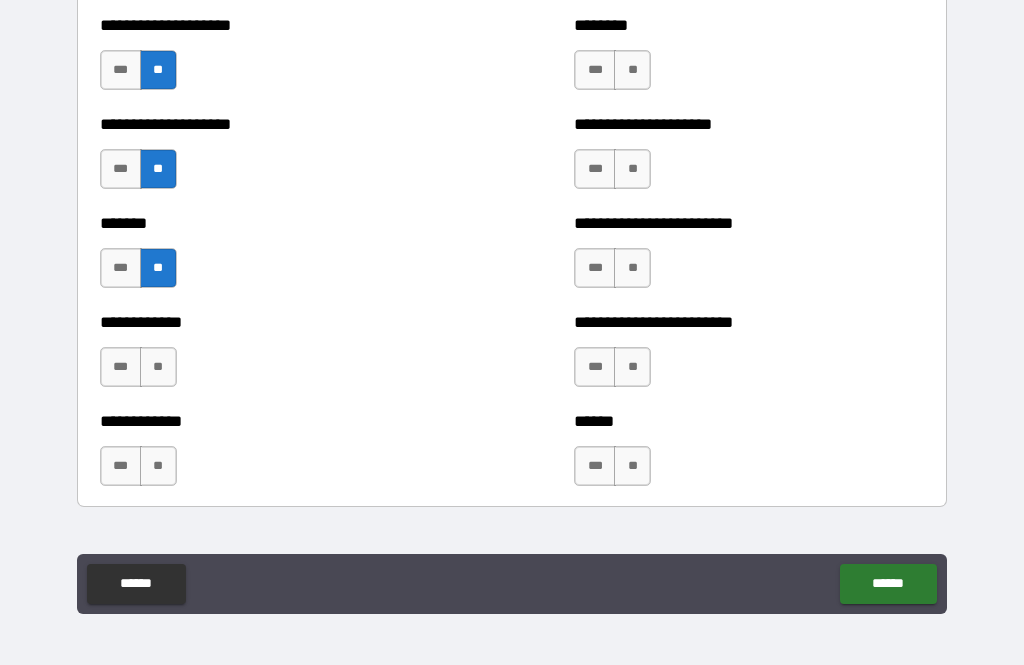 scroll, scrollTop: 4293, scrollLeft: 0, axis: vertical 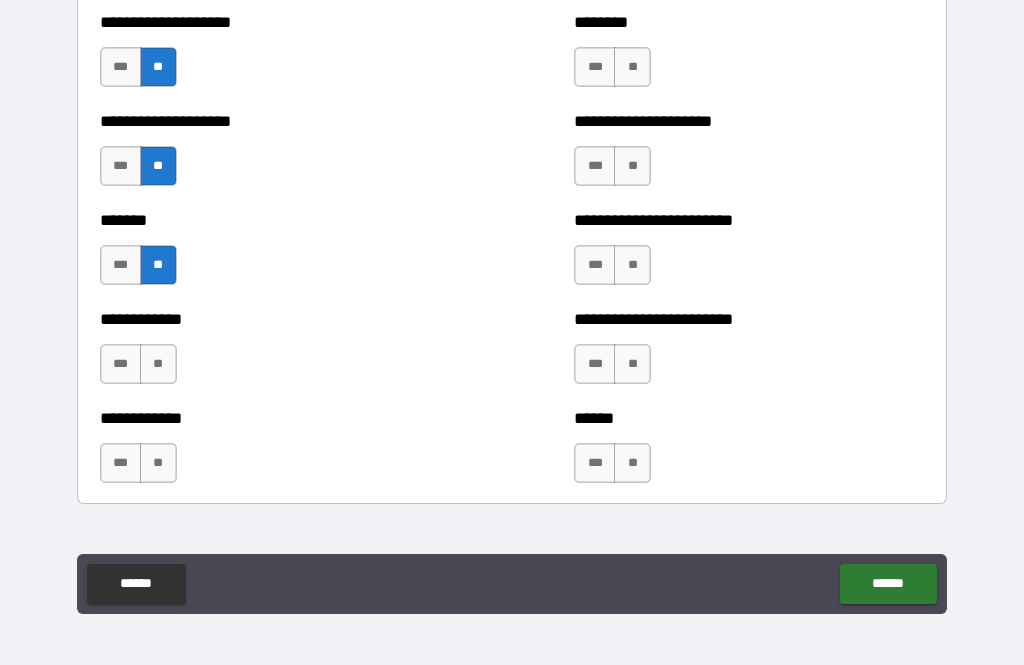 click on "**" at bounding box center (158, 364) 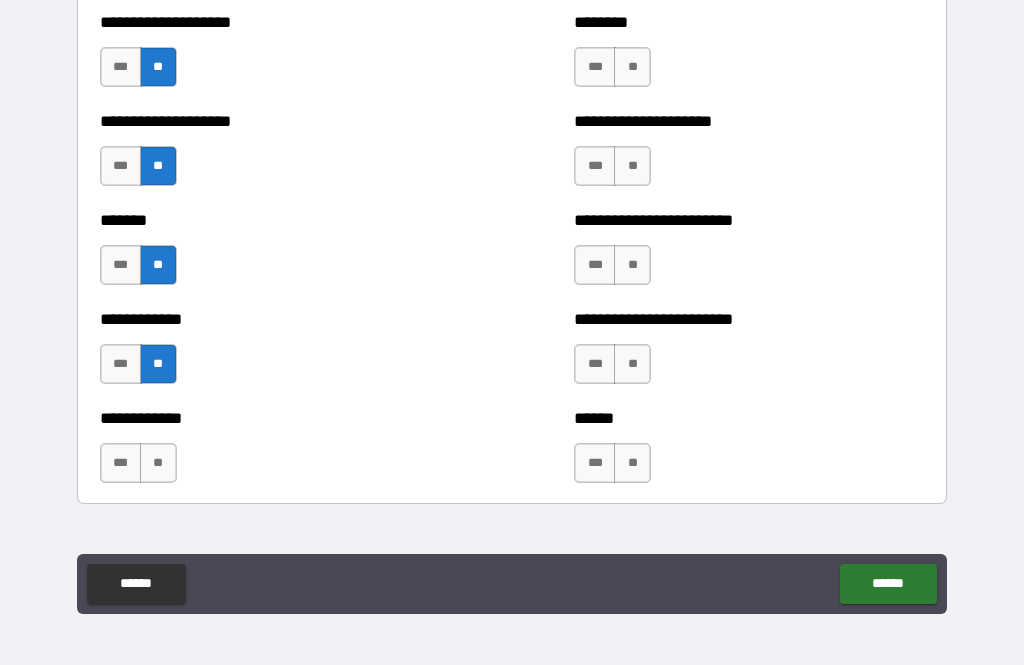 click on "**" at bounding box center (158, 463) 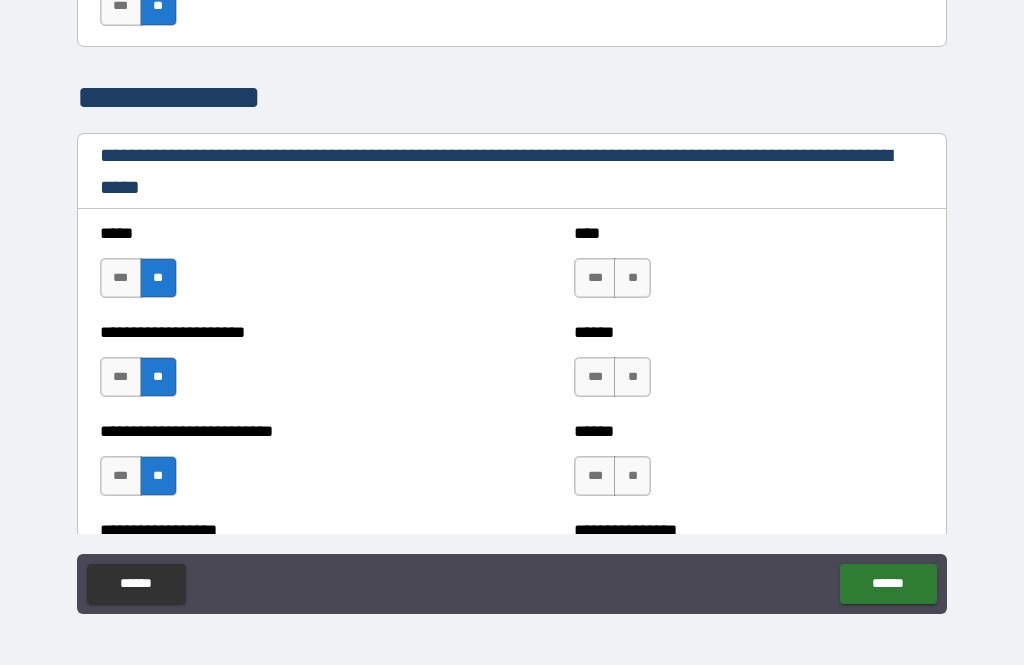 scroll, scrollTop: 3000, scrollLeft: 0, axis: vertical 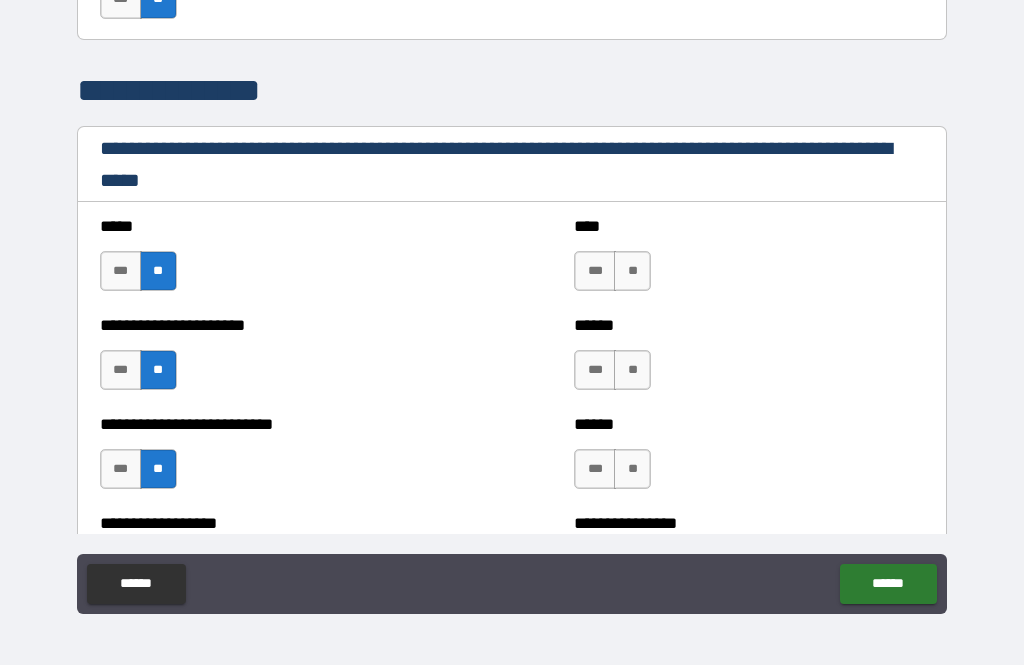 click on "**" at bounding box center (632, 271) 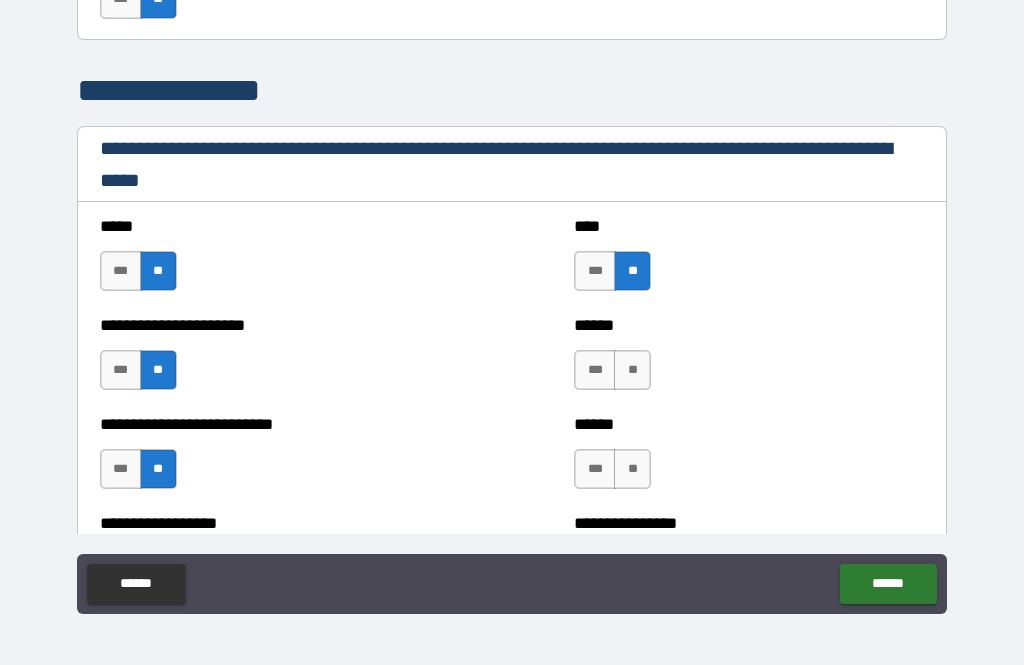 click on "**" at bounding box center [632, 370] 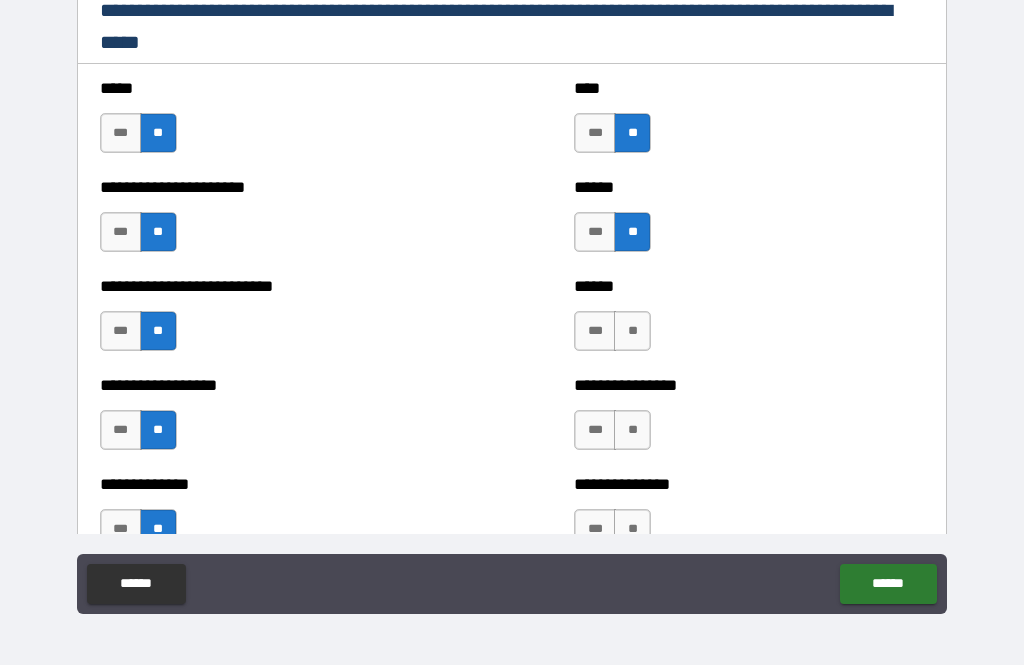 scroll, scrollTop: 3160, scrollLeft: 0, axis: vertical 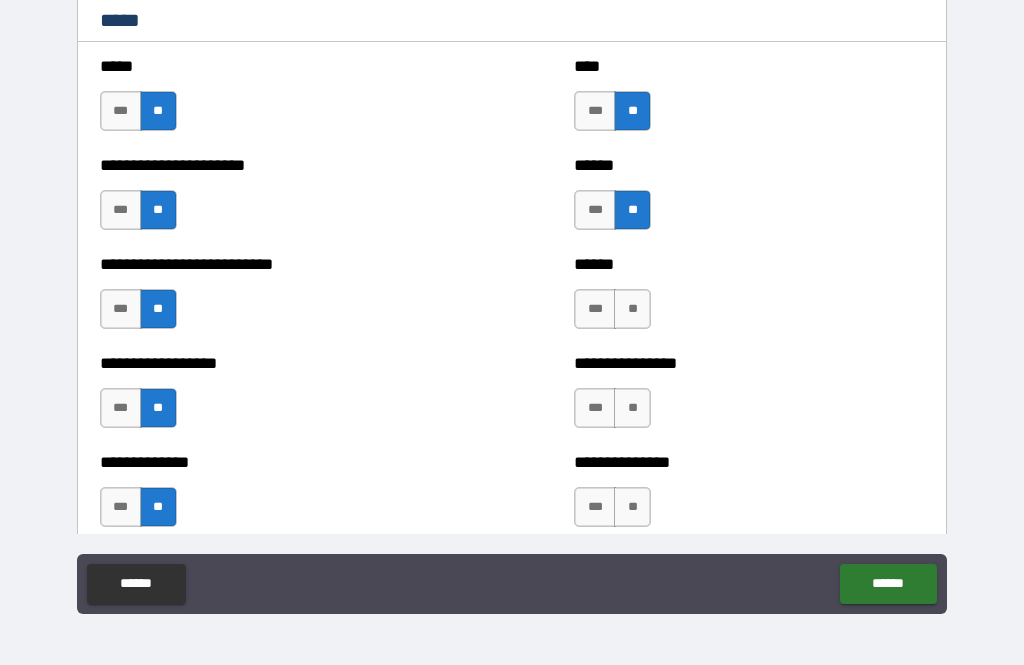 click on "**" at bounding box center [632, 309] 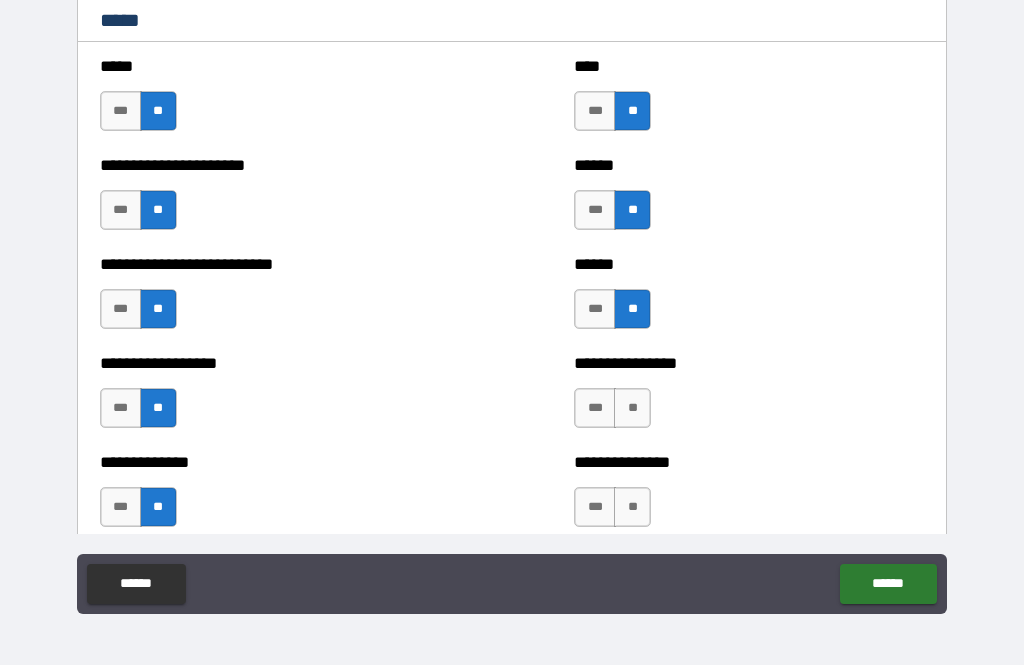 click on "**" at bounding box center [632, 408] 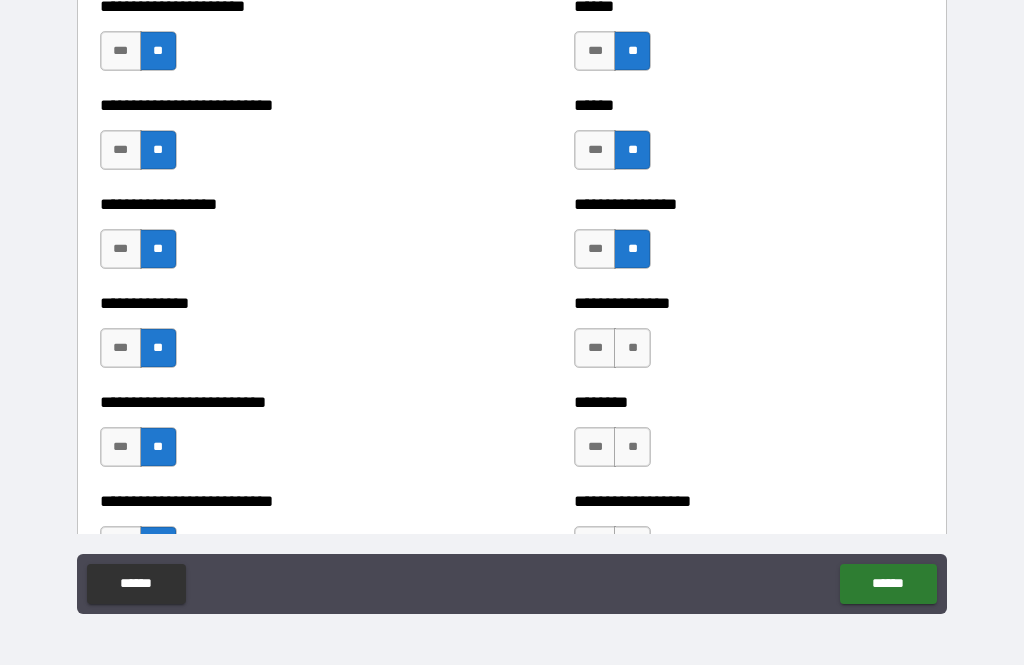 scroll, scrollTop: 3345, scrollLeft: 0, axis: vertical 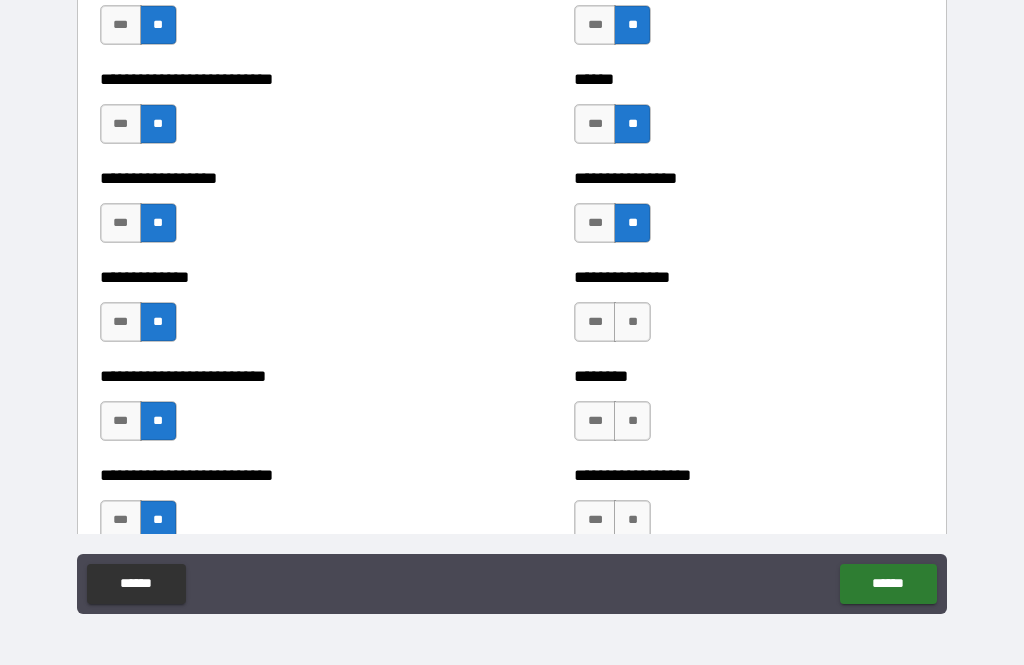 click on "***" at bounding box center [595, 322] 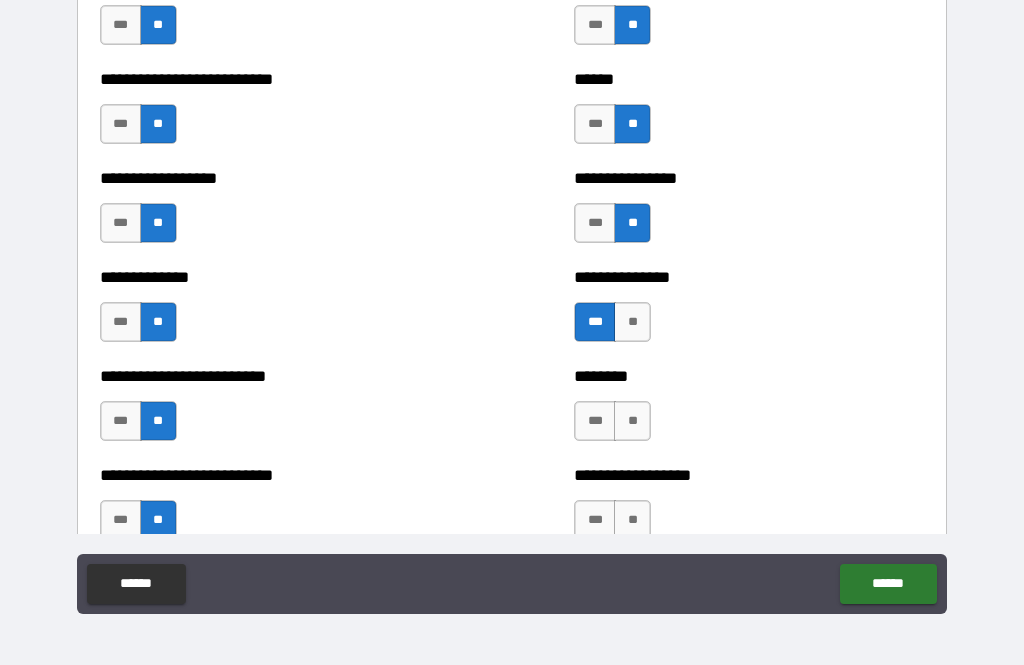 click on "**" at bounding box center [632, 322] 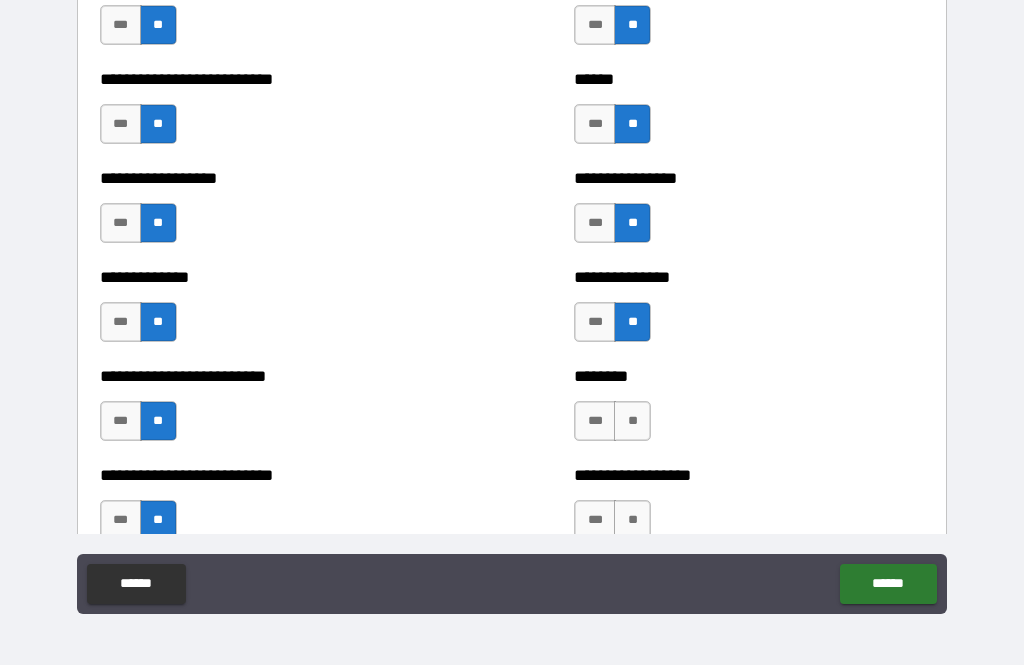 click on "**" at bounding box center (632, 421) 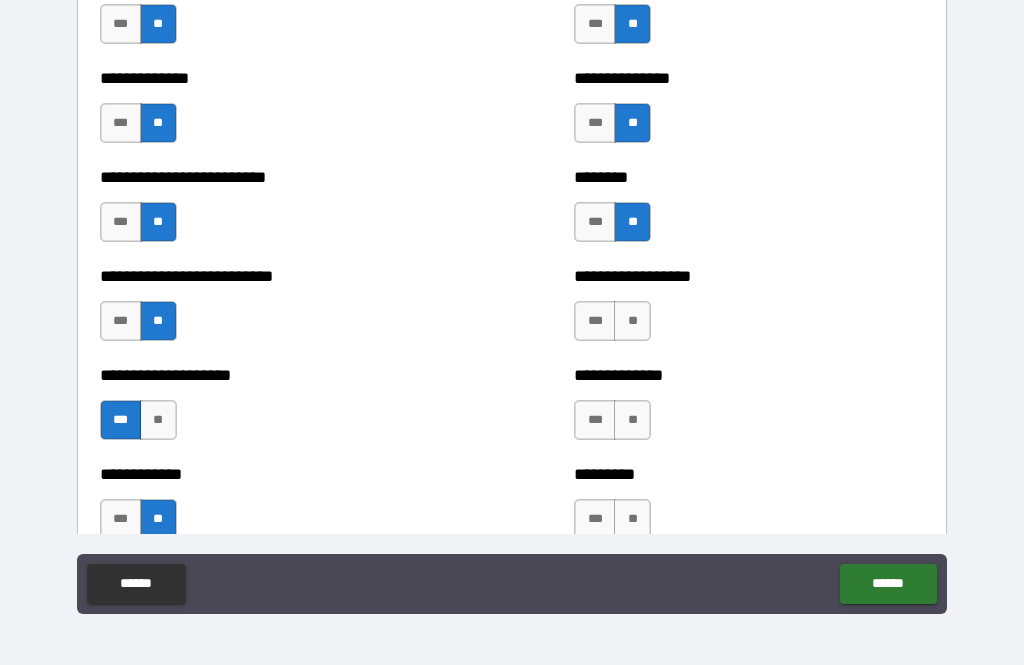 scroll, scrollTop: 3563, scrollLeft: 0, axis: vertical 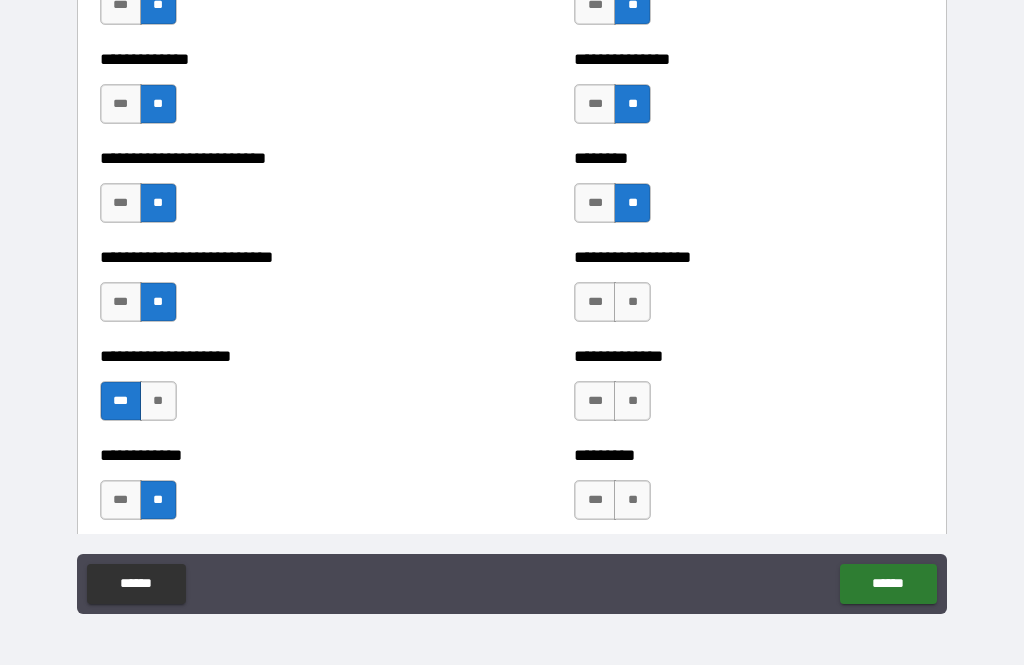 click on "**" at bounding box center [632, 302] 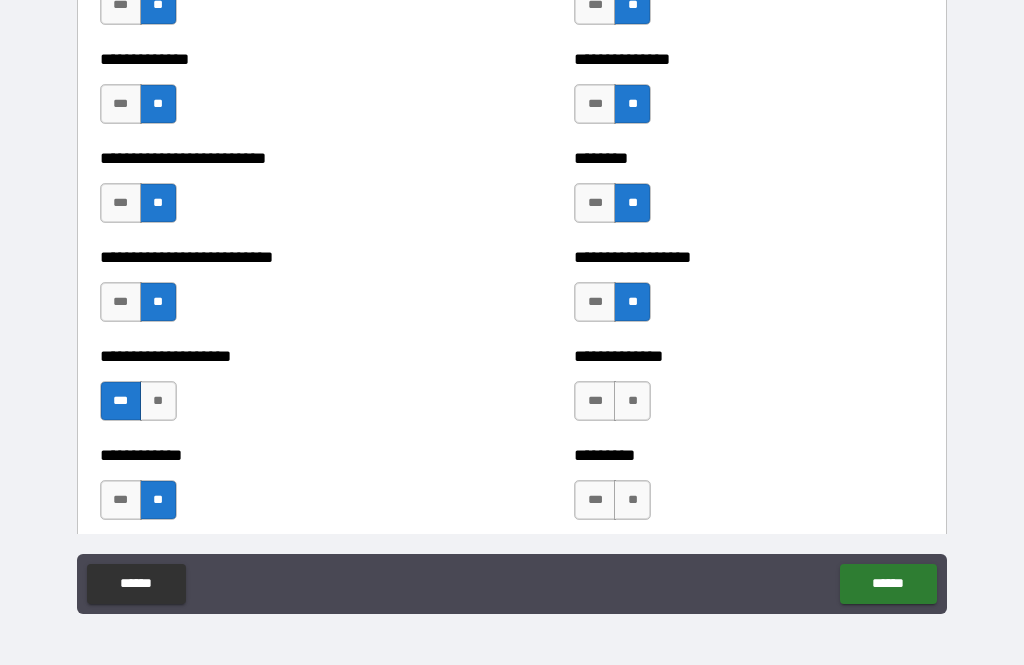 click on "**" at bounding box center (632, 401) 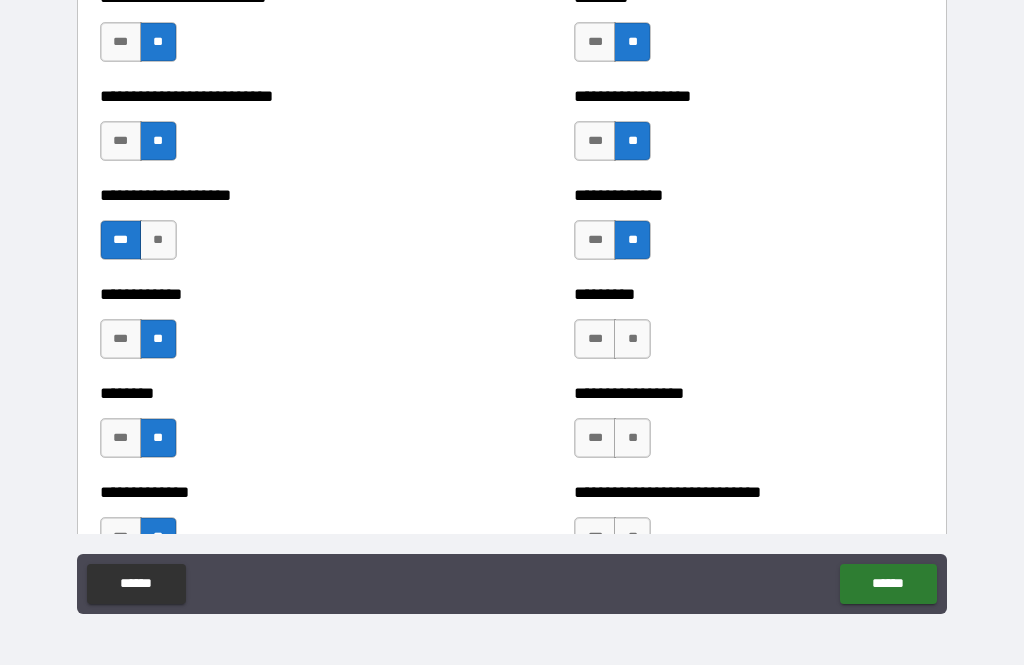 scroll, scrollTop: 3736, scrollLeft: 0, axis: vertical 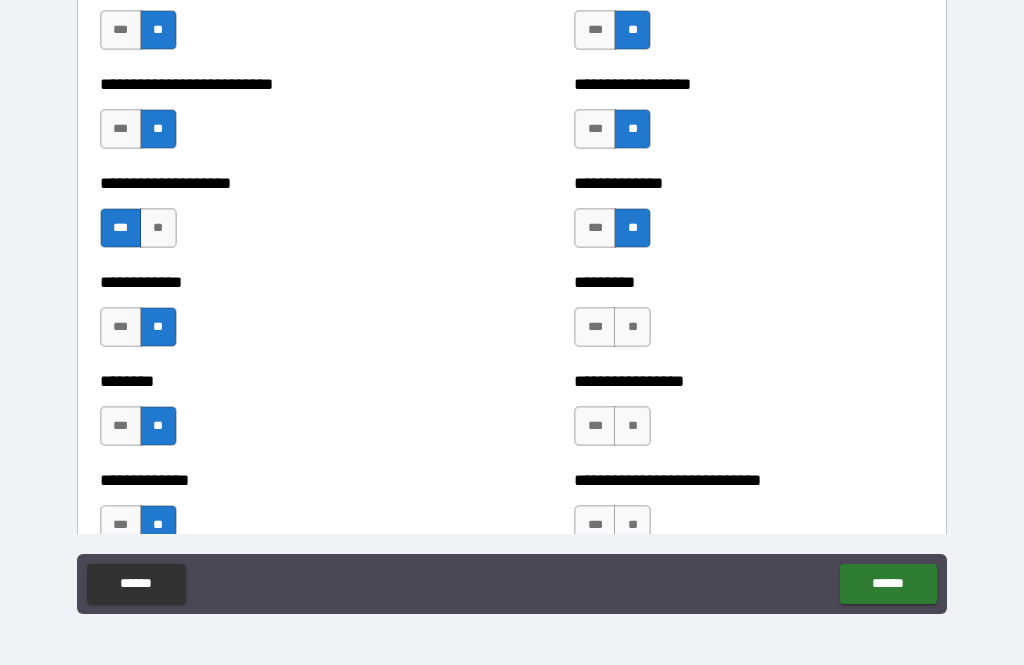 click on "**" at bounding box center [632, 327] 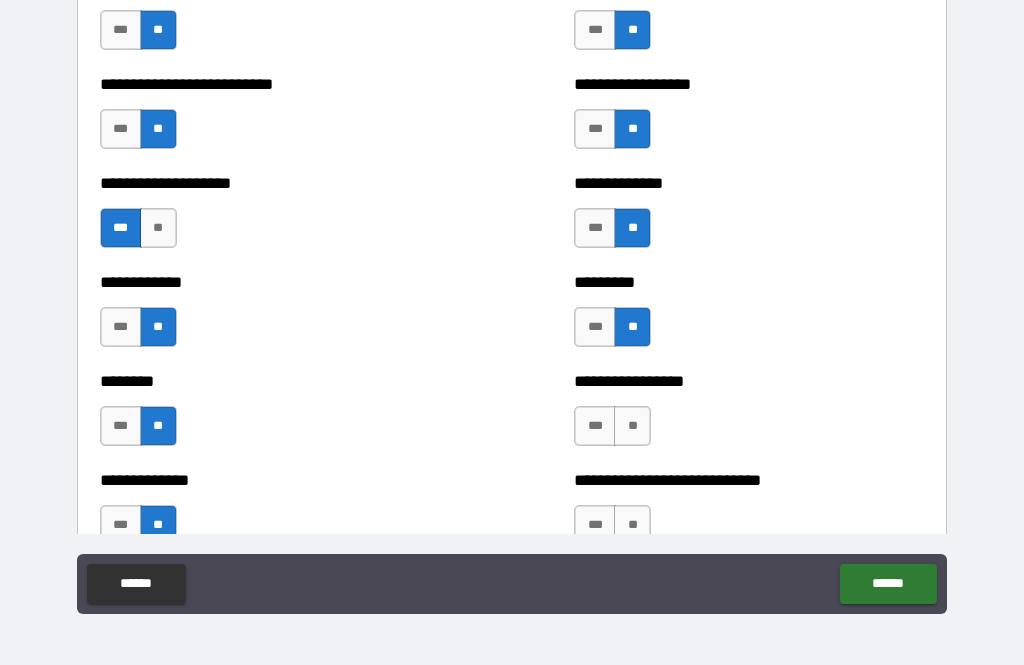 click on "**" at bounding box center [632, 426] 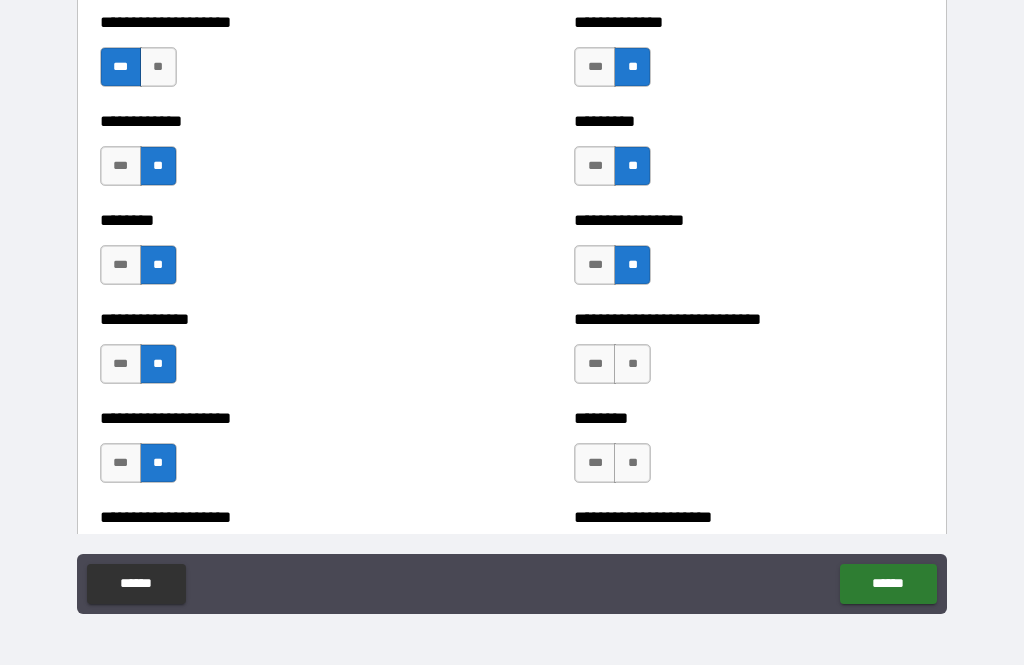 scroll, scrollTop: 3913, scrollLeft: 0, axis: vertical 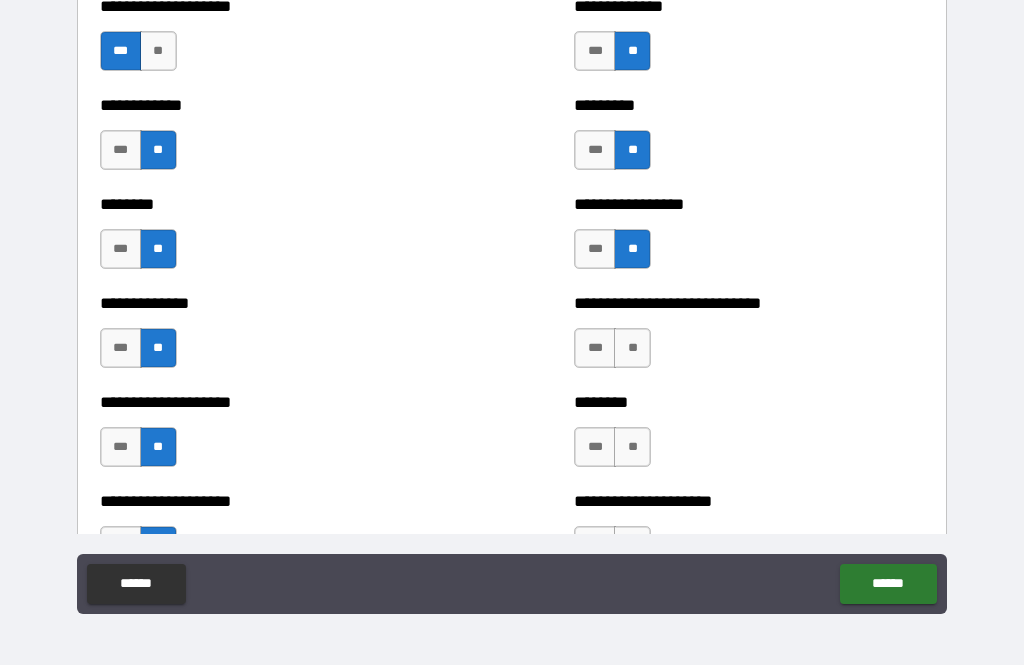 click on "**" at bounding box center [632, 348] 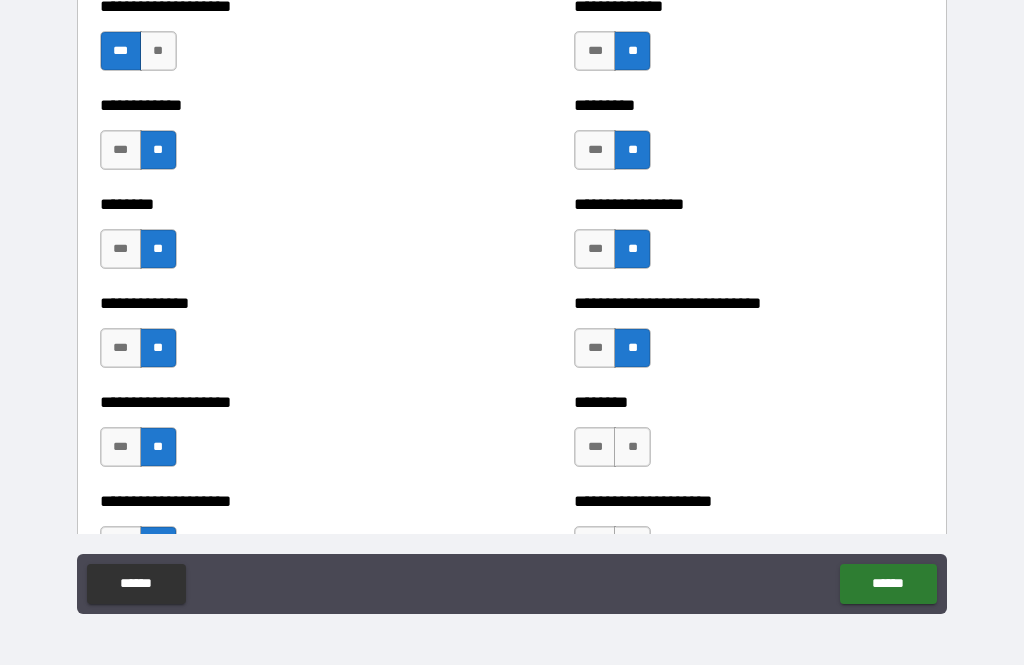 click on "**" at bounding box center [632, 447] 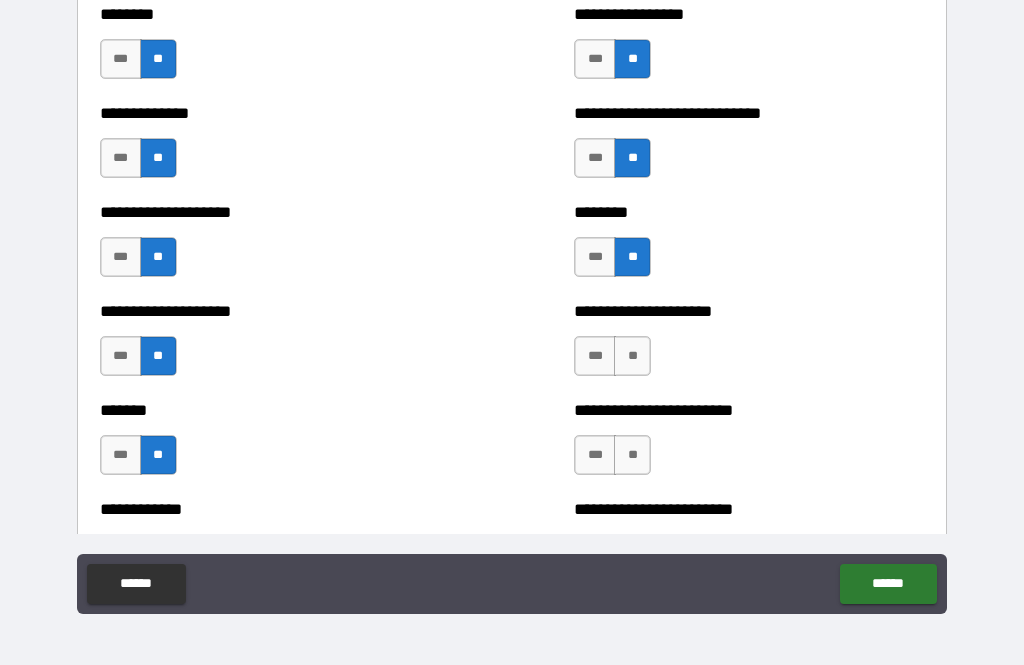 scroll, scrollTop: 4123, scrollLeft: 0, axis: vertical 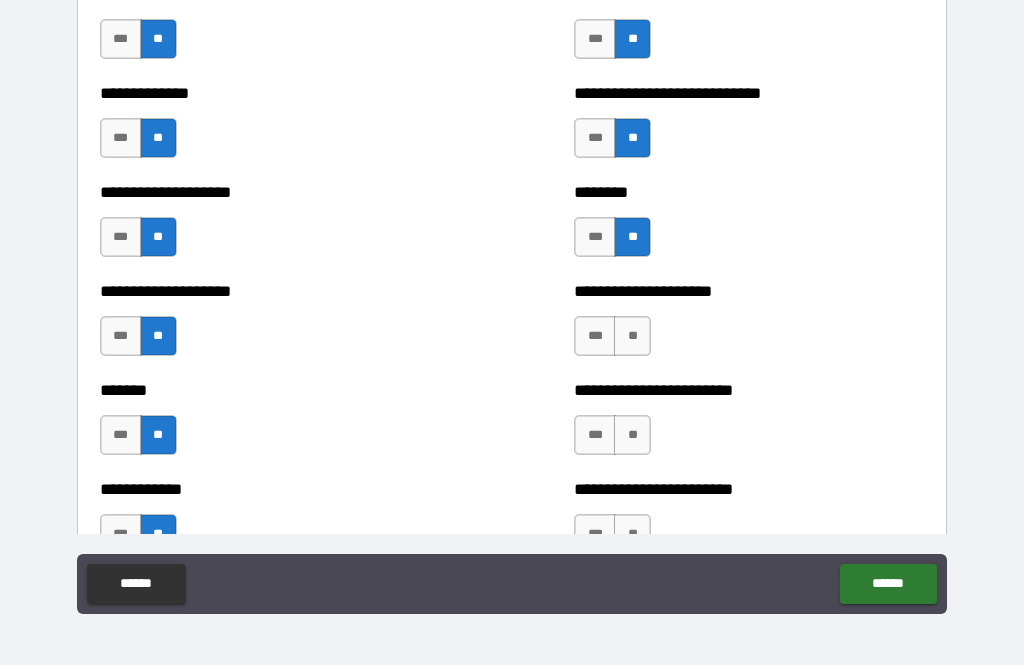 click on "**" at bounding box center (632, 336) 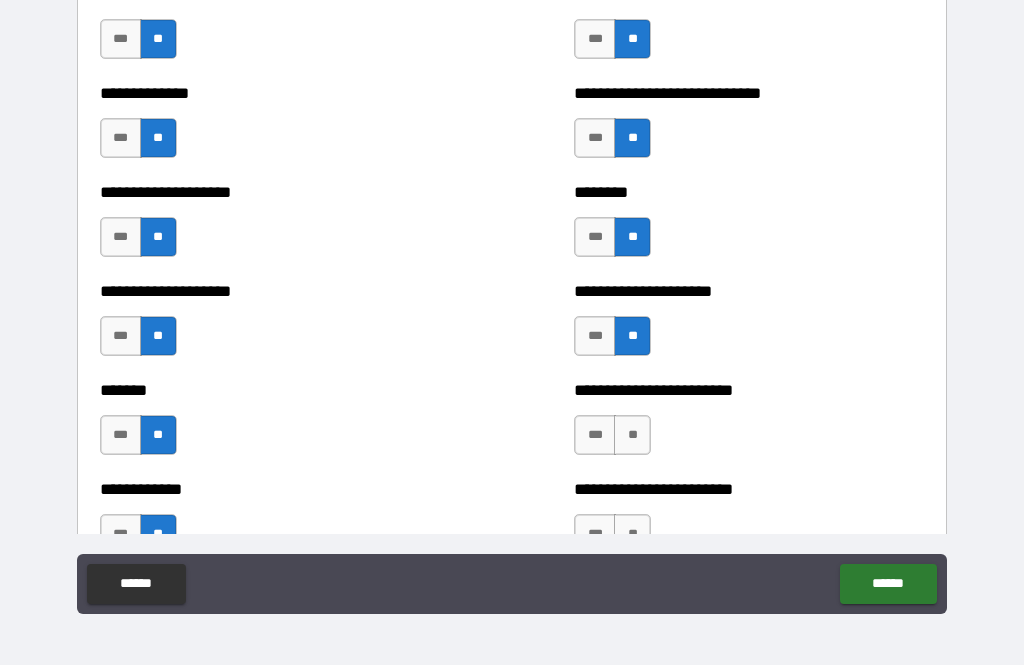 click on "**" at bounding box center [632, 435] 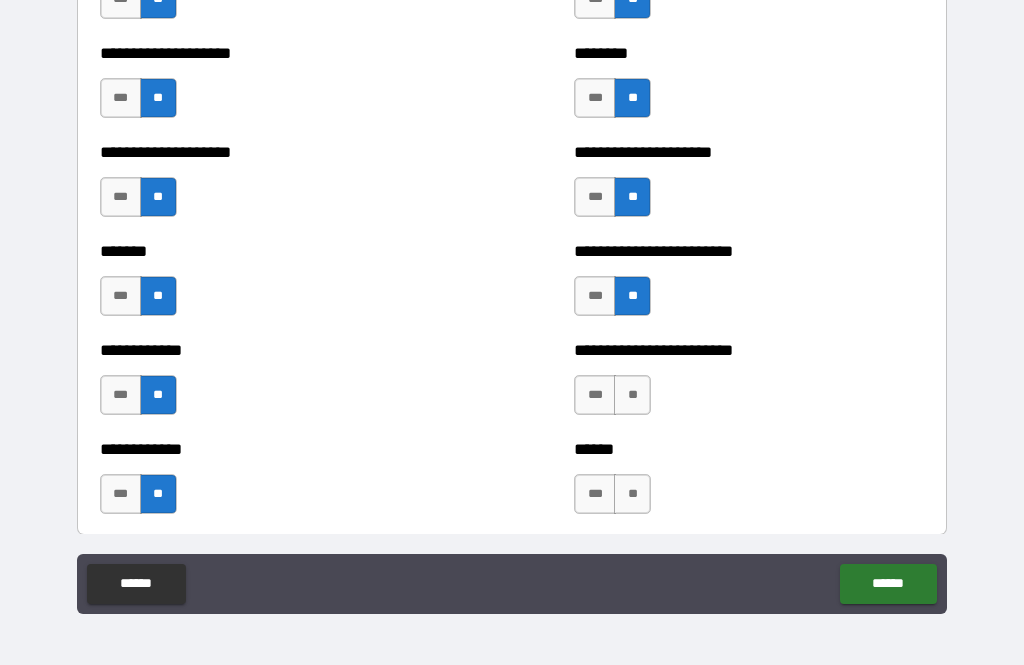 scroll, scrollTop: 4270, scrollLeft: 0, axis: vertical 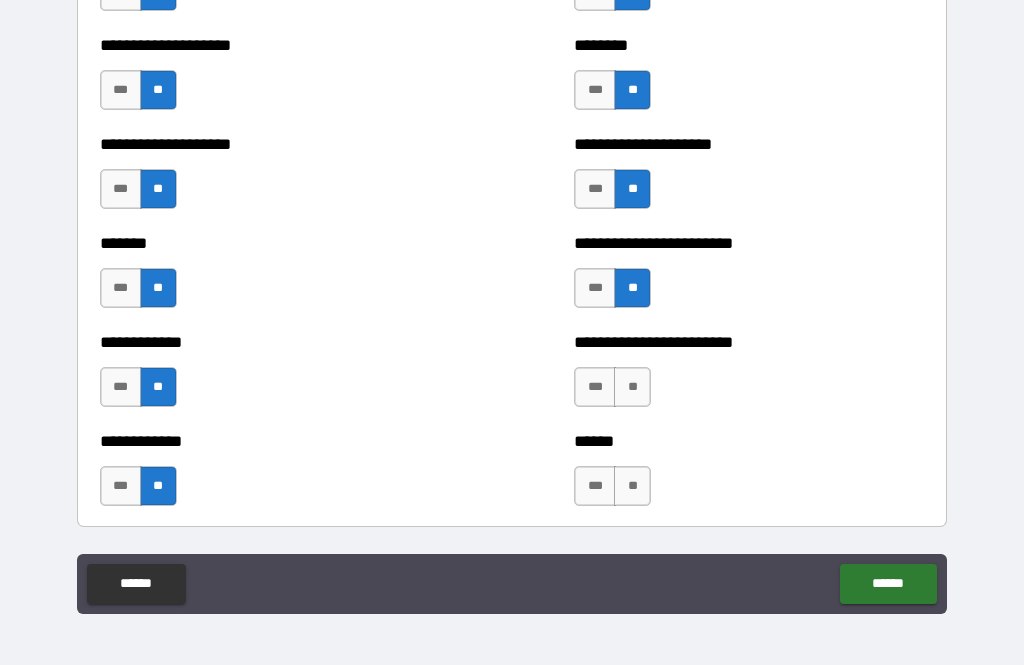 click on "**" at bounding box center (632, 387) 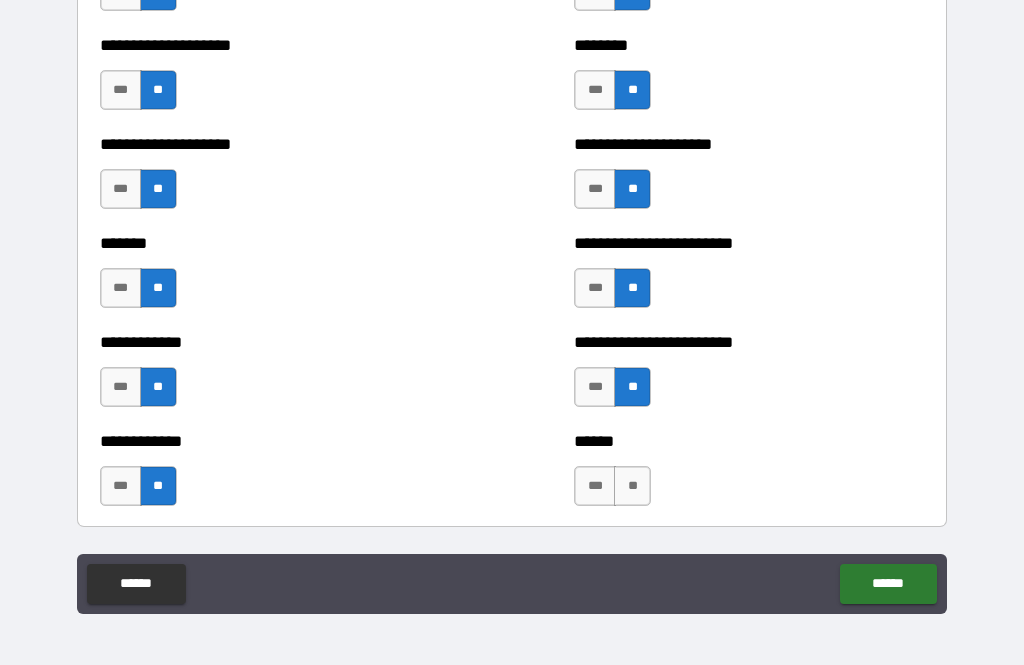 click on "**" at bounding box center [632, 486] 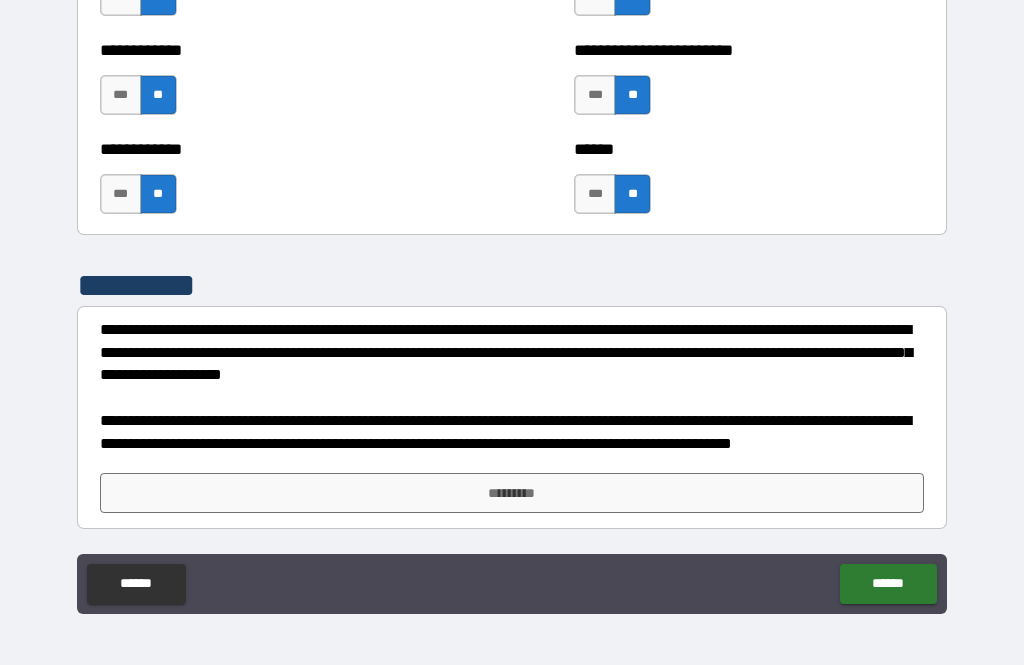 scroll, scrollTop: 4562, scrollLeft: 0, axis: vertical 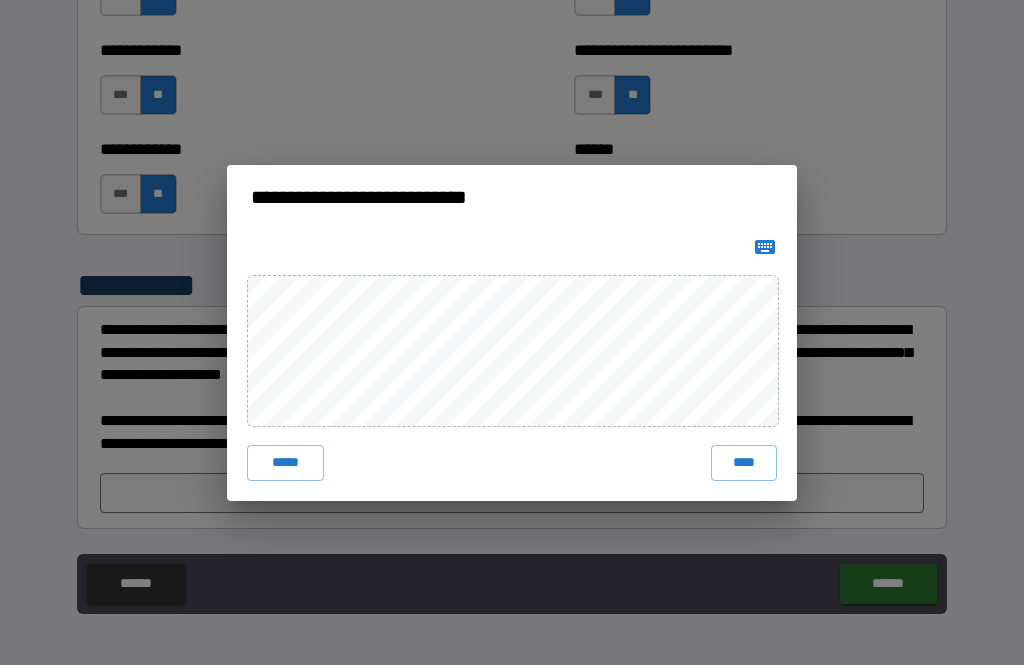 click on "****" at bounding box center [744, 463] 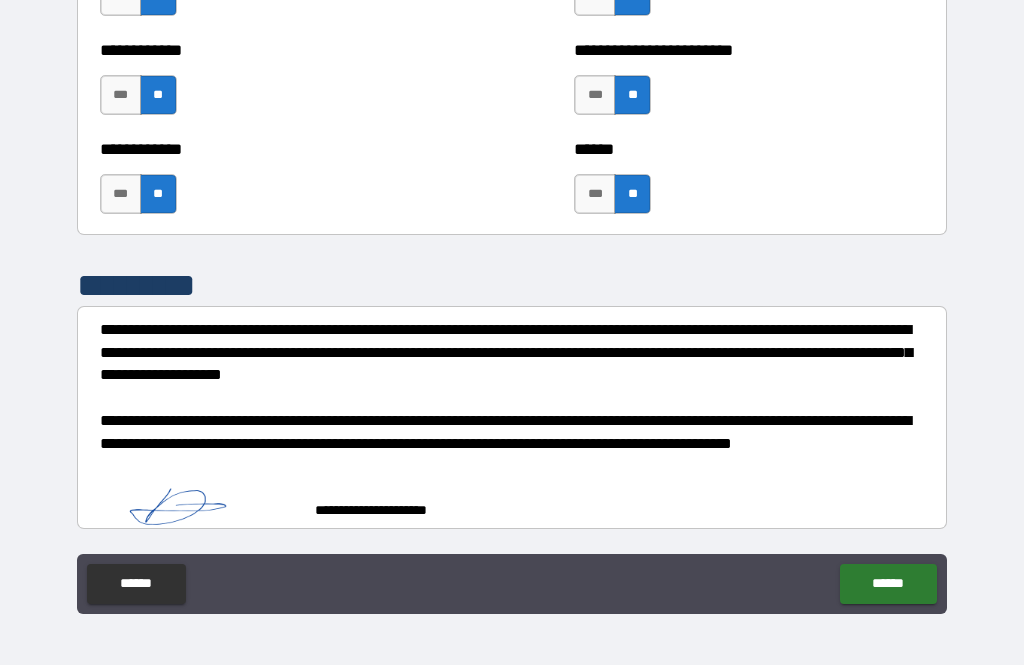 scroll, scrollTop: 4552, scrollLeft: 0, axis: vertical 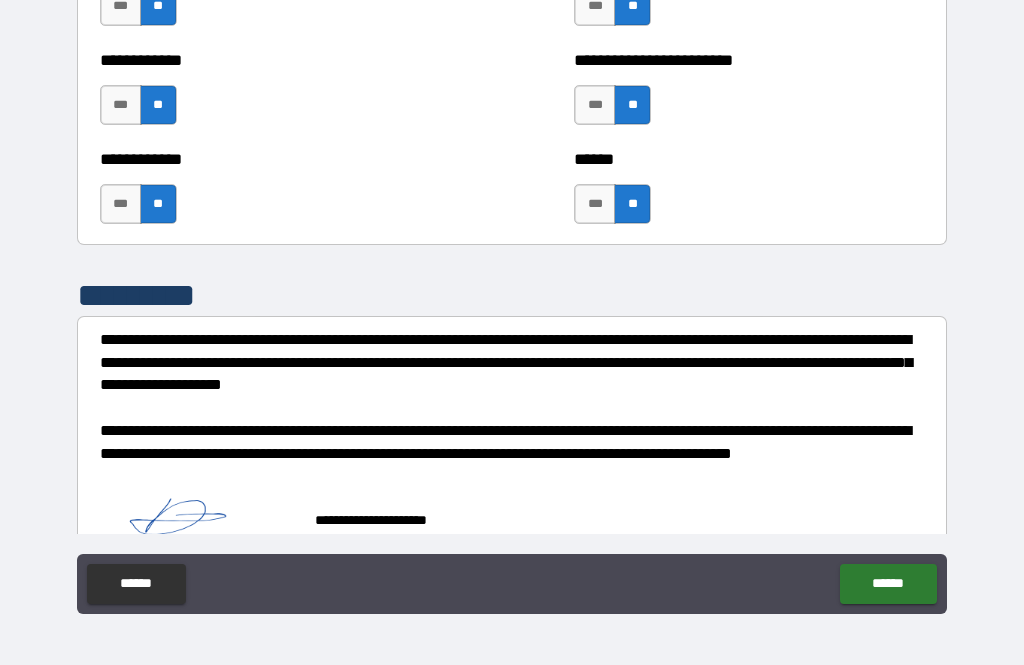 click on "******" at bounding box center (888, 584) 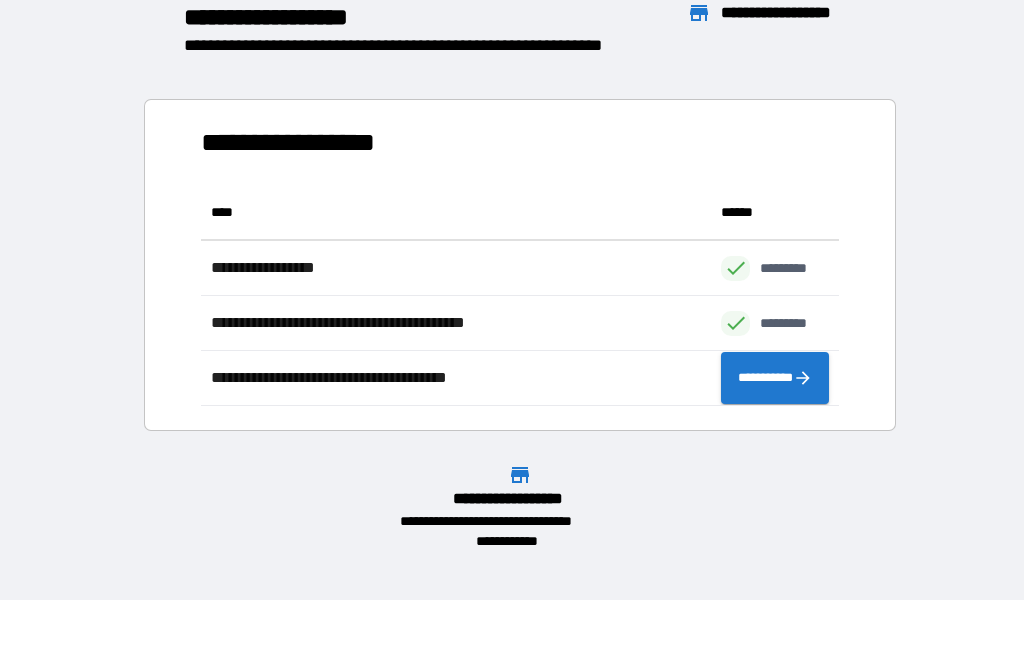 scroll, scrollTop: 221, scrollLeft: 638, axis: both 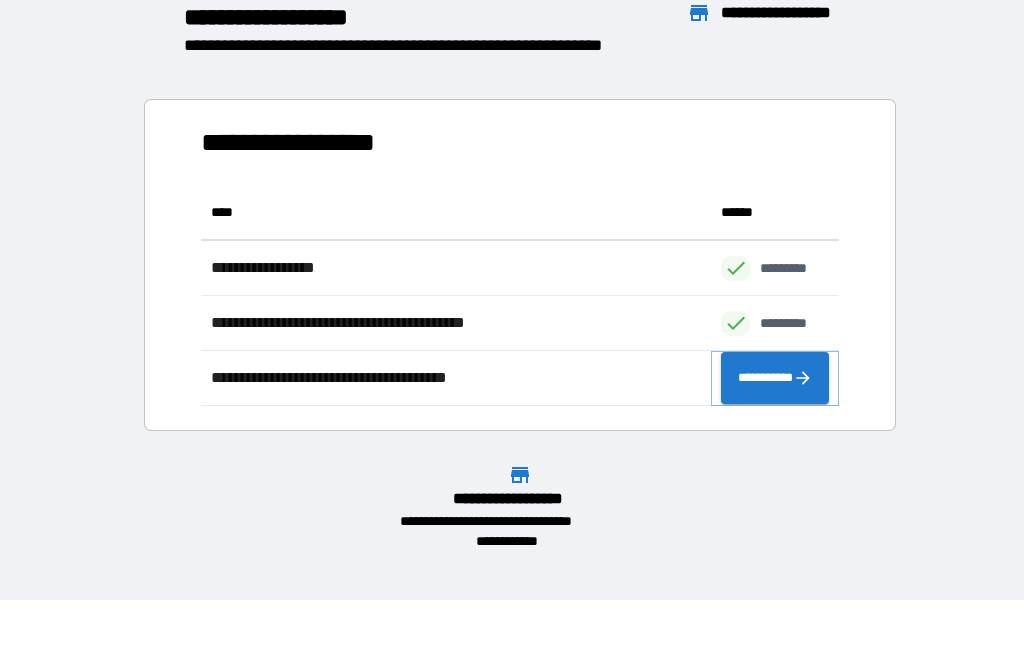 click 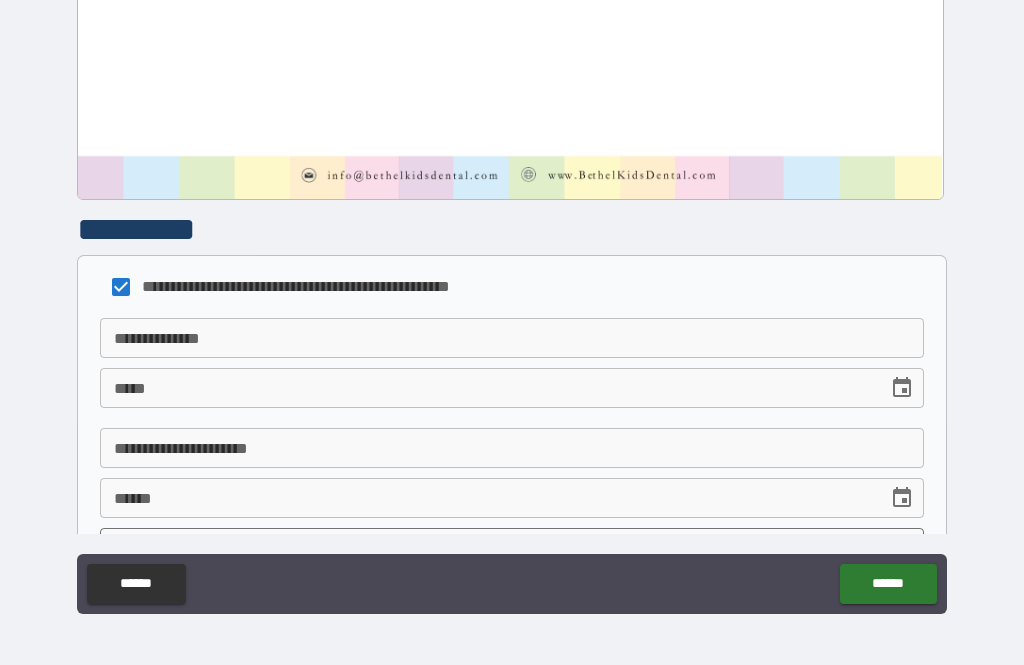 scroll, scrollTop: 2126, scrollLeft: 0, axis: vertical 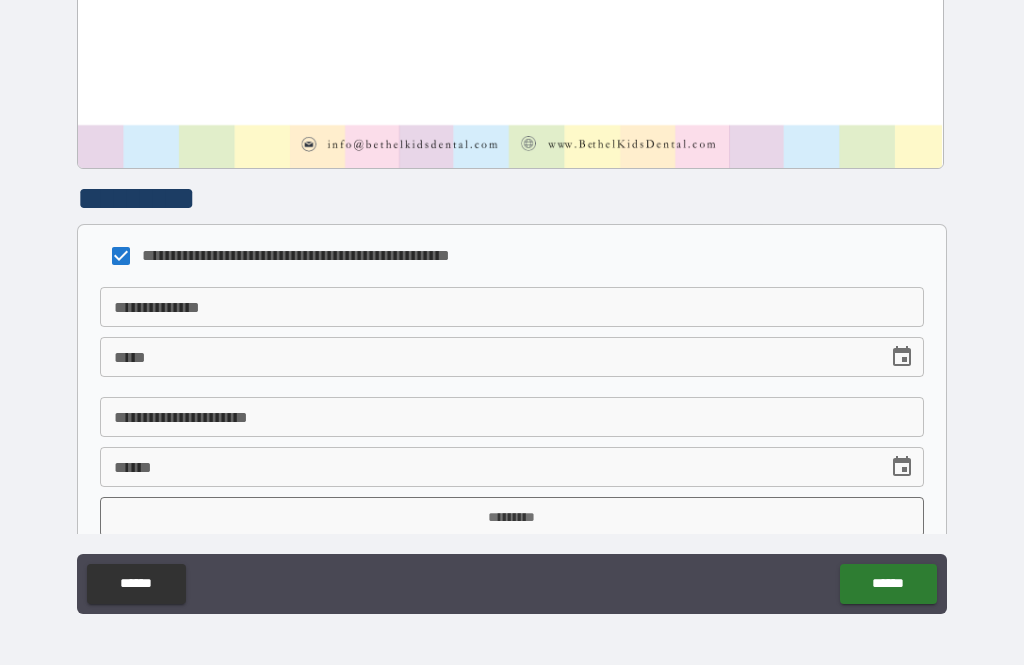 click on "**********" at bounding box center [512, 307] 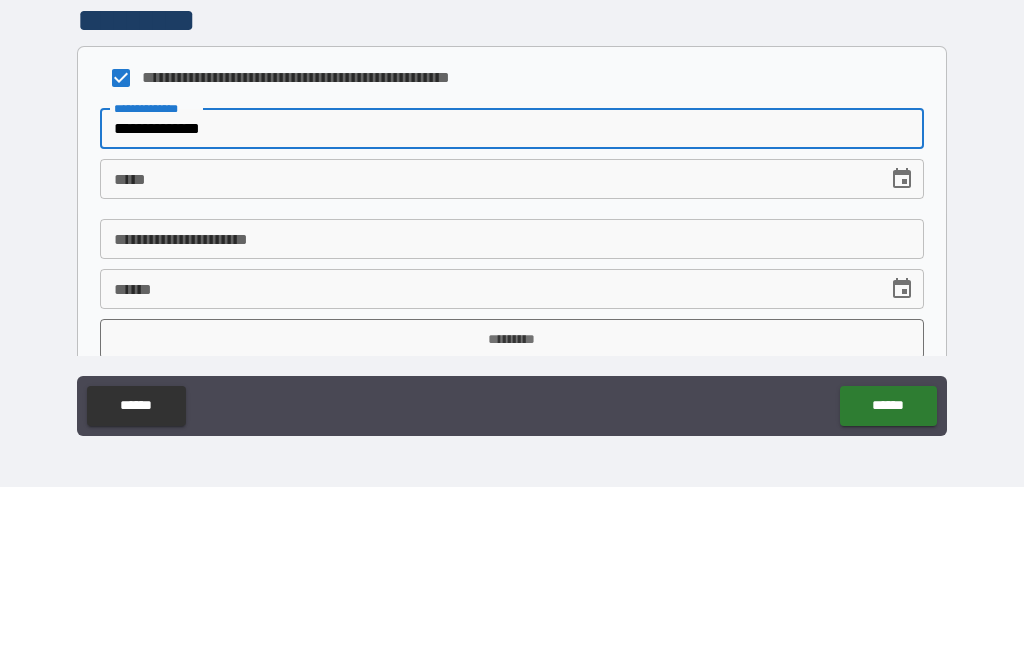 click on "***   *" at bounding box center (487, 357) 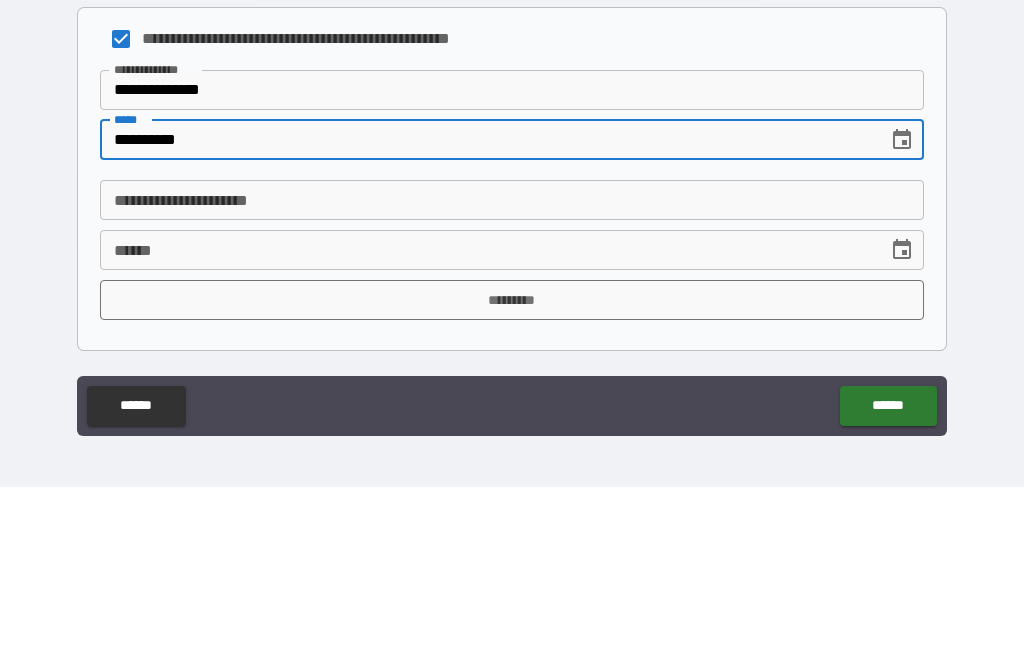 scroll, scrollTop: 2165, scrollLeft: 0, axis: vertical 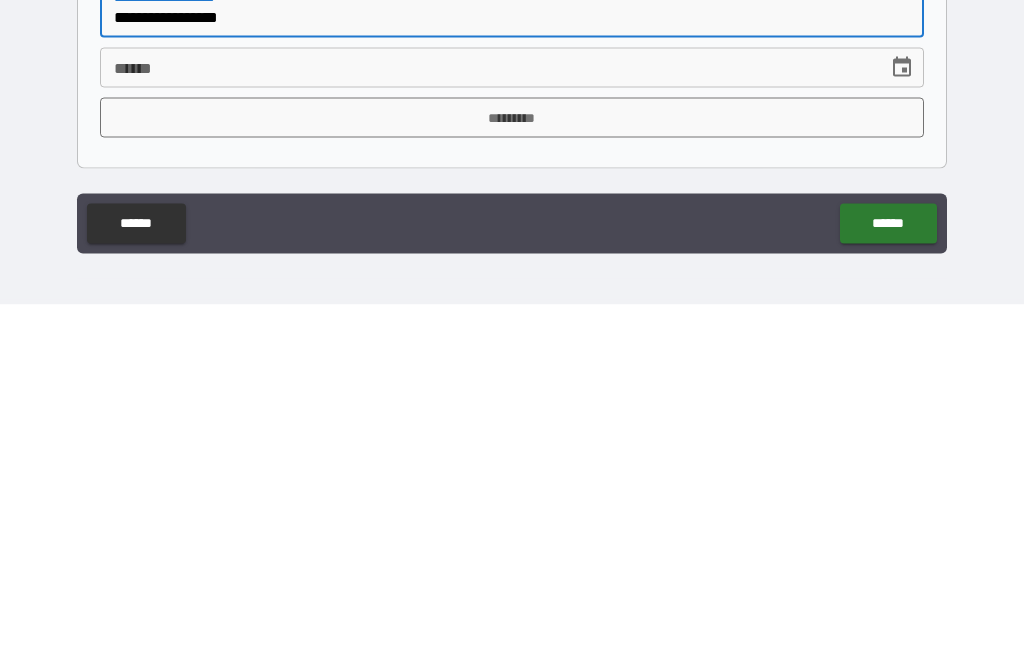 click on "****   *" at bounding box center [487, 428] 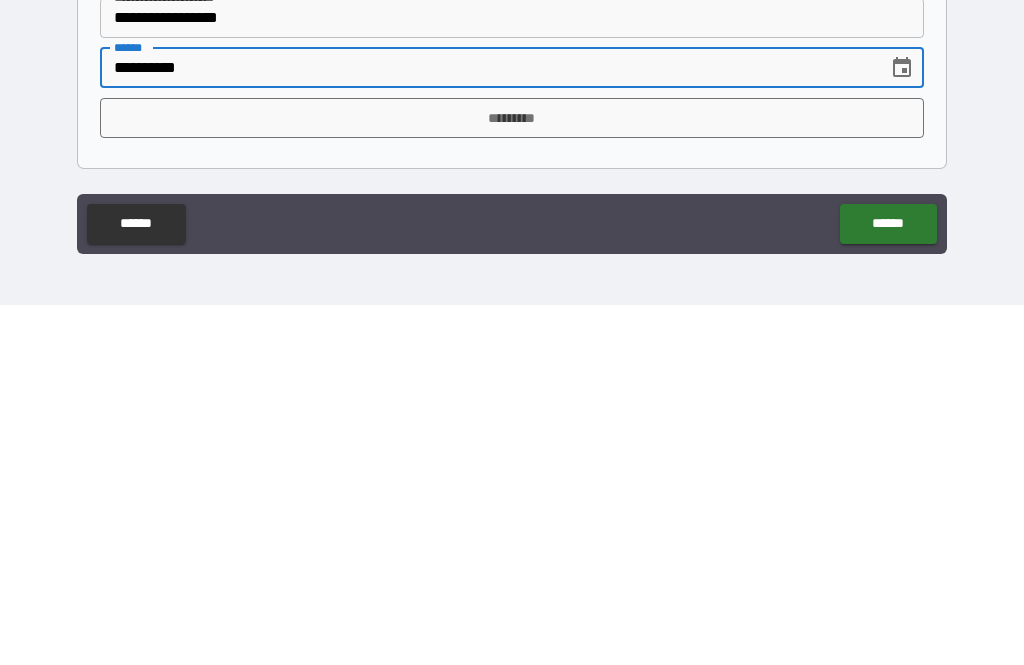 click on "*********" at bounding box center (512, 478) 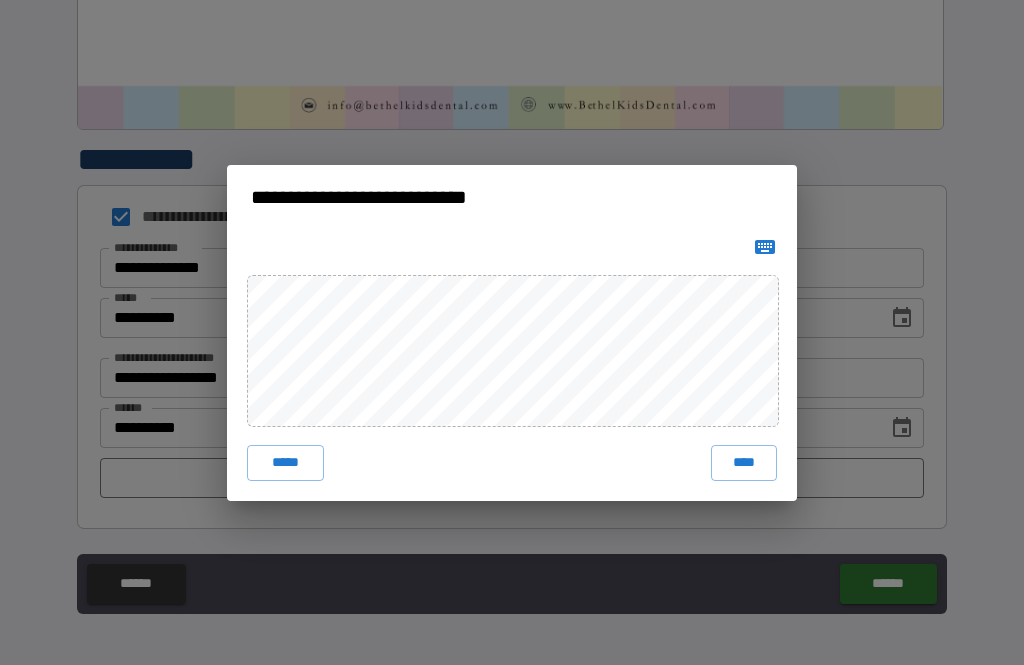 click on "****" at bounding box center [744, 463] 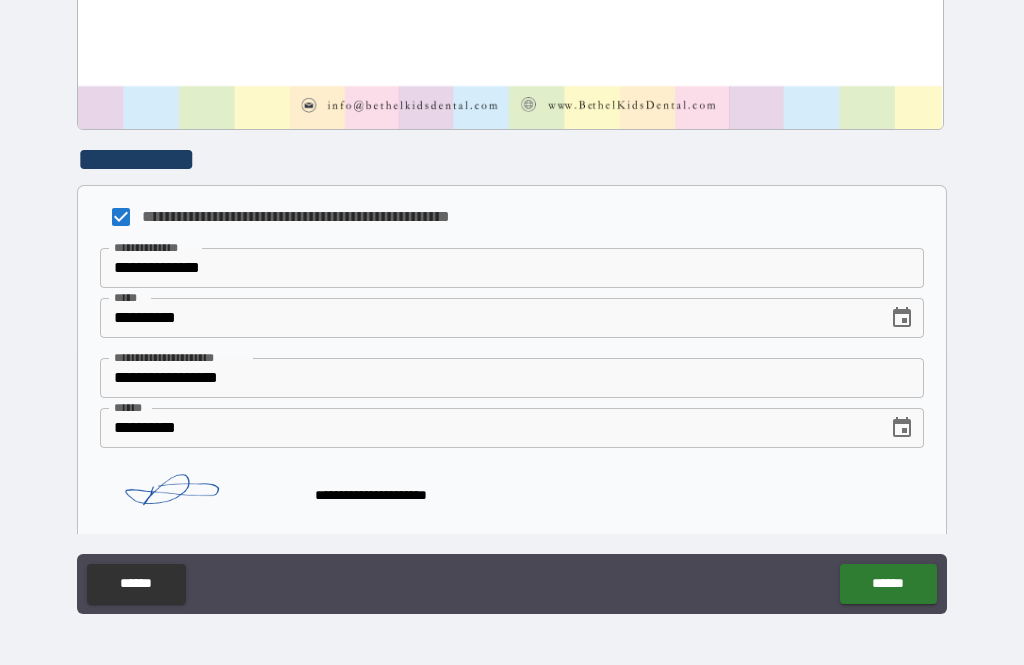 scroll, scrollTop: 2155, scrollLeft: 0, axis: vertical 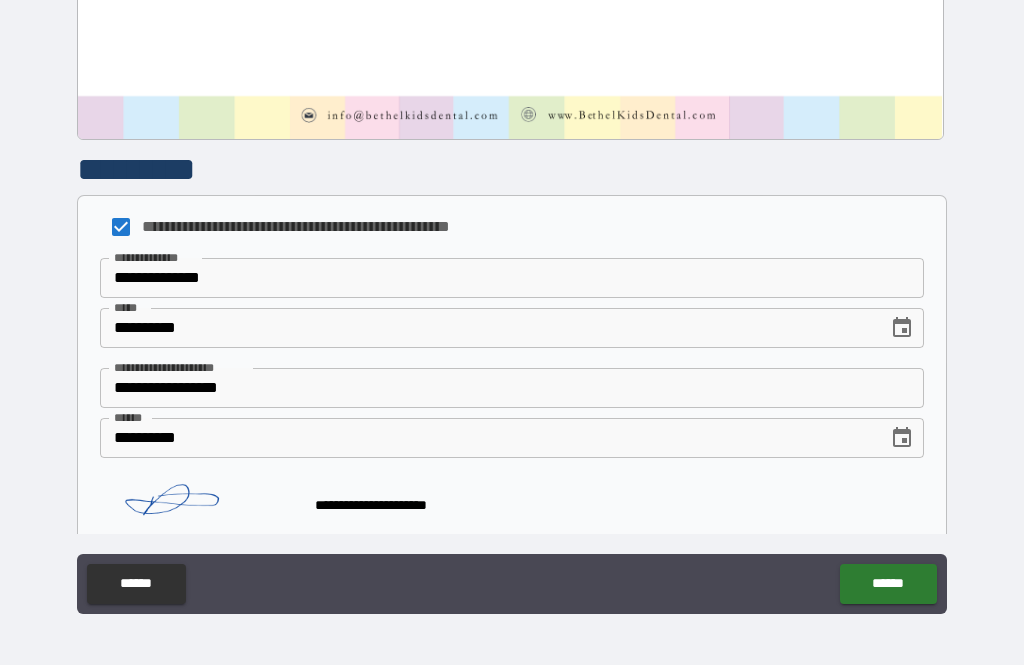 click on "******" at bounding box center (888, 584) 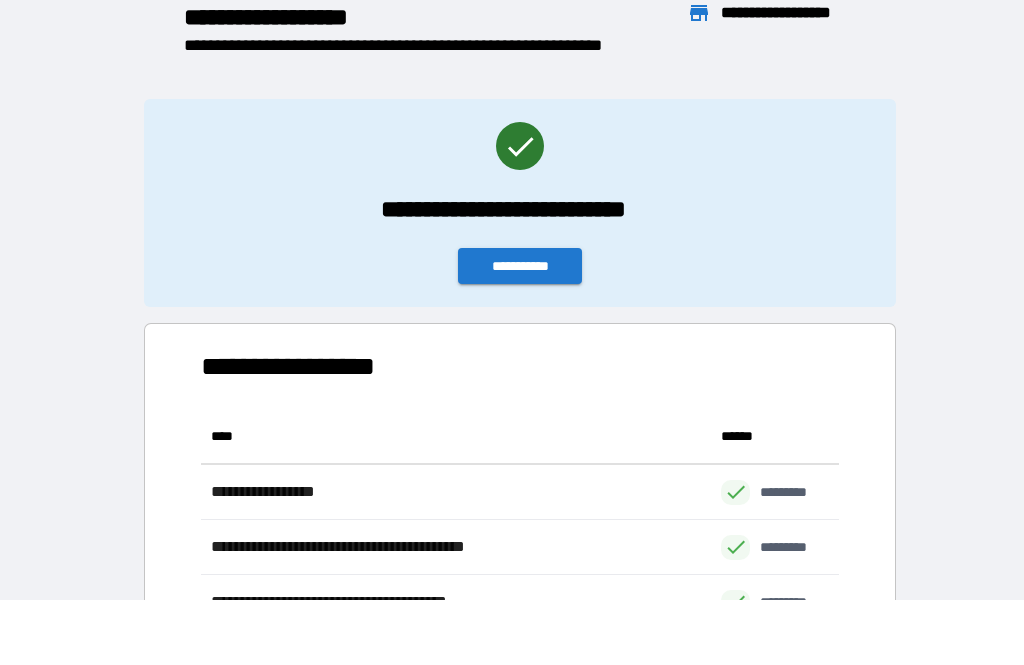 scroll, scrollTop: 1, scrollLeft: 1, axis: both 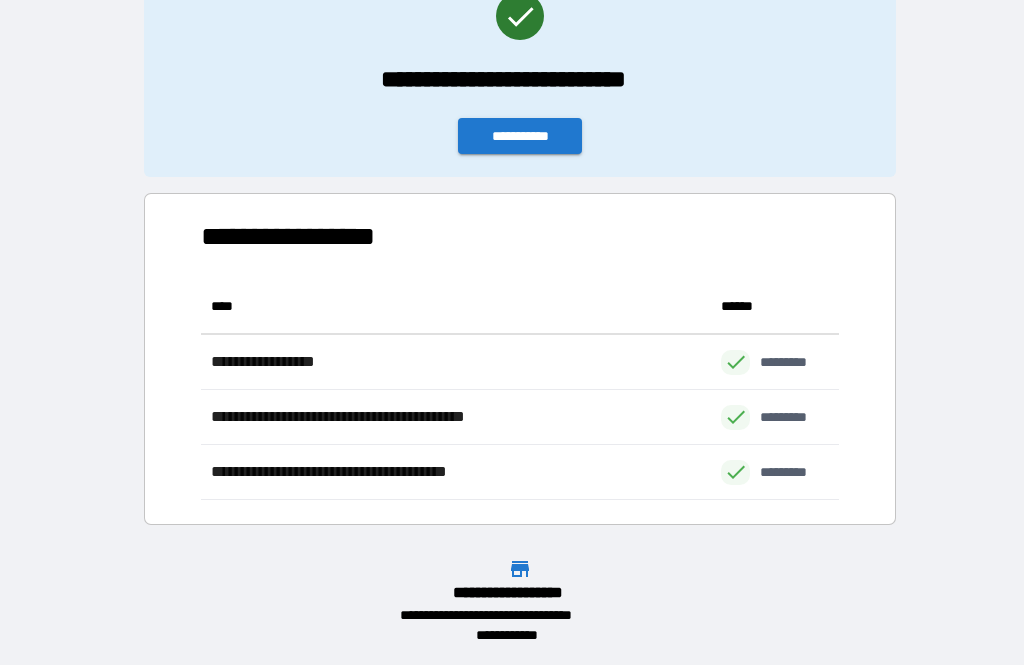 click on "**********" at bounding box center [520, 136] 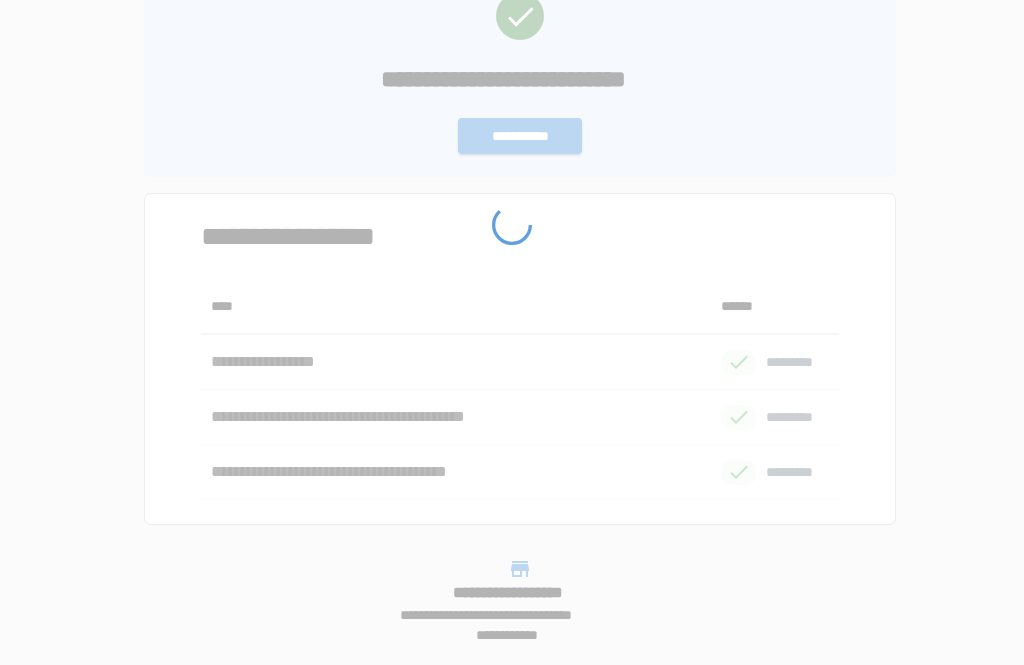 scroll, scrollTop: 0, scrollLeft: 0, axis: both 